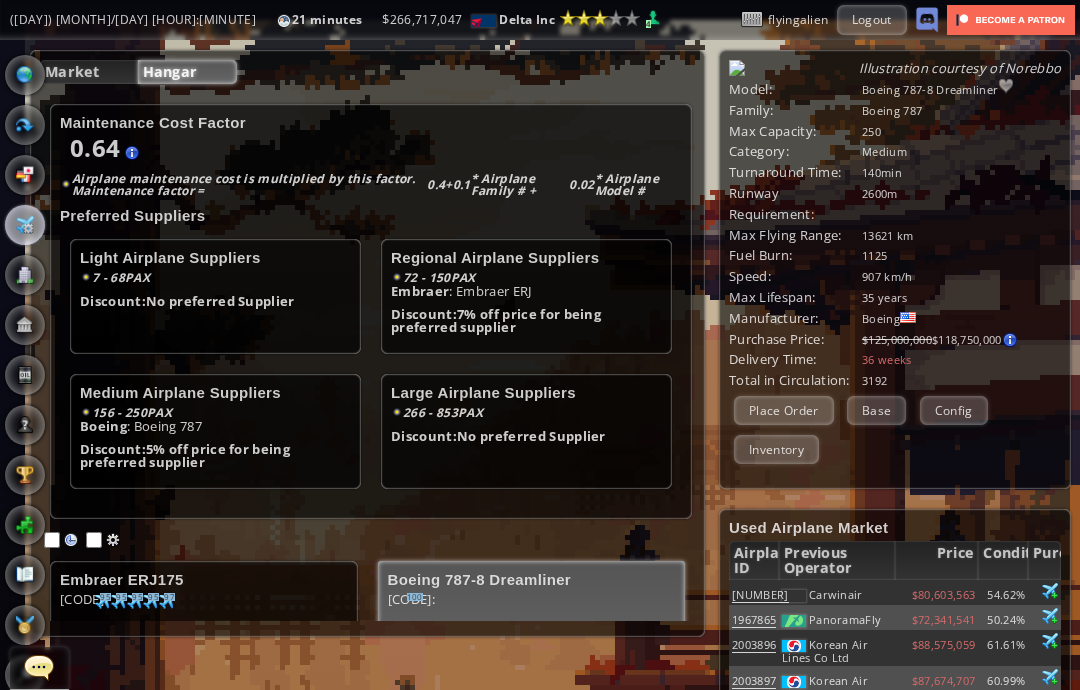 scroll, scrollTop: 0, scrollLeft: 0, axis: both 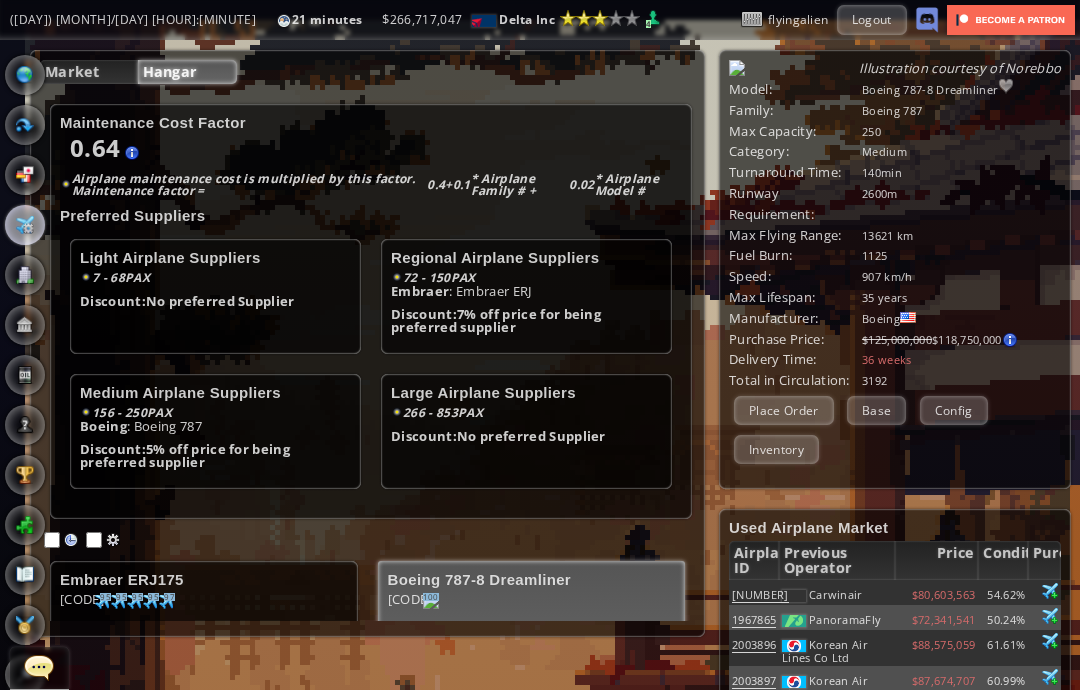 click at bounding box center [25, 75] 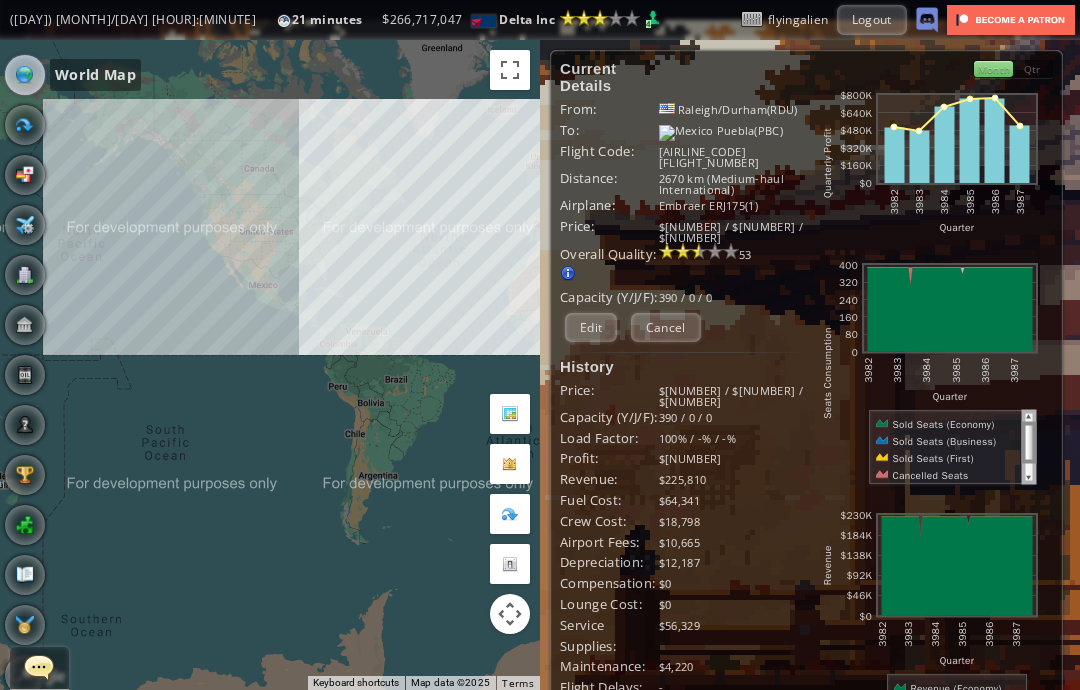 click on "Cancel" at bounding box center (666, 327) 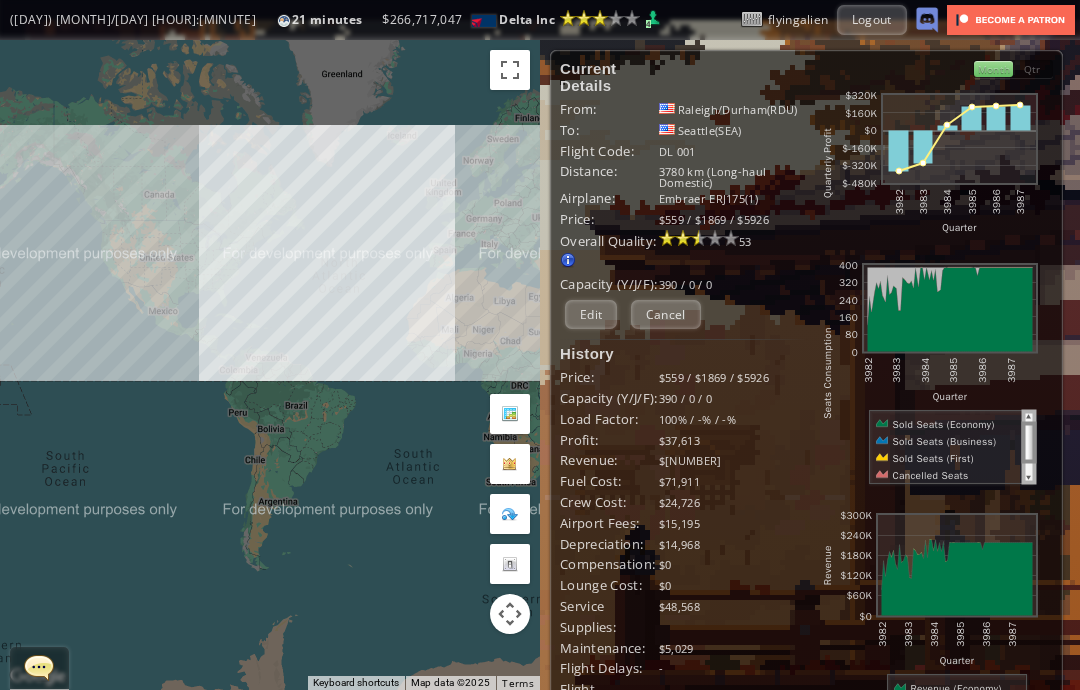 click on "Cancel" at bounding box center (666, 314) 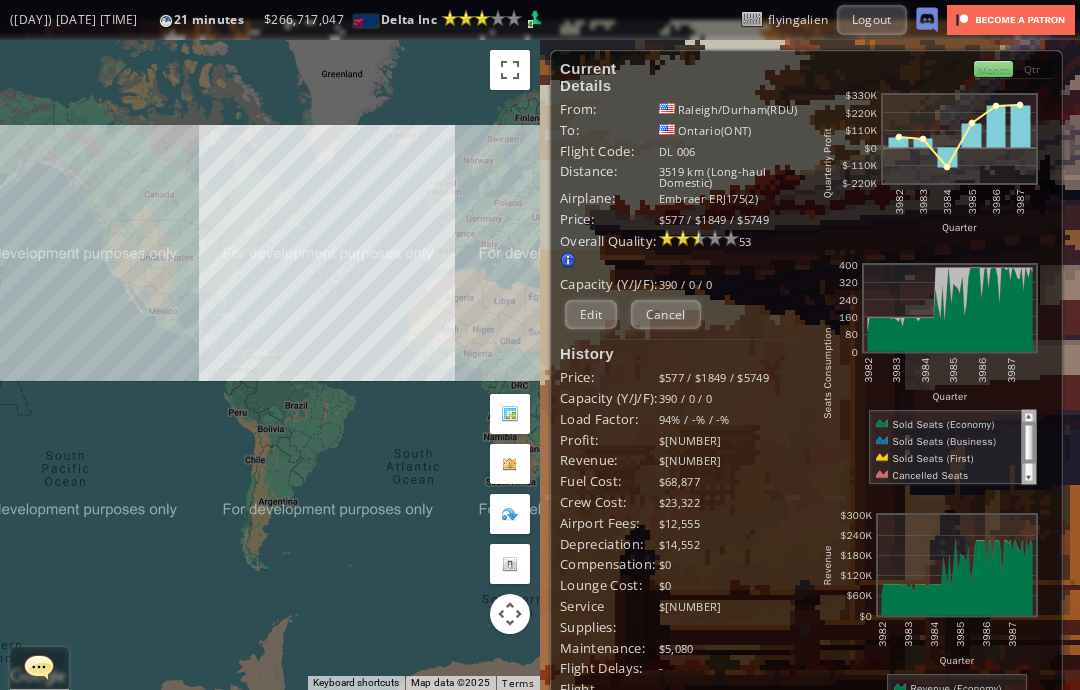 click on "Cancel" at bounding box center (666, 314) 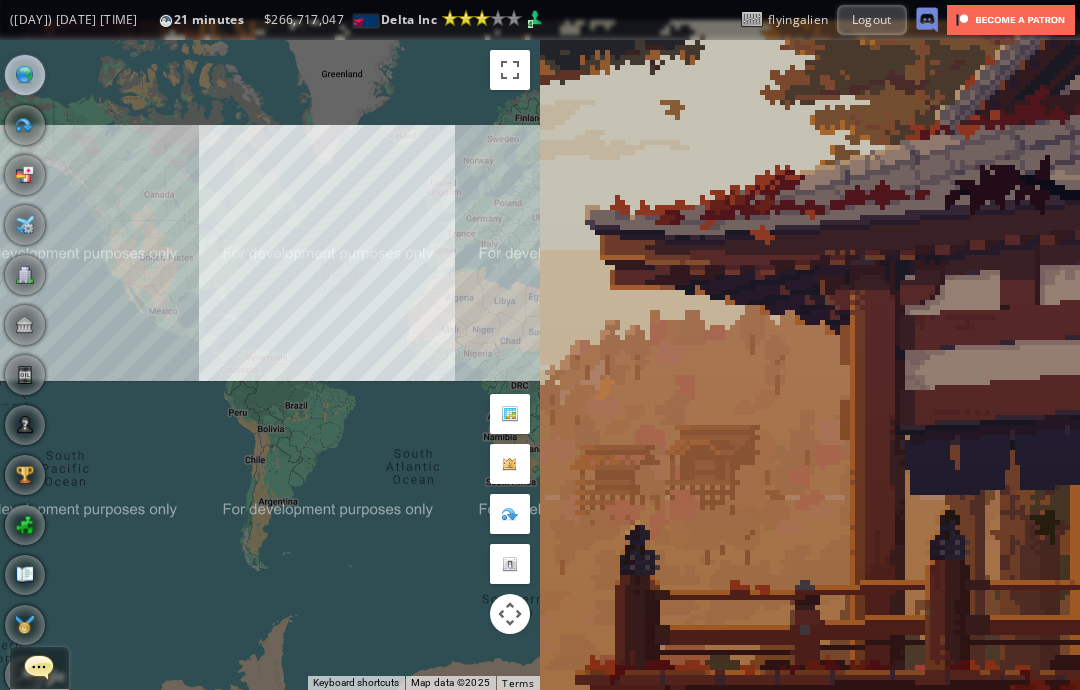 click at bounding box center (25, 275) 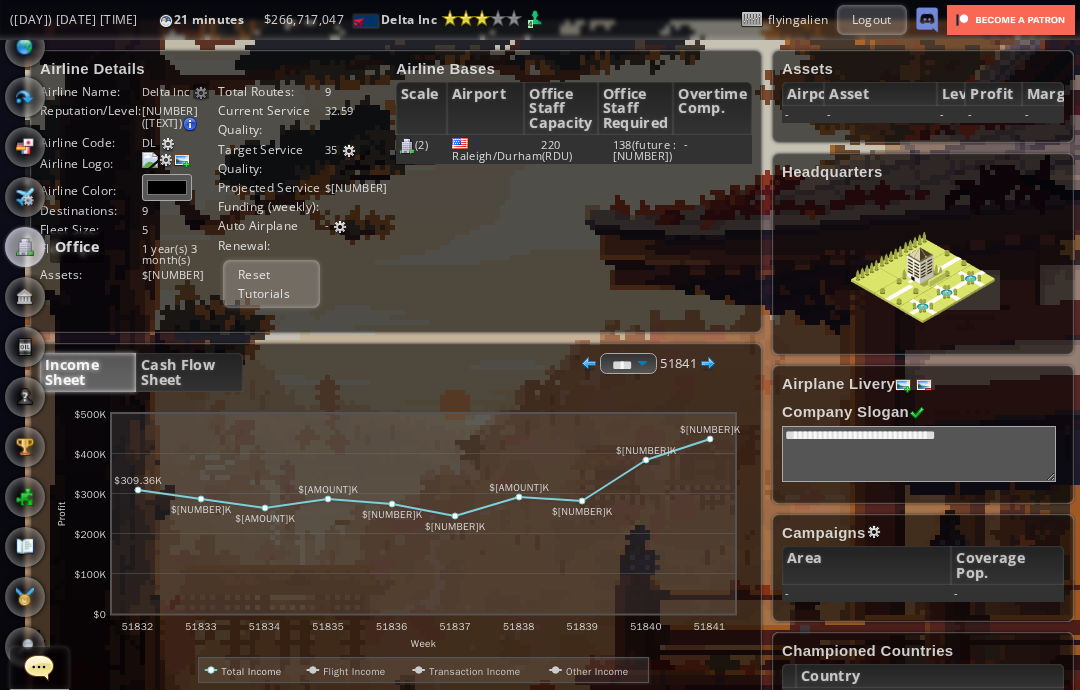 scroll, scrollTop: 44, scrollLeft: 0, axis: vertical 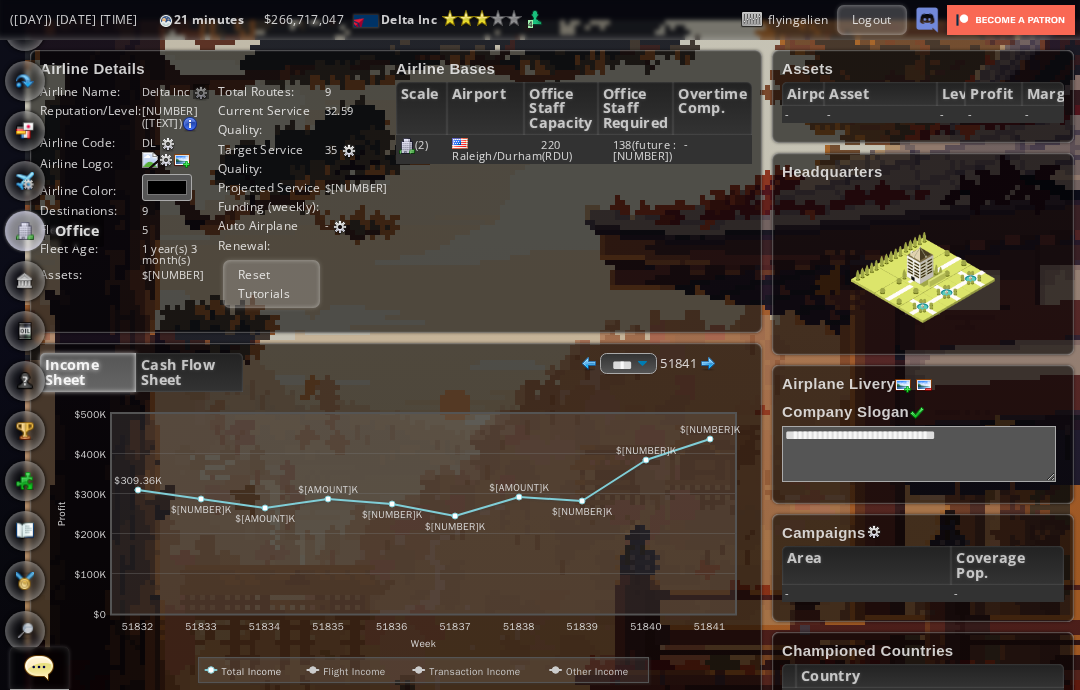 click on "Cash Flow Sheet" at bounding box center (189, 372) 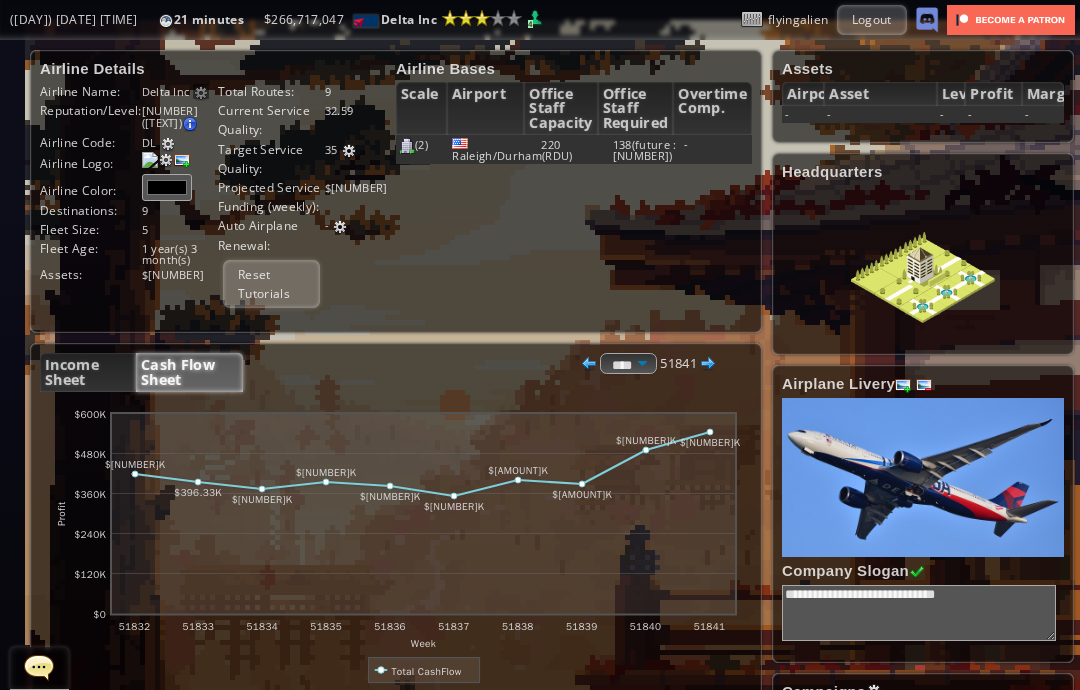 click on "35
**
Value must be an integer 0 - 100" at bounding box center [180, 91] 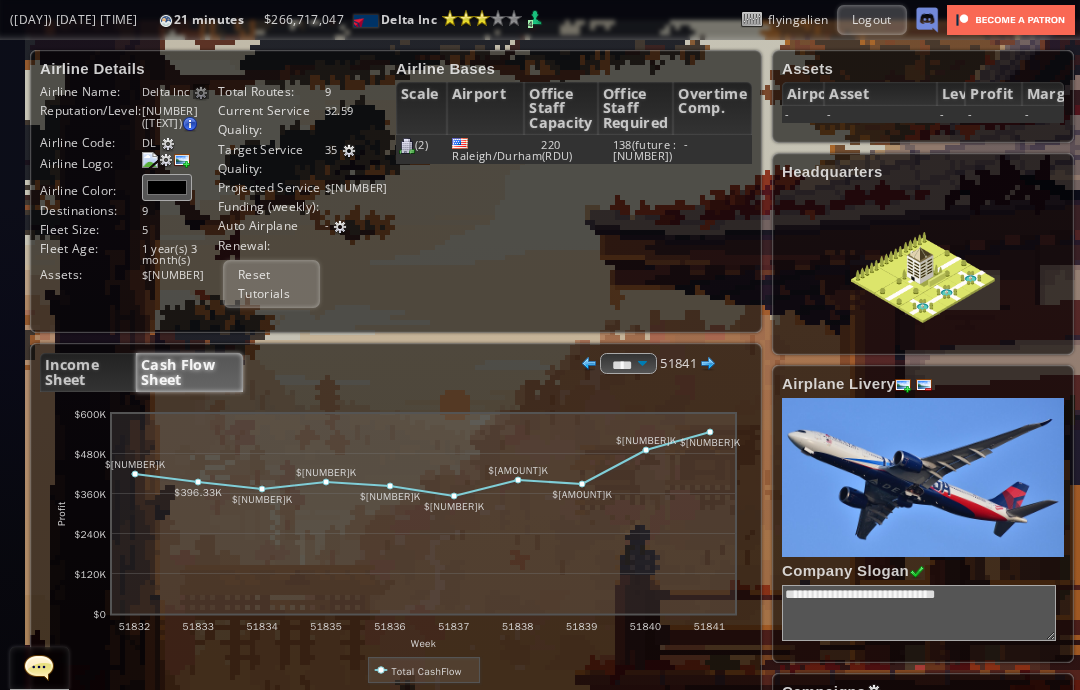 click on "35
**
Value must be an integer 0 - 100" at bounding box center (180, 91) 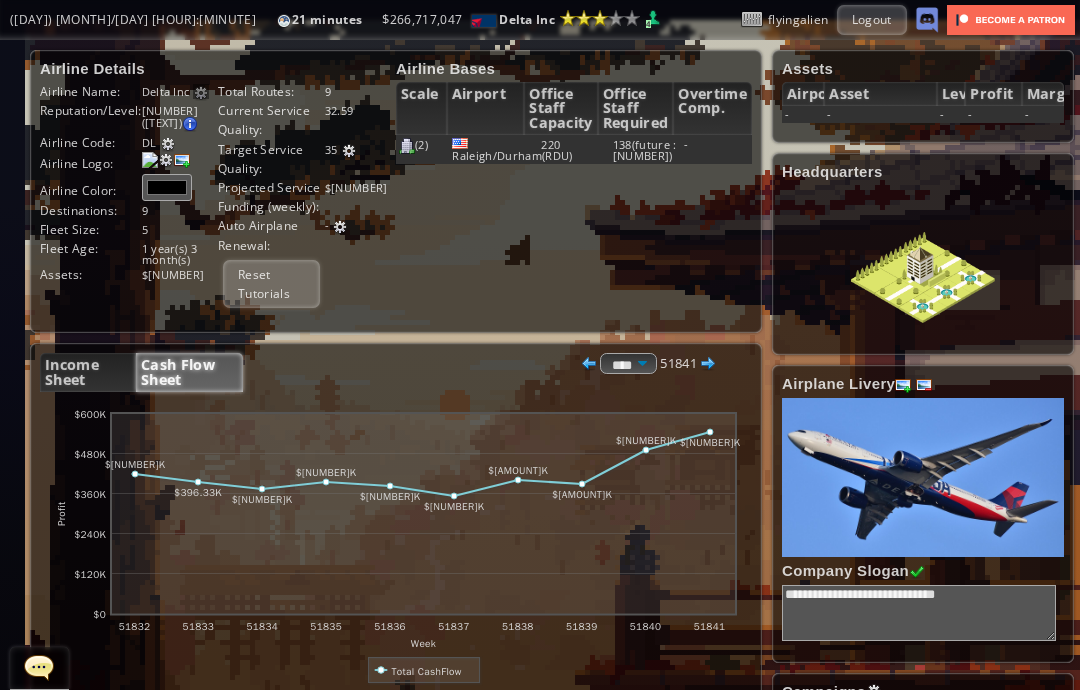 click at bounding box center [349, 151] 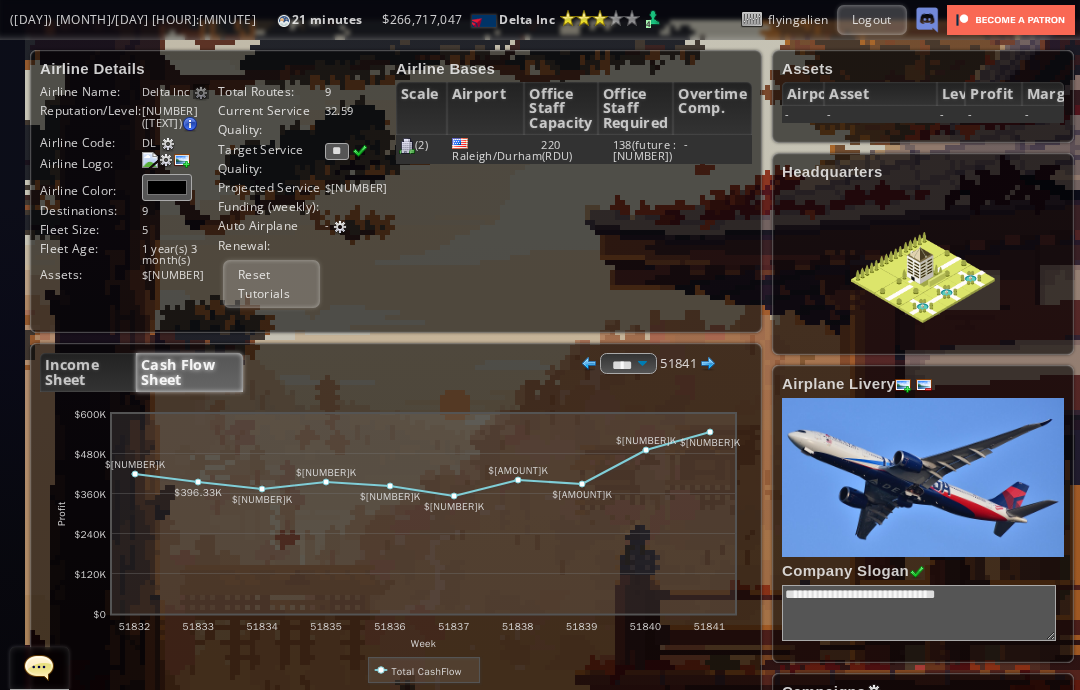 click on "**" at bounding box center [337, 151] 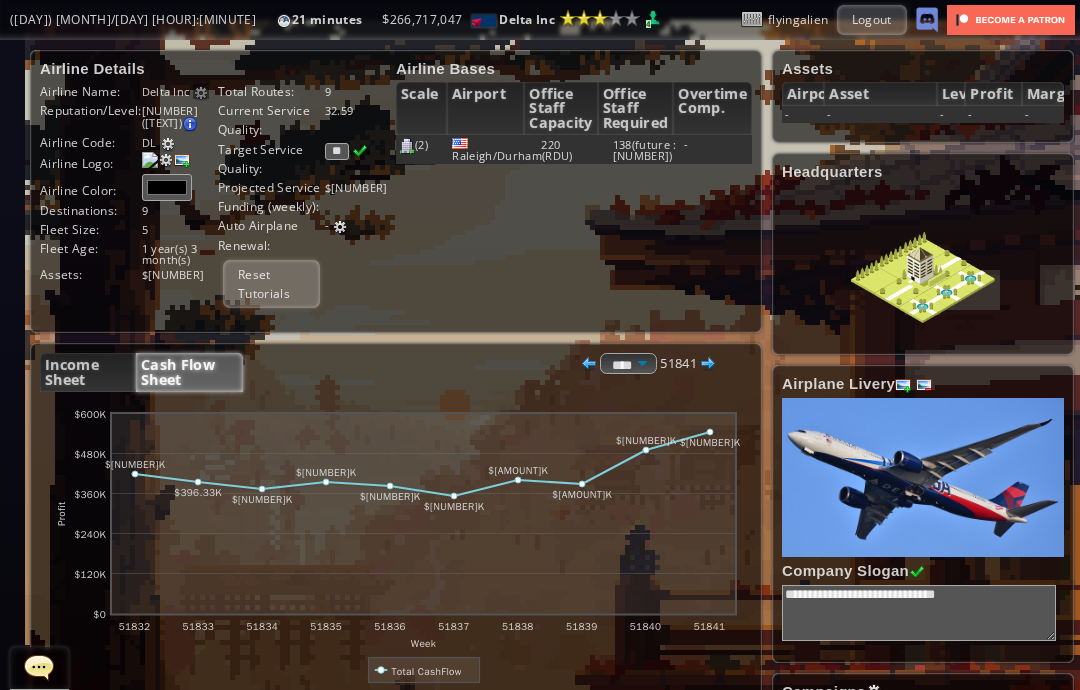 click on "**" at bounding box center [337, 151] 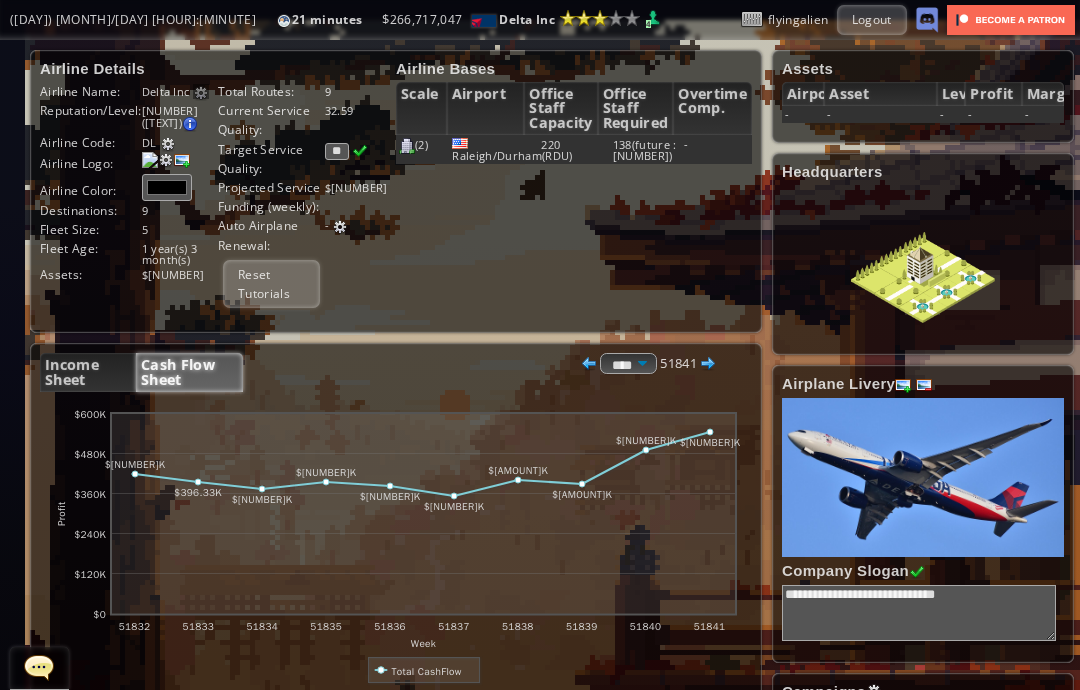 click on "35
**
Value must be an integer 0 - 100" at bounding box center [180, 91] 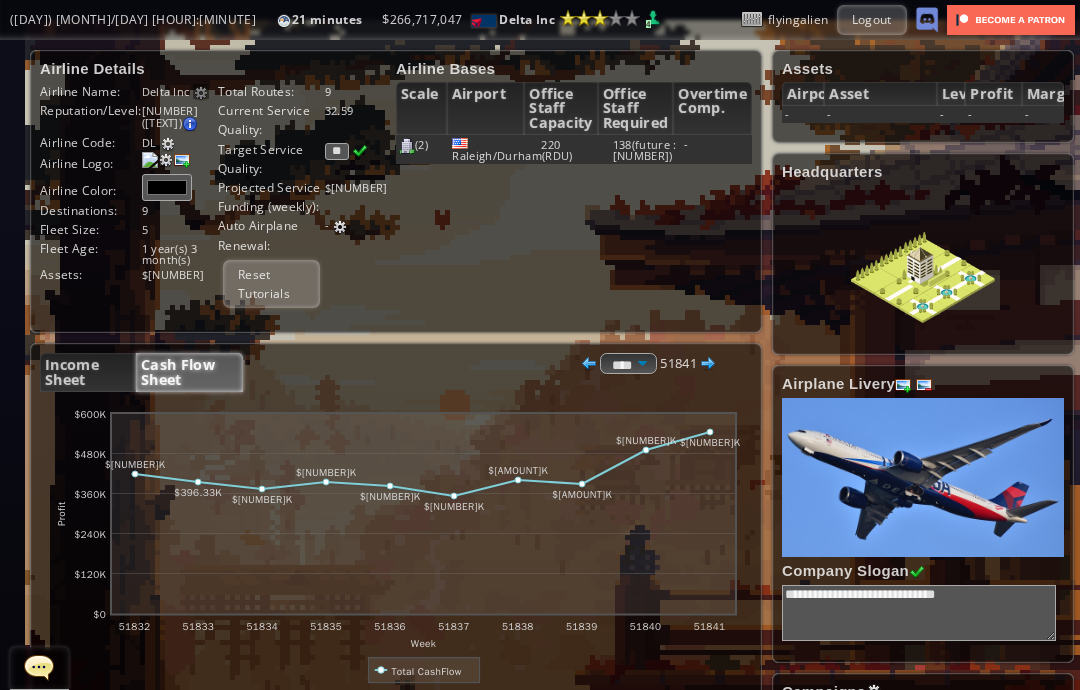 click at bounding box center (360, 151) 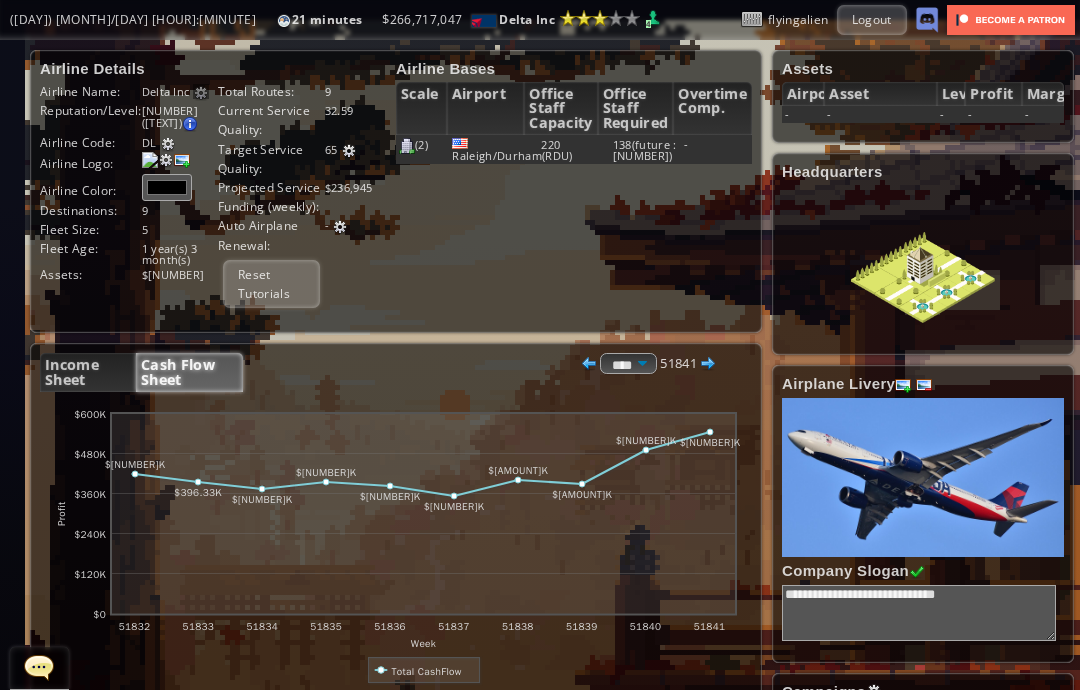 click at bounding box center [349, 151] 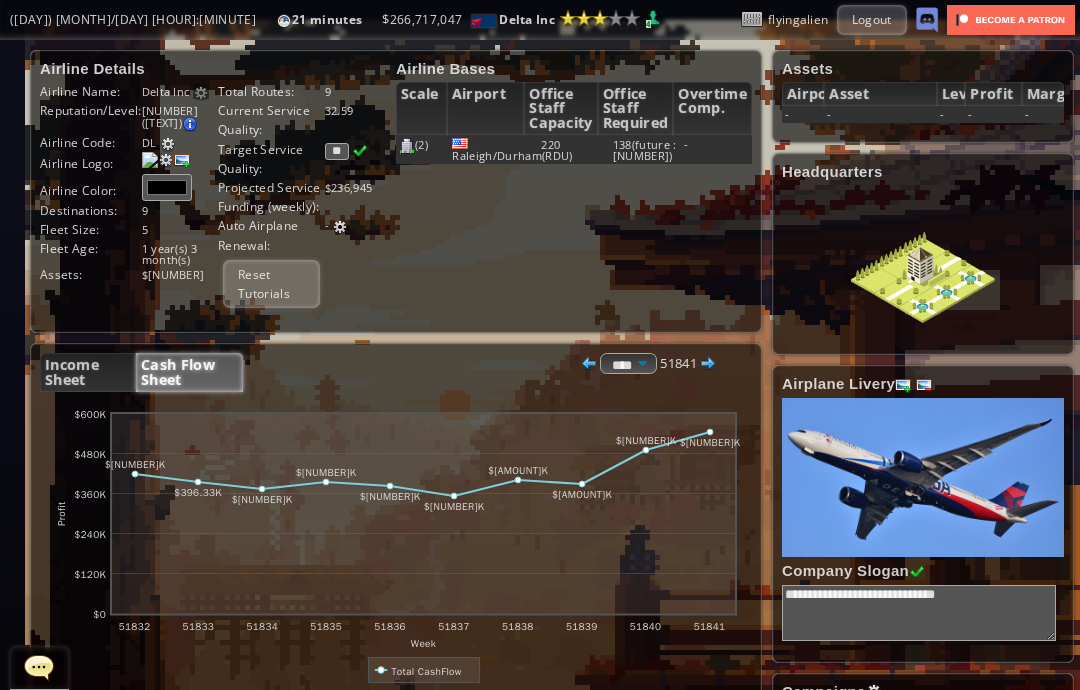 click on "**" at bounding box center (337, 151) 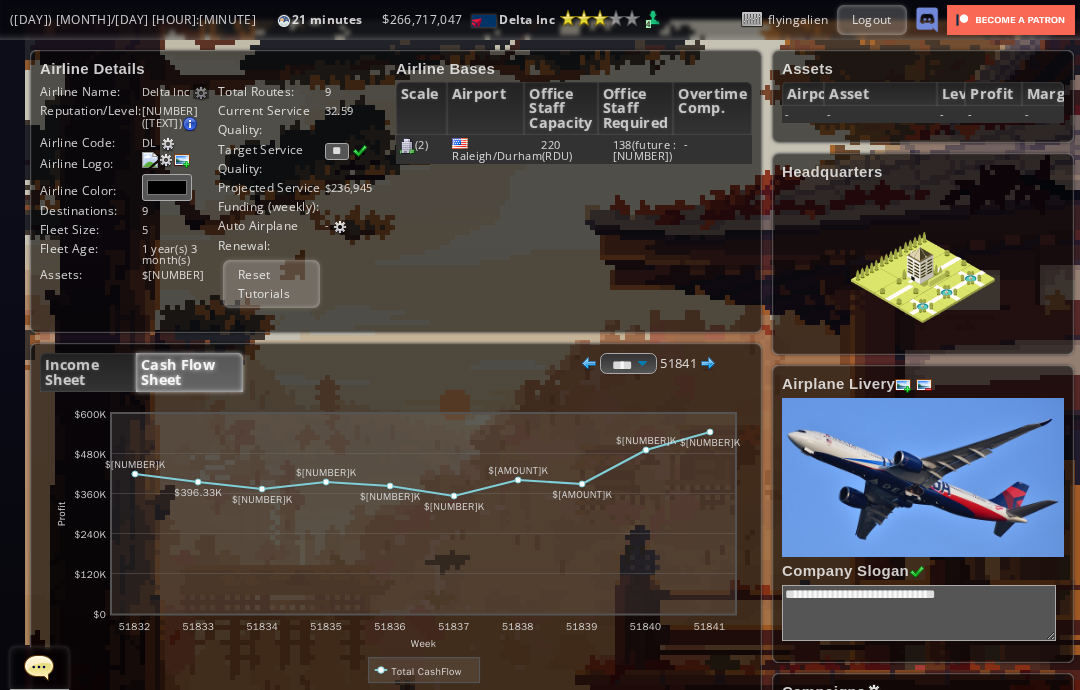 click on "(2)" at bounding box center [422, 149] 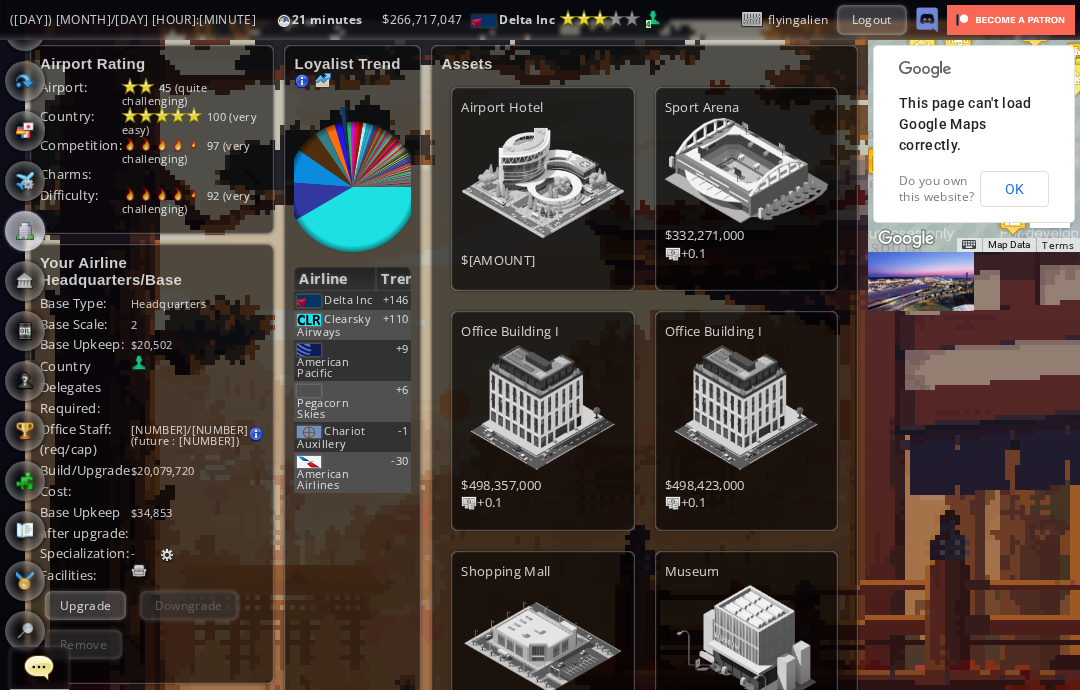 click at bounding box center [7, 345] 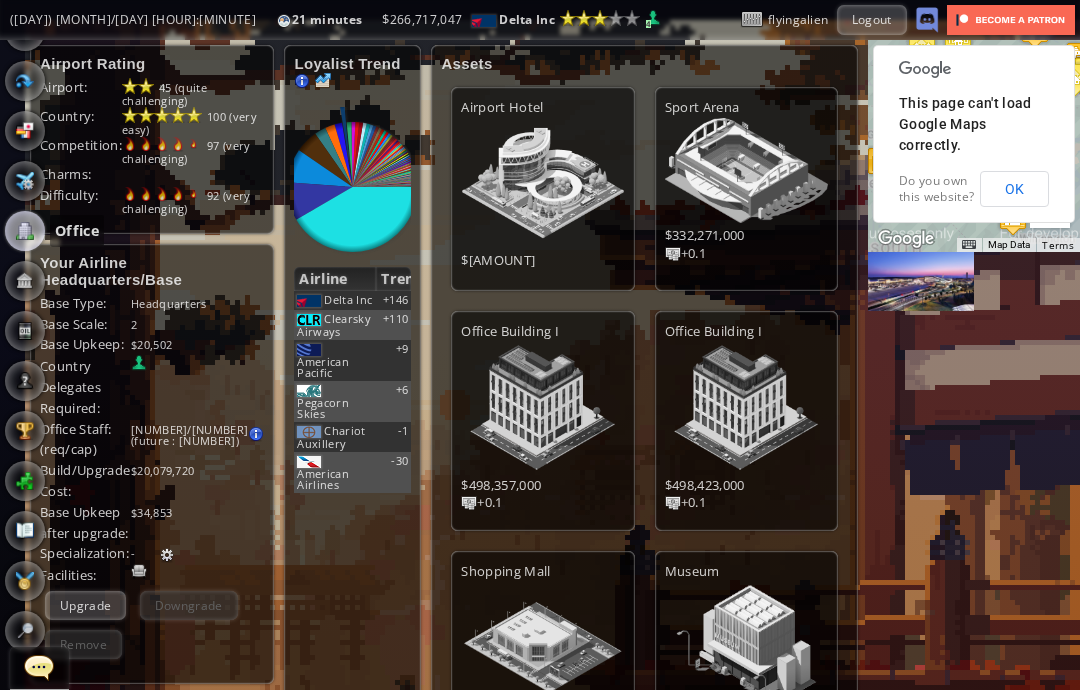 click at bounding box center (25, 231) 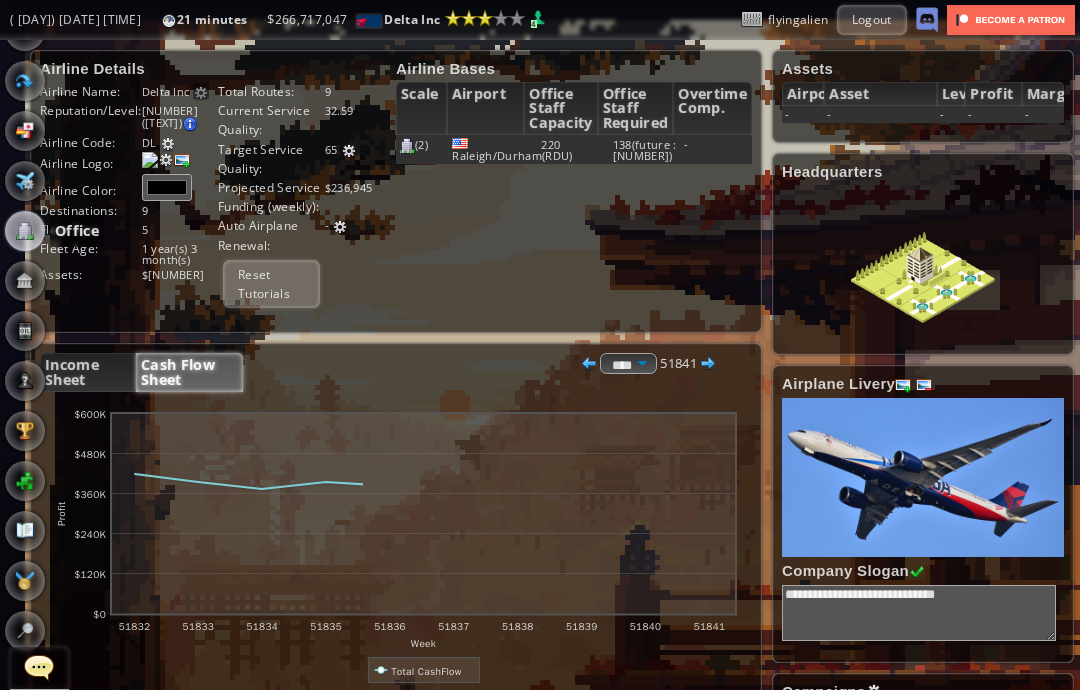 click at bounding box center (349, 151) 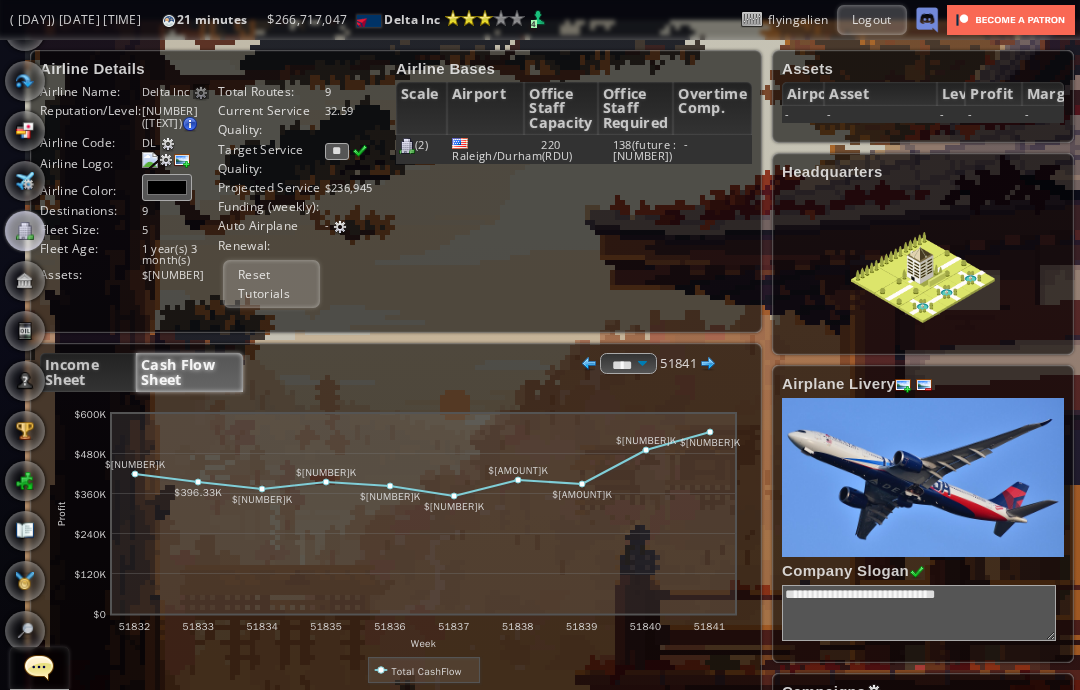 click on "**" at bounding box center (337, 151) 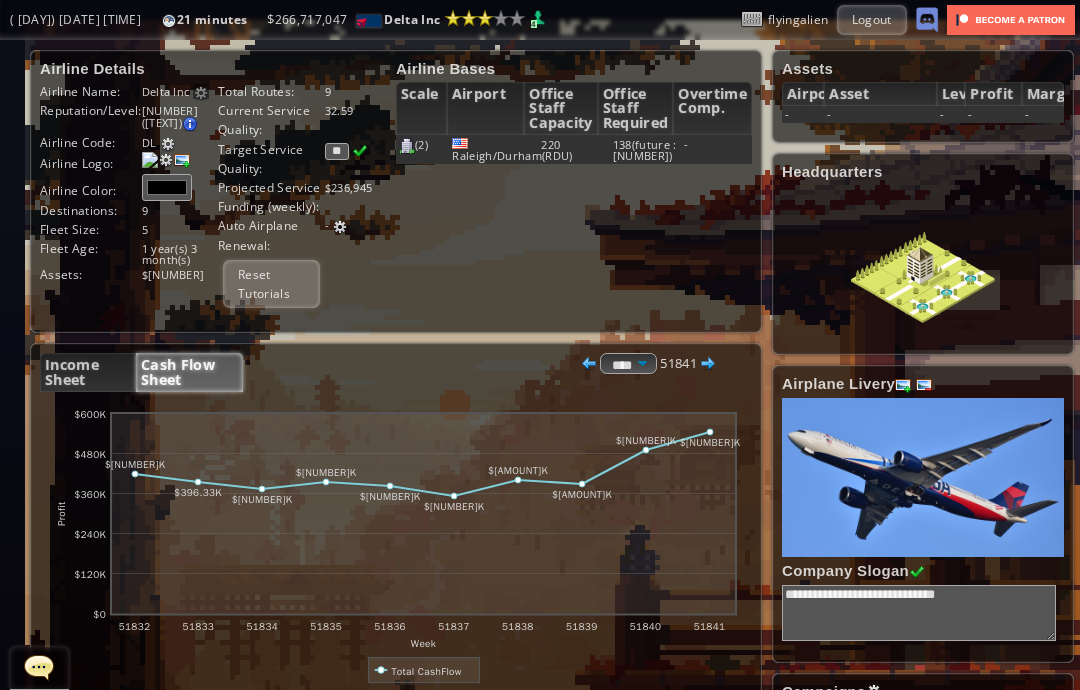 click at bounding box center (360, 151) 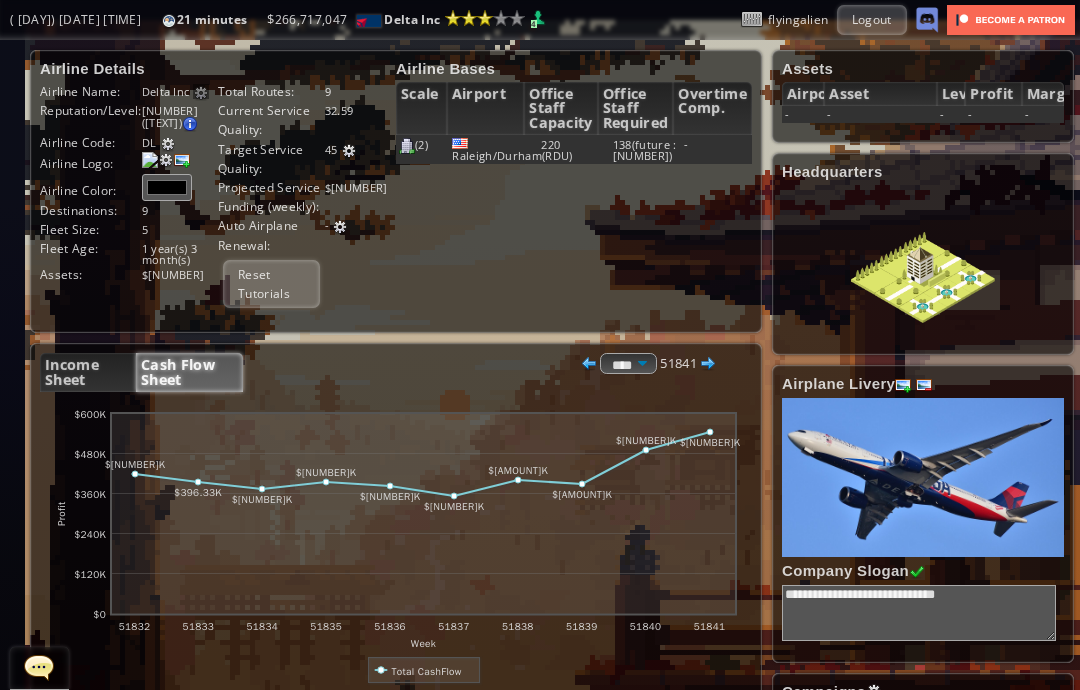 click at bounding box center (349, 151) 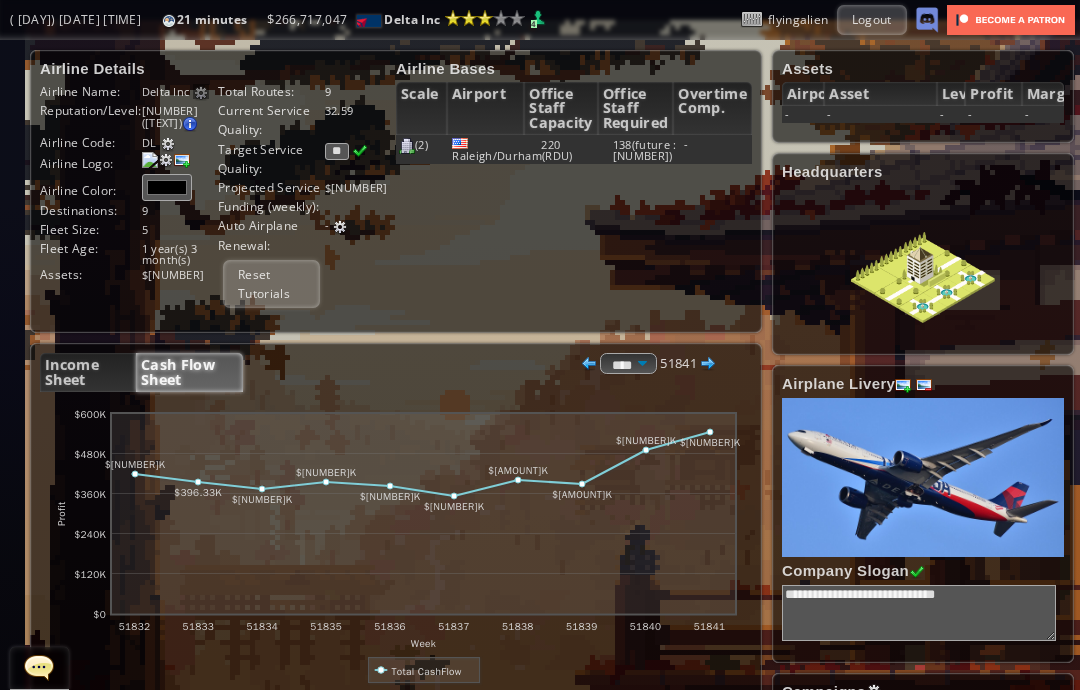 click on "**" at bounding box center (337, 151) 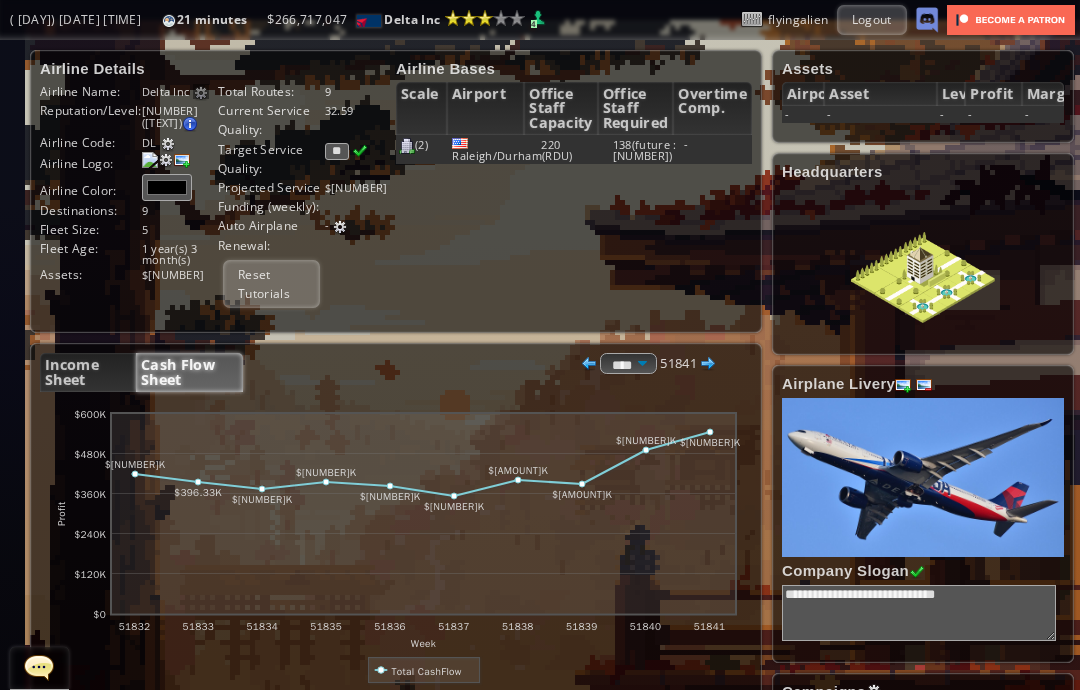 type on "**" 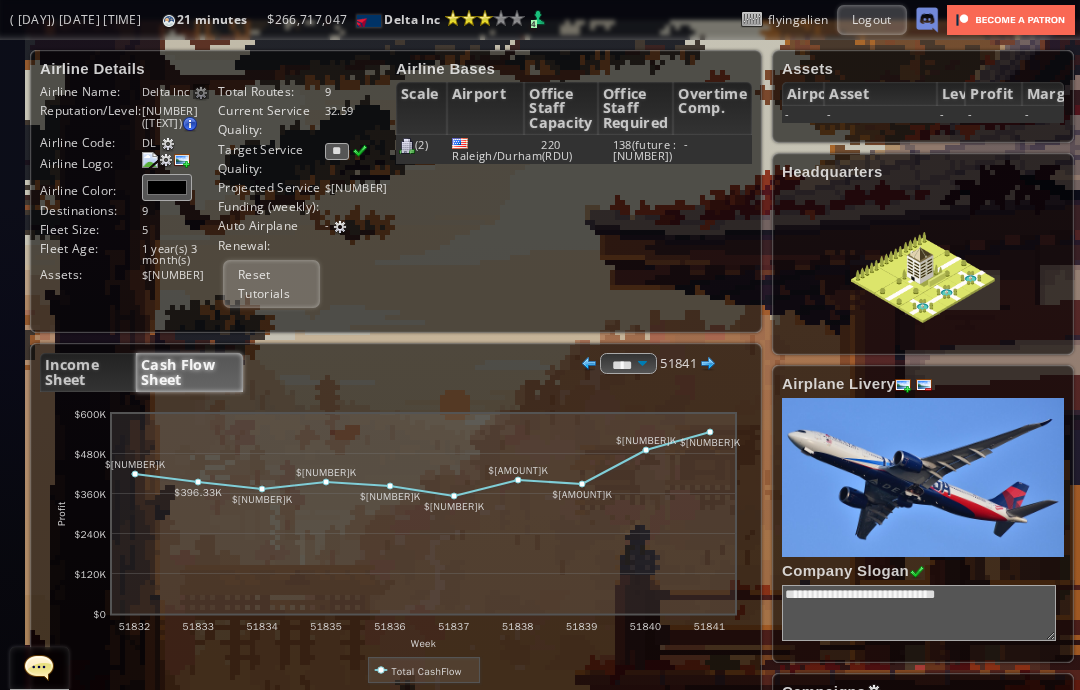 click at bounding box center (360, 151) 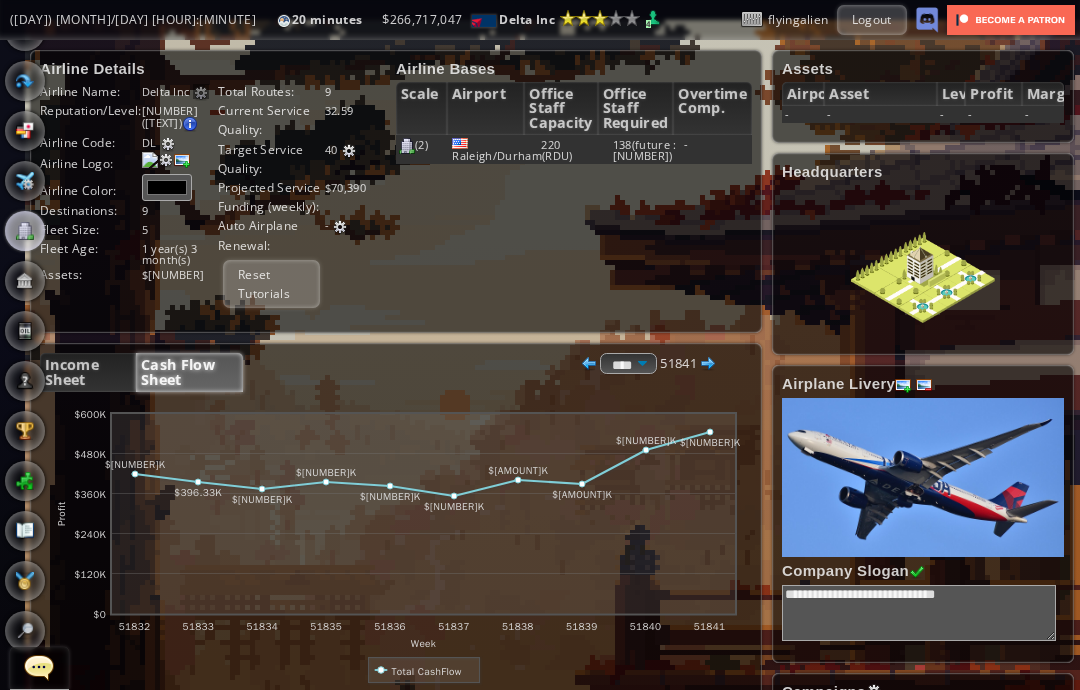 click at bounding box center (190, 124) 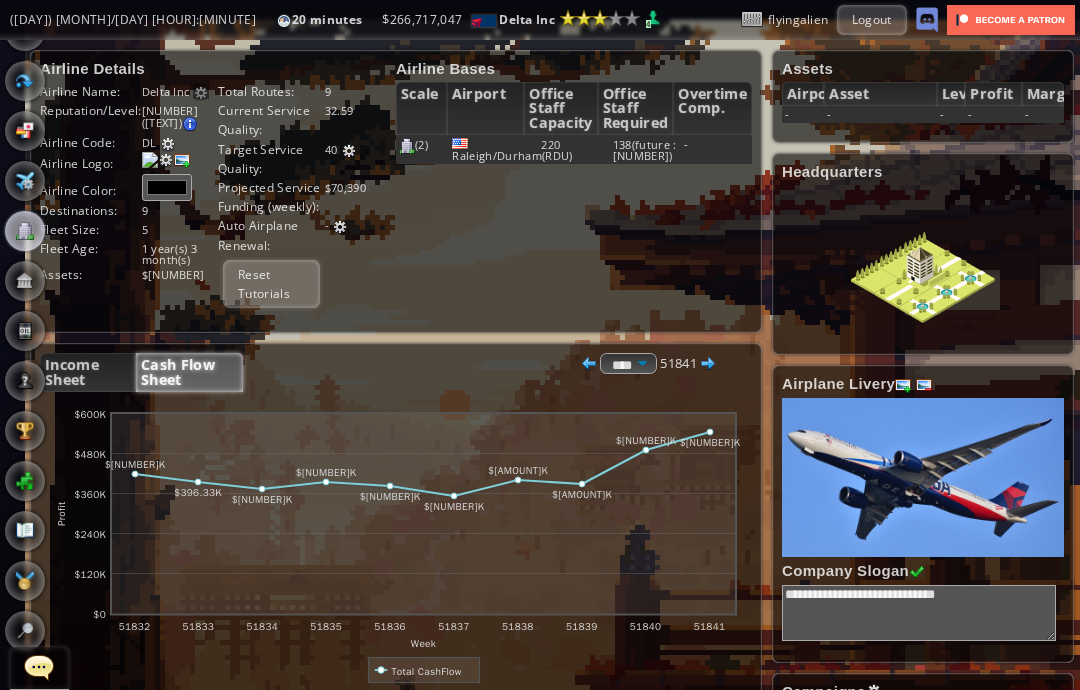 click on "Reputation/Level:" at bounding box center (91, 91) 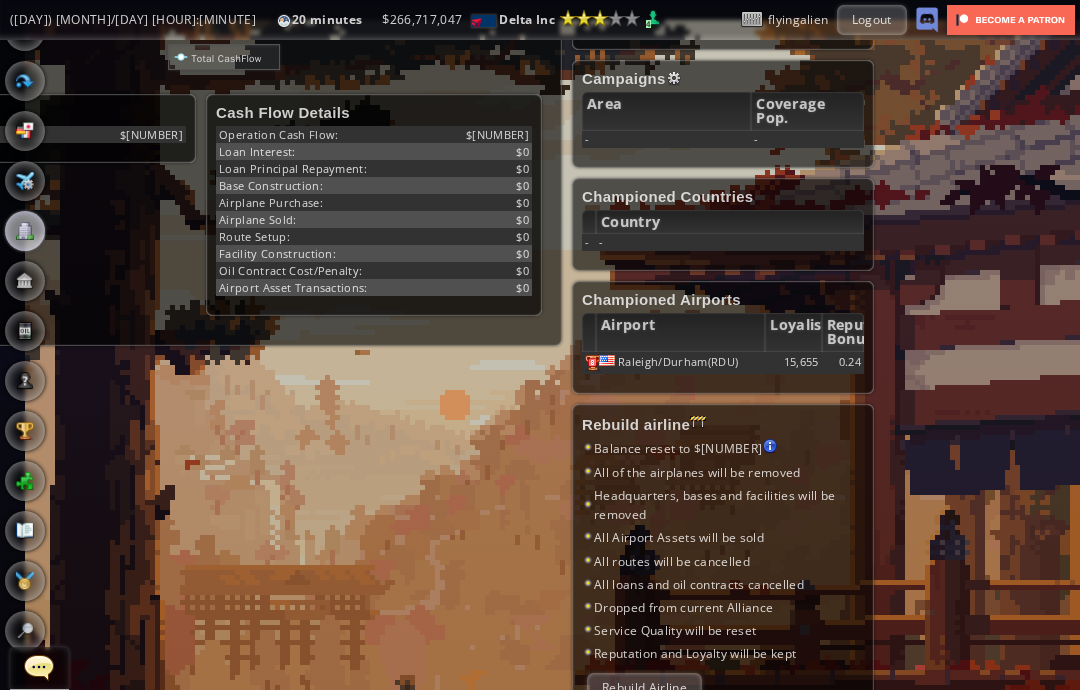 scroll, scrollTop: 613, scrollLeft: 209, axis: both 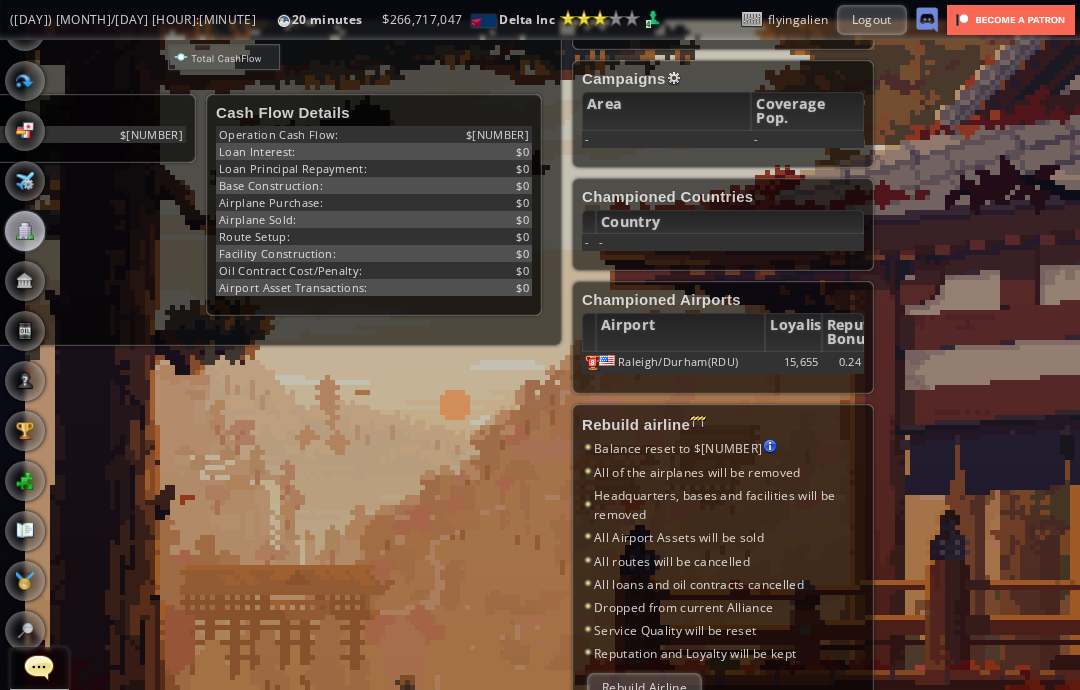 click on "0.24" at bounding box center [843, 363] 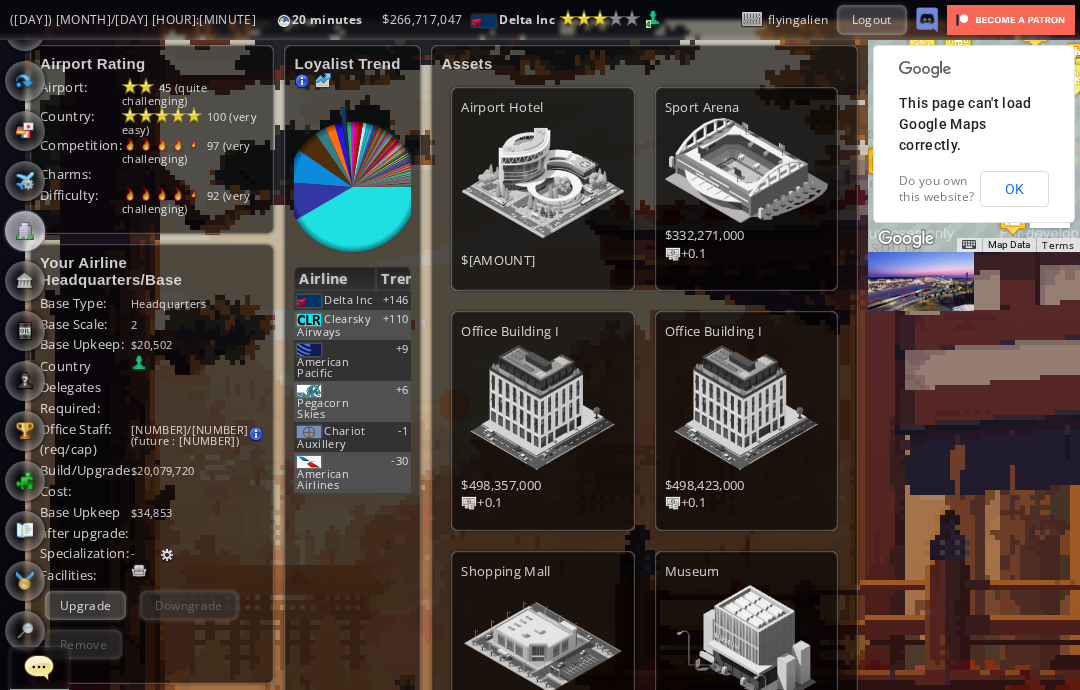 scroll, scrollTop: 0, scrollLeft: 0, axis: both 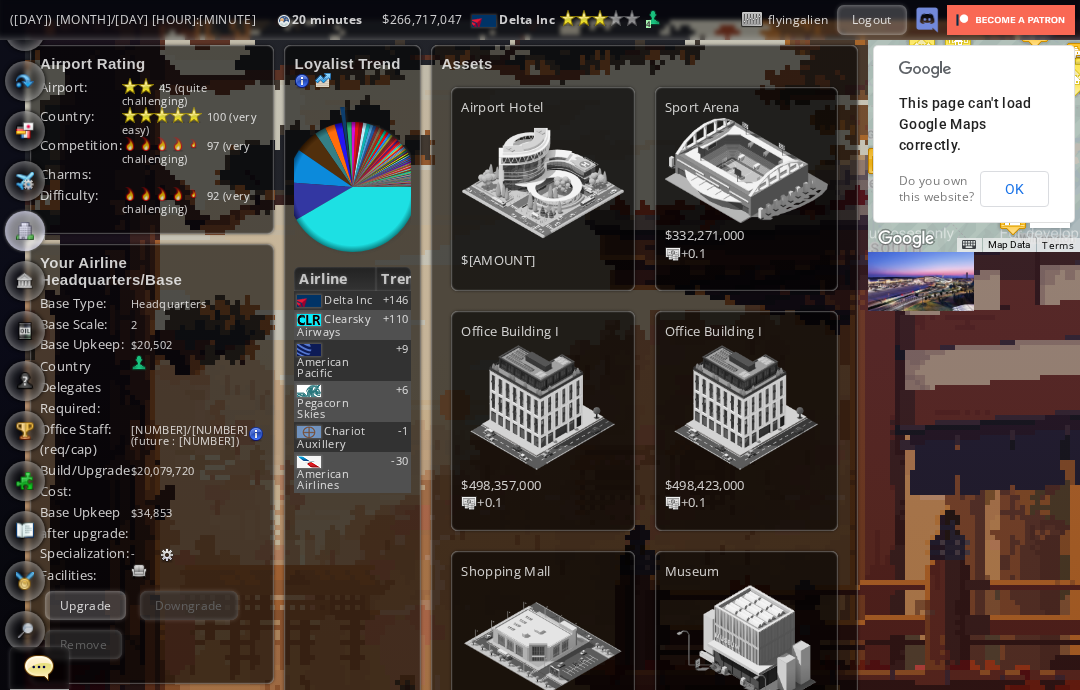 click at bounding box center [25, 81] 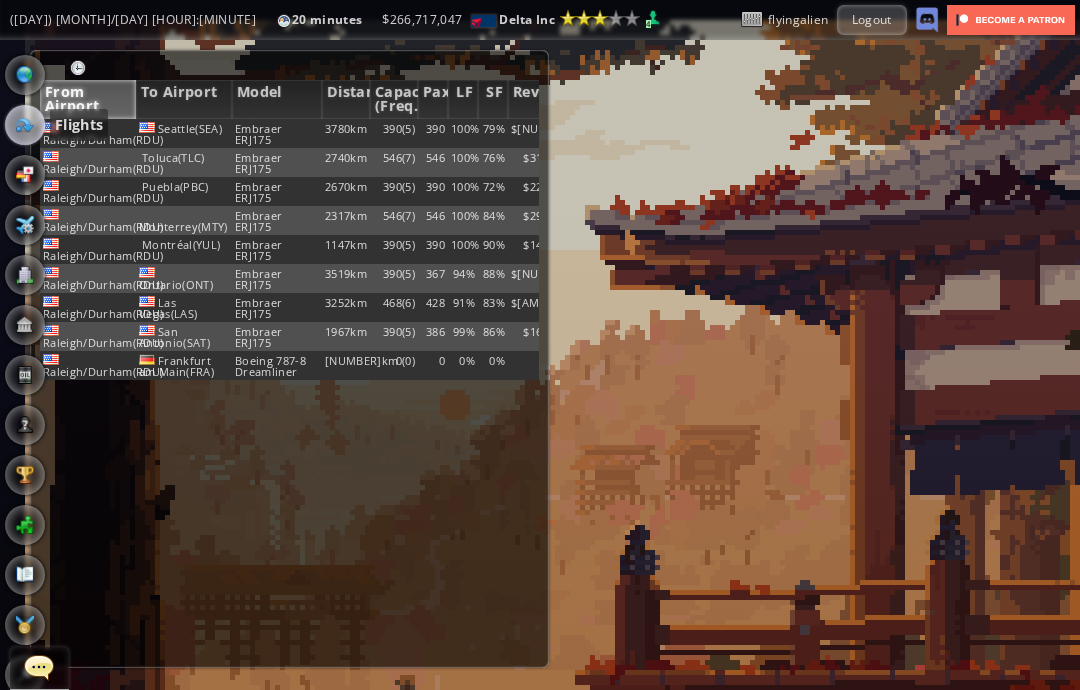 scroll, scrollTop: 0, scrollLeft: 0, axis: both 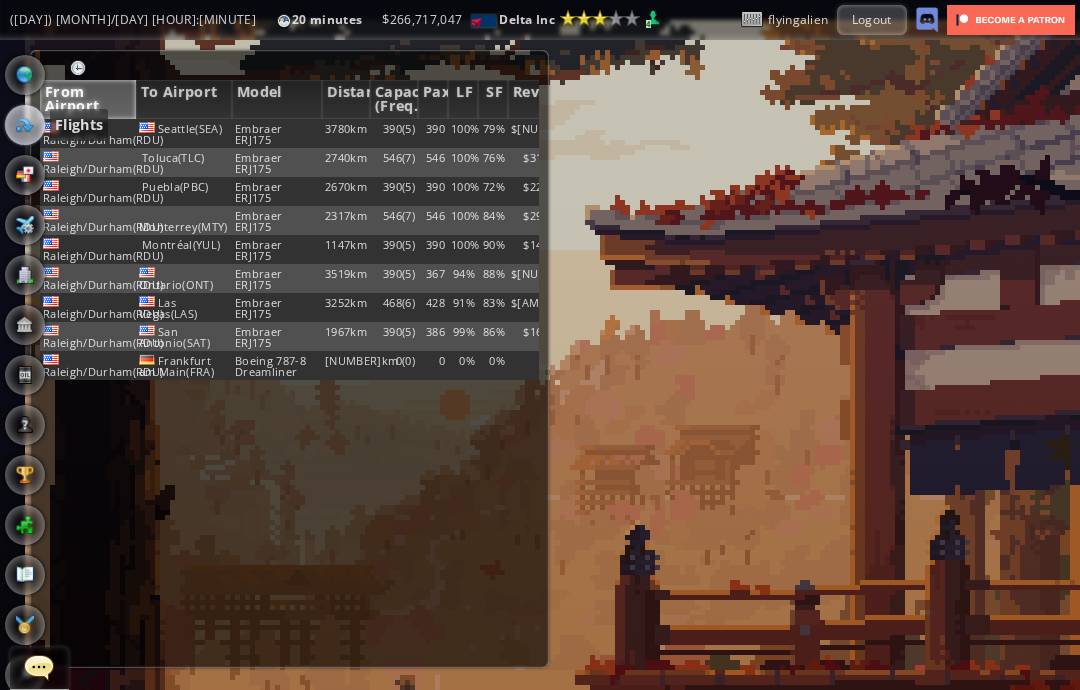 click at bounding box center [25, 75] 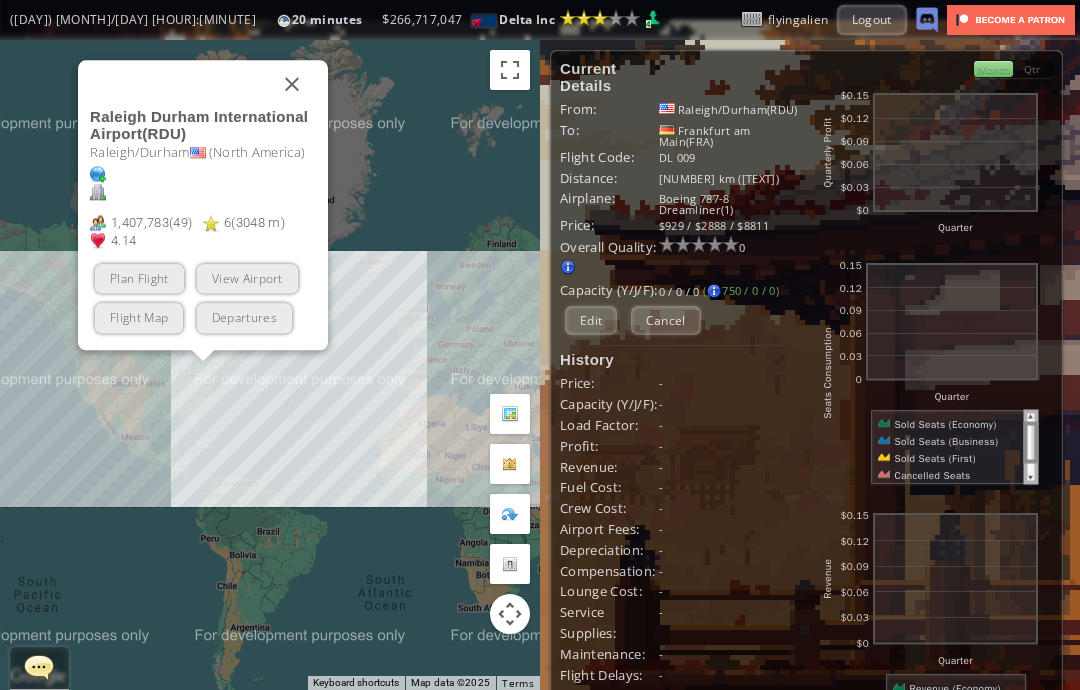 click at bounding box center [292, 84] 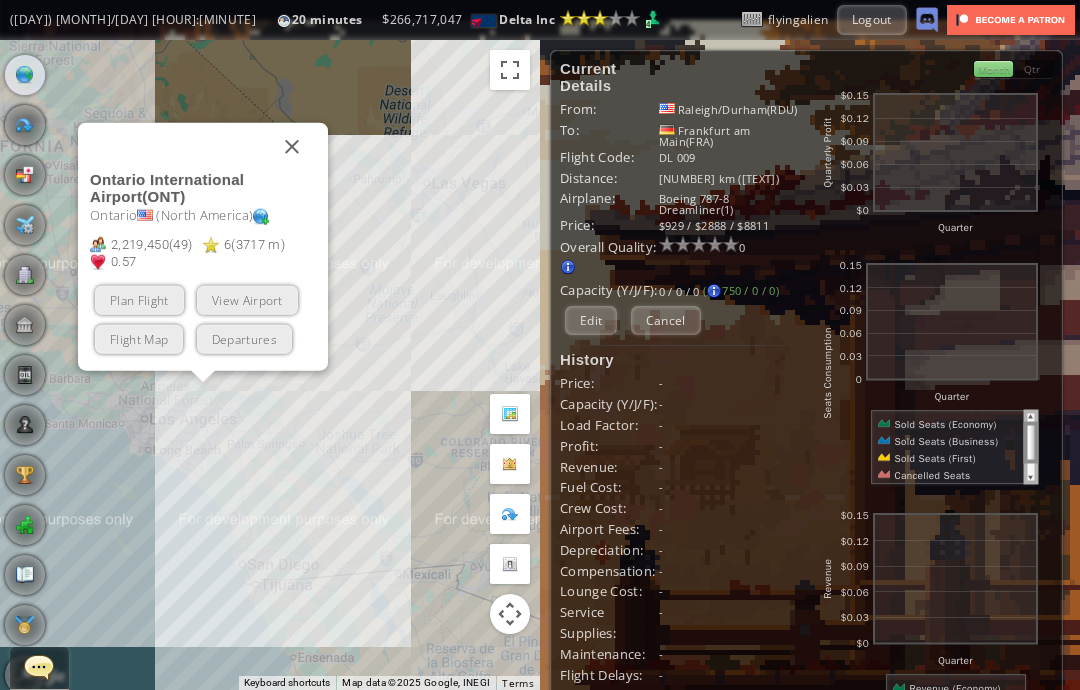 click on "View Airport" at bounding box center [247, 300] 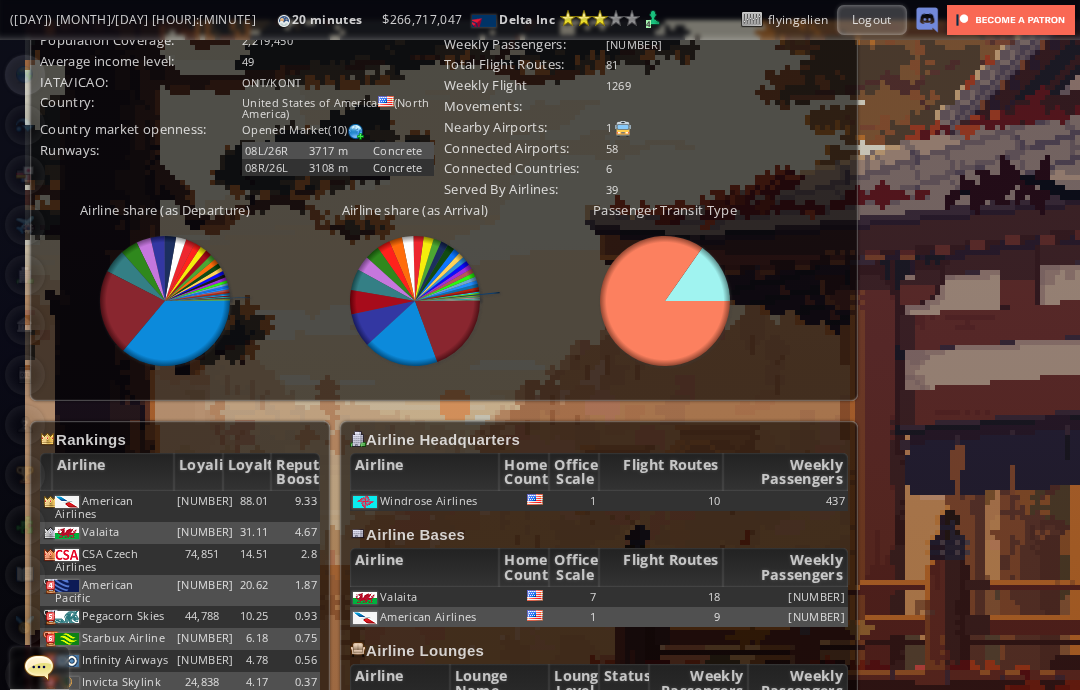 scroll, scrollTop: 890, scrollLeft: 0, axis: vertical 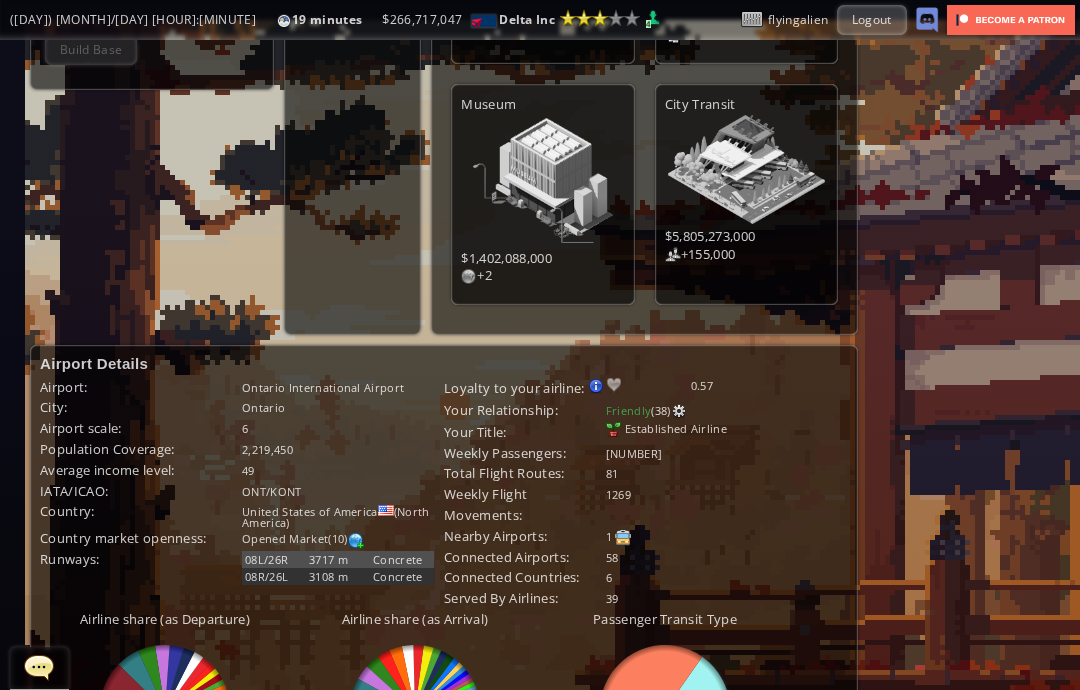 click on "Friendly (38)" at bounding box center [638, 410] 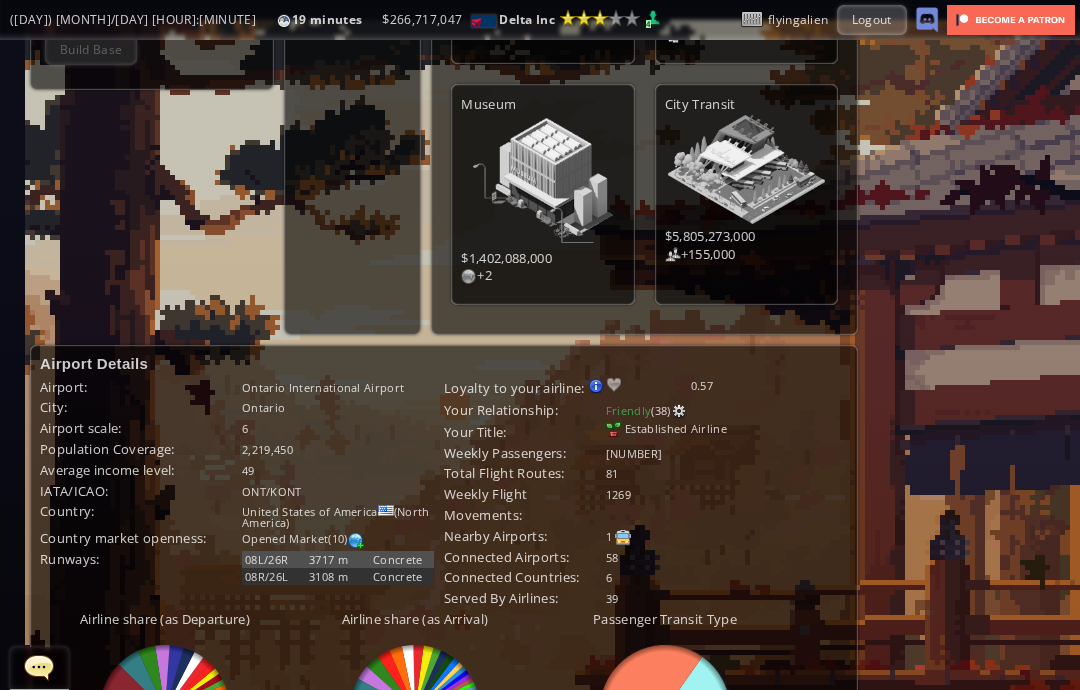 click on "Established Airline" at bounding box center [676, 428] 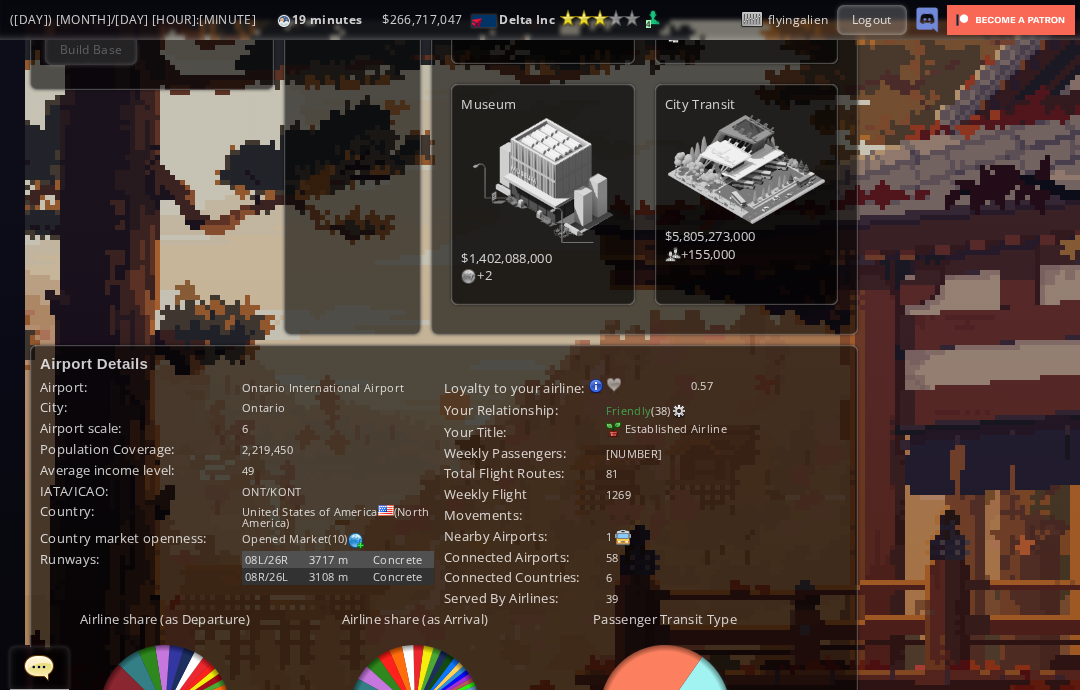 click on "Friendly (38)" at bounding box center (638, 410) 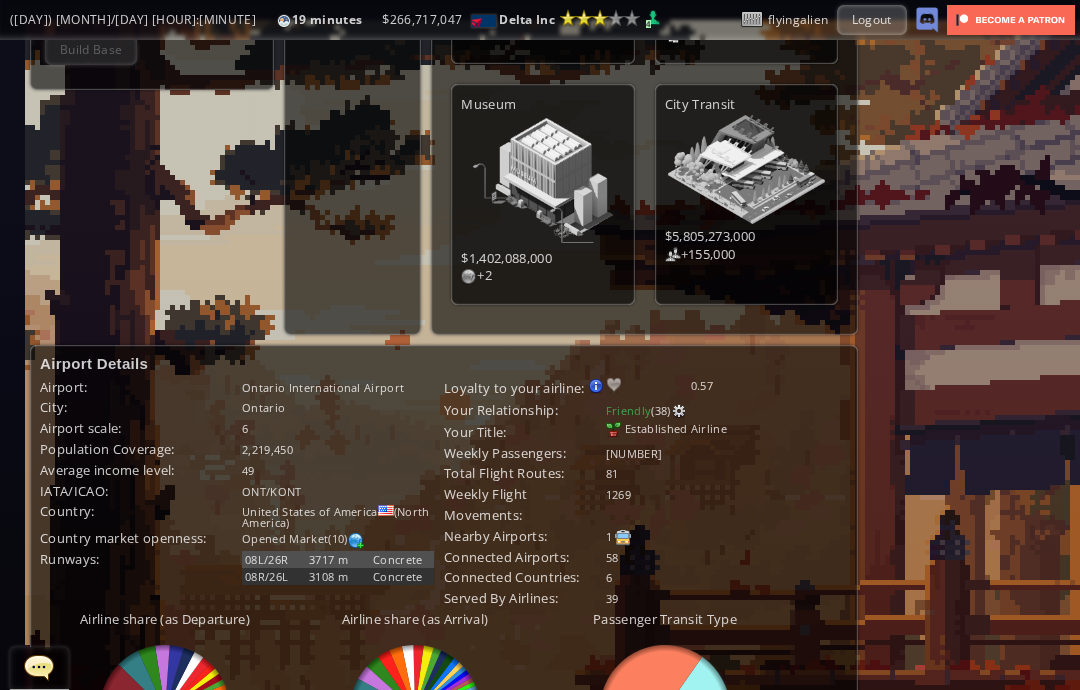 click on "Friendly (38)" at bounding box center [638, 410] 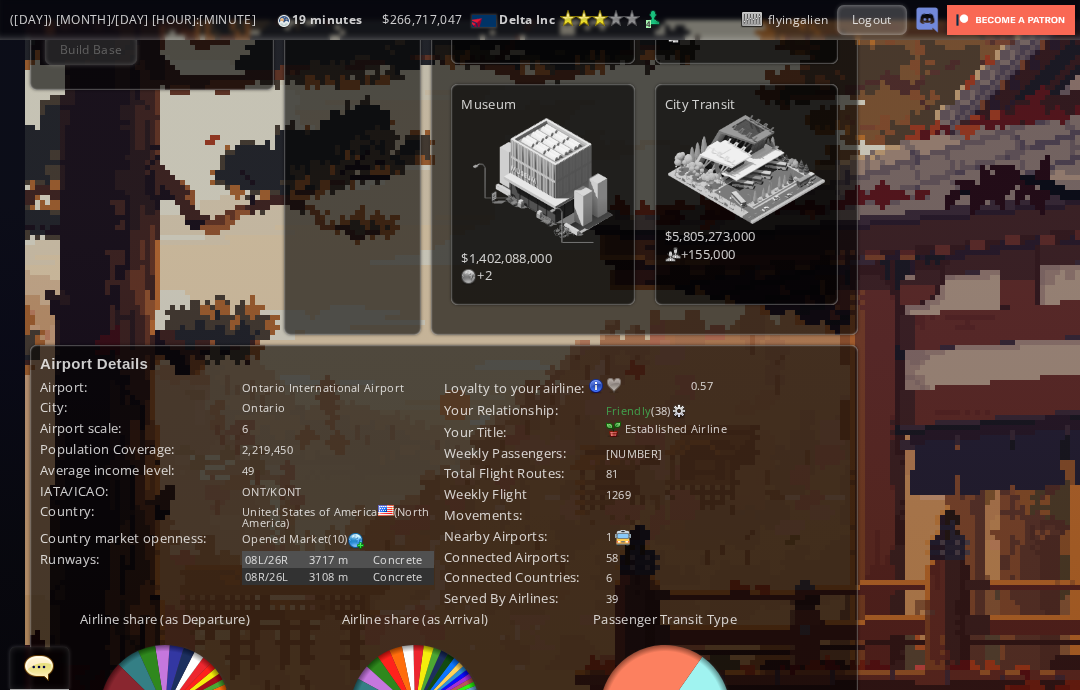 click at bounding box center [679, 411] 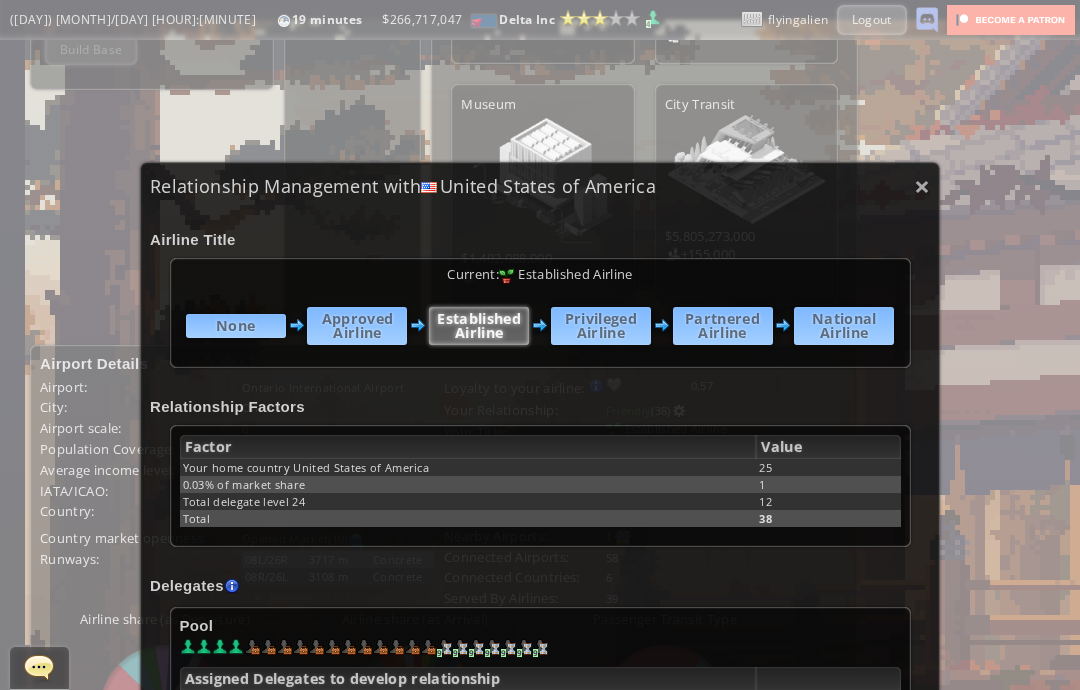 click on "×" at bounding box center [922, 186] 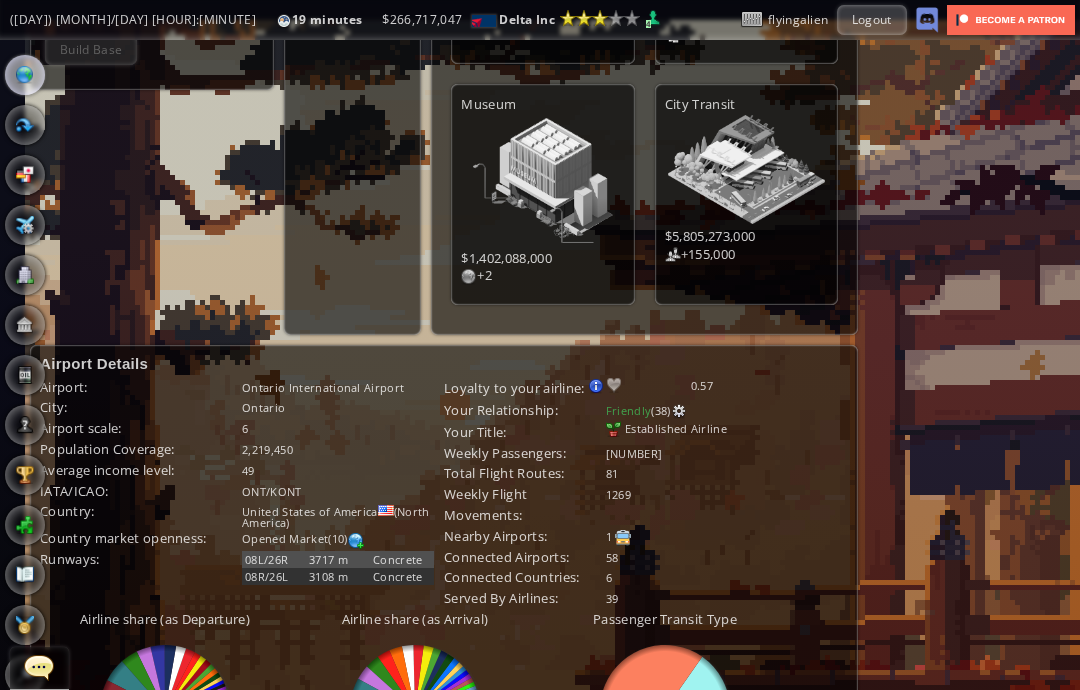 click on "World Map" at bounding box center (25, 75) 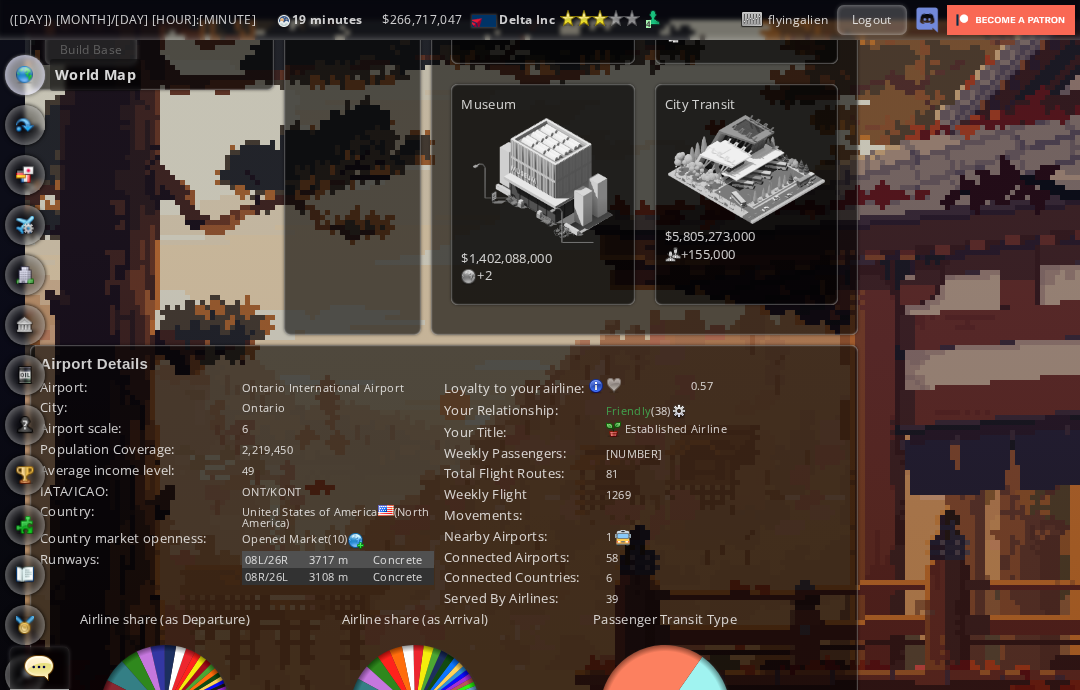 click at bounding box center [25, 75] 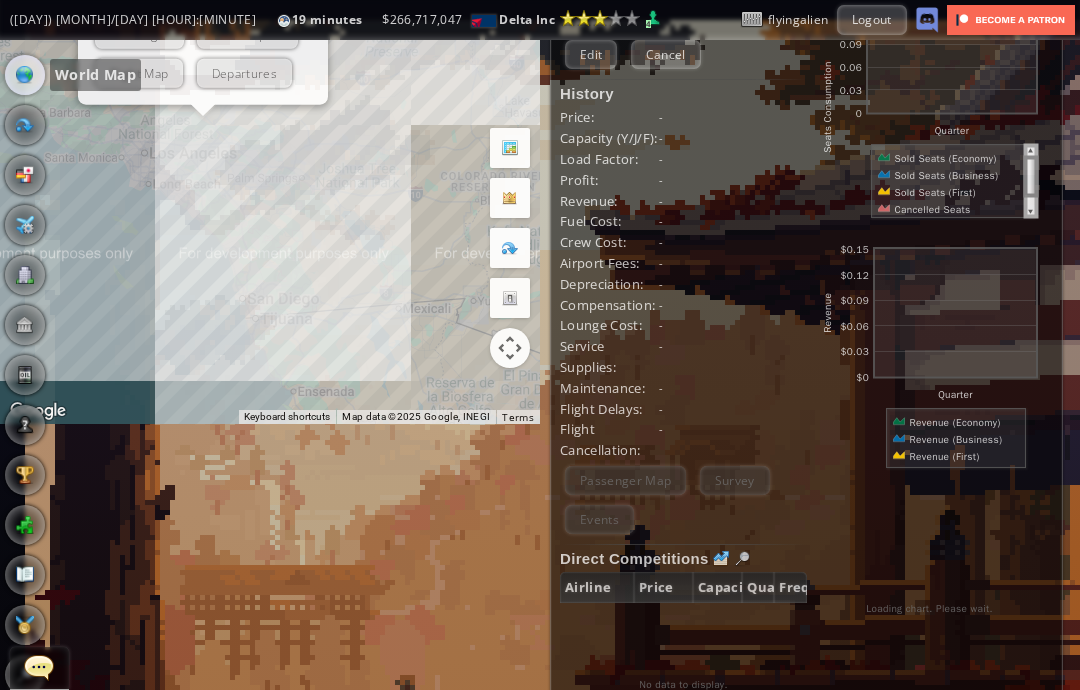 scroll, scrollTop: 258, scrollLeft: 0, axis: vertical 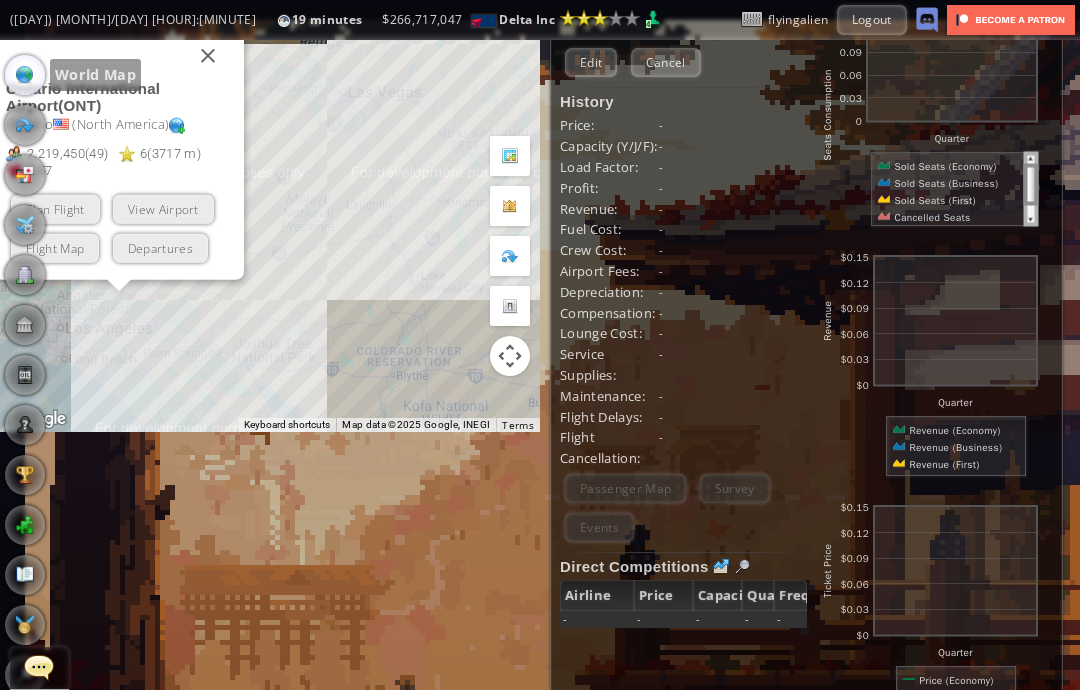 click at bounding box center [208, 56] 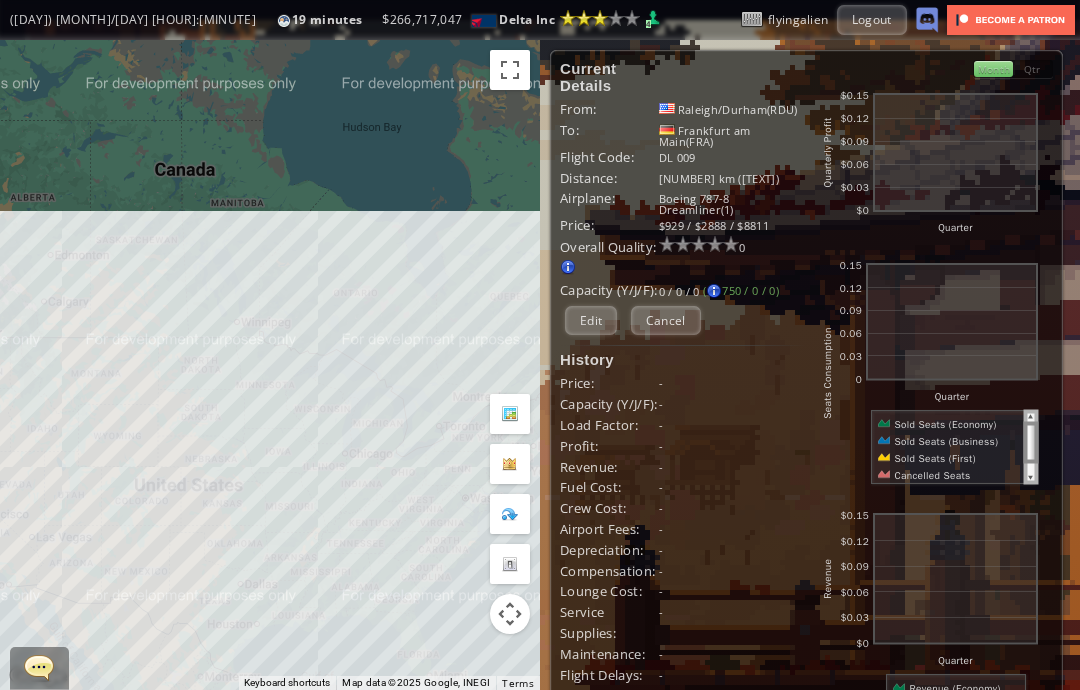 scroll, scrollTop: 0, scrollLeft: 0, axis: both 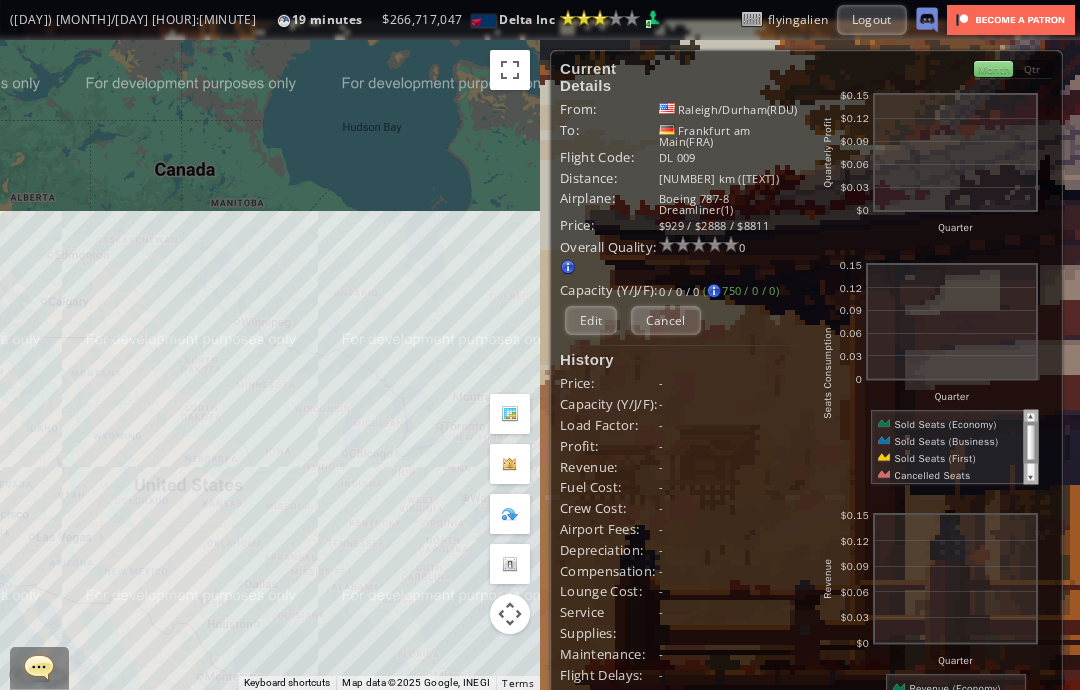 click on "Cancel" at bounding box center [666, 320] 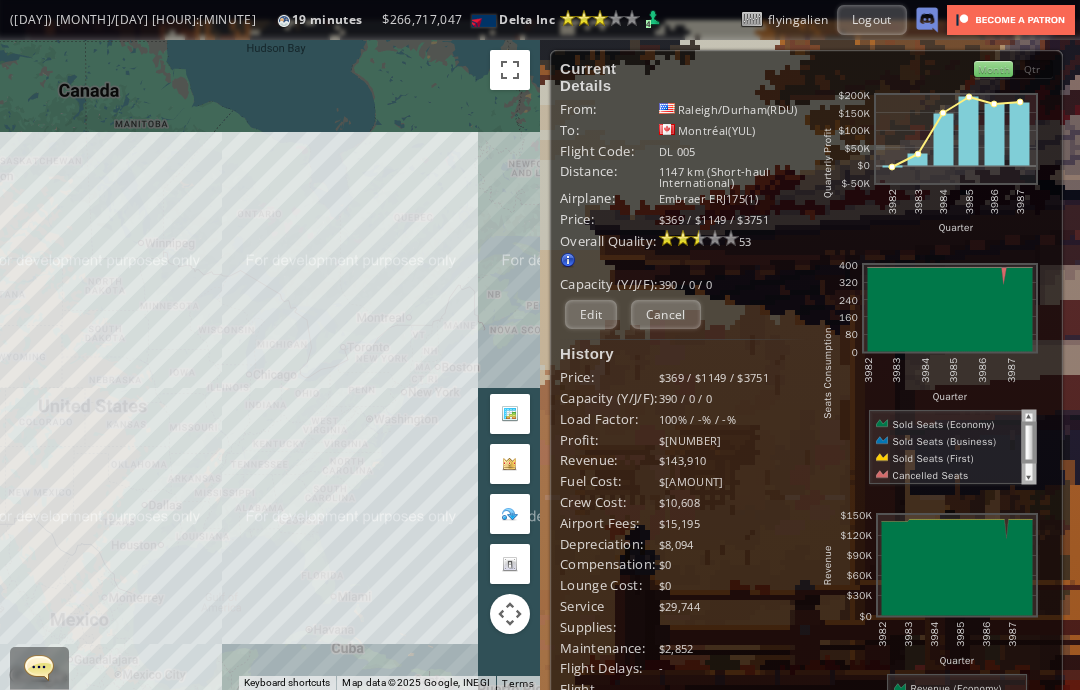 scroll, scrollTop: 0, scrollLeft: 0, axis: both 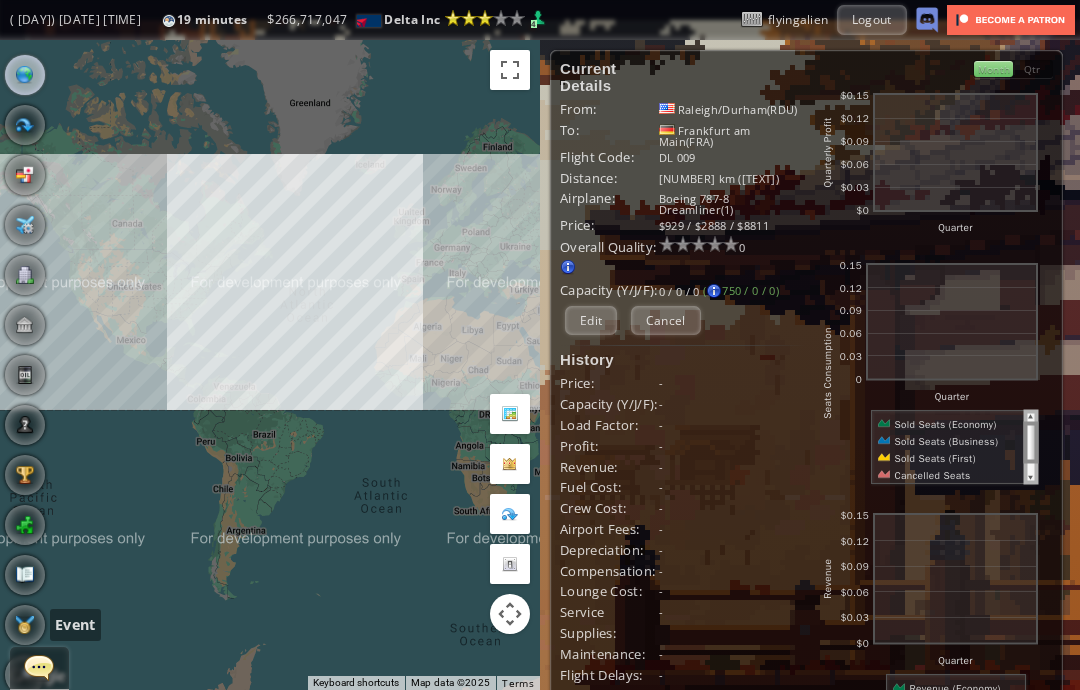 click at bounding box center (25, 625) 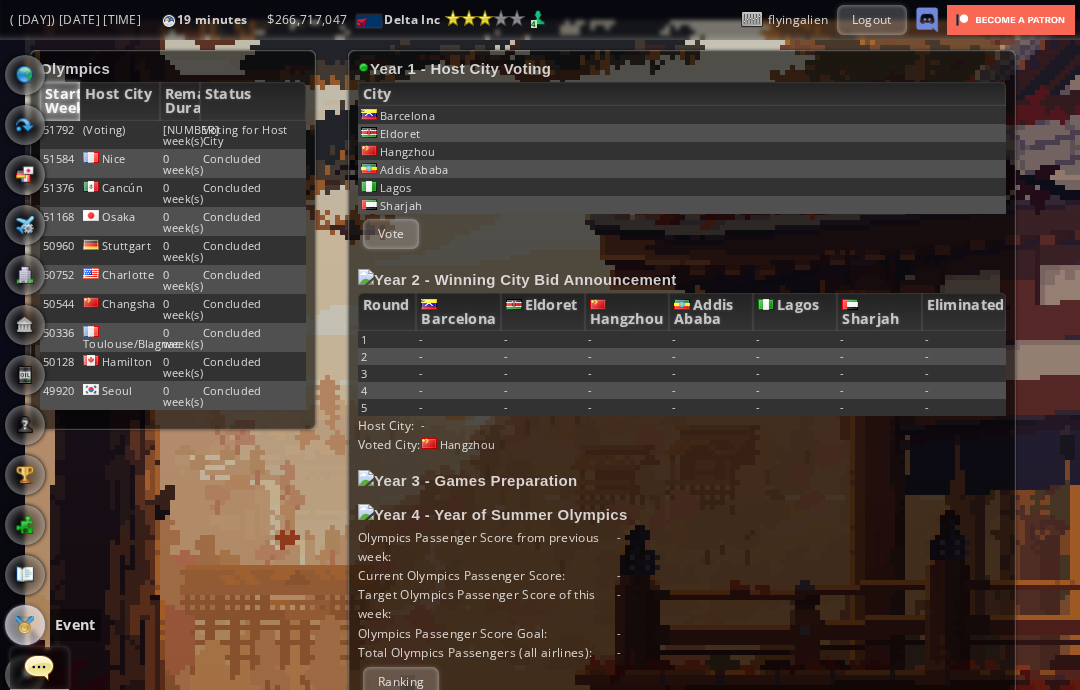 click on "(Voting)" at bounding box center [120, 135] 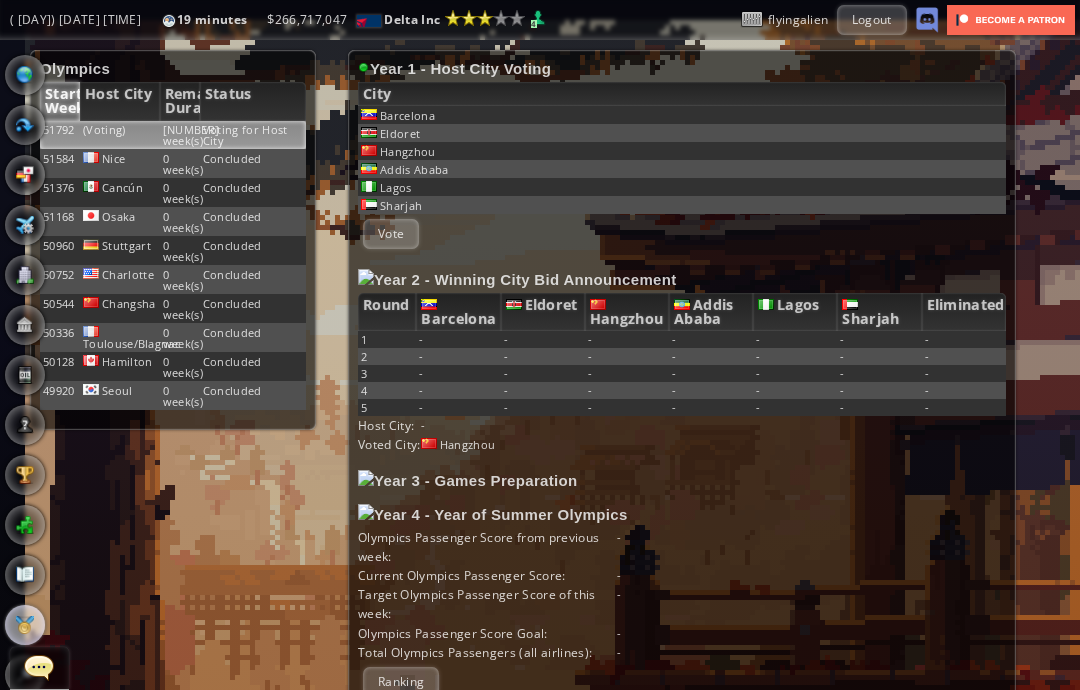 click on "(Voting)" at bounding box center (120, 135) 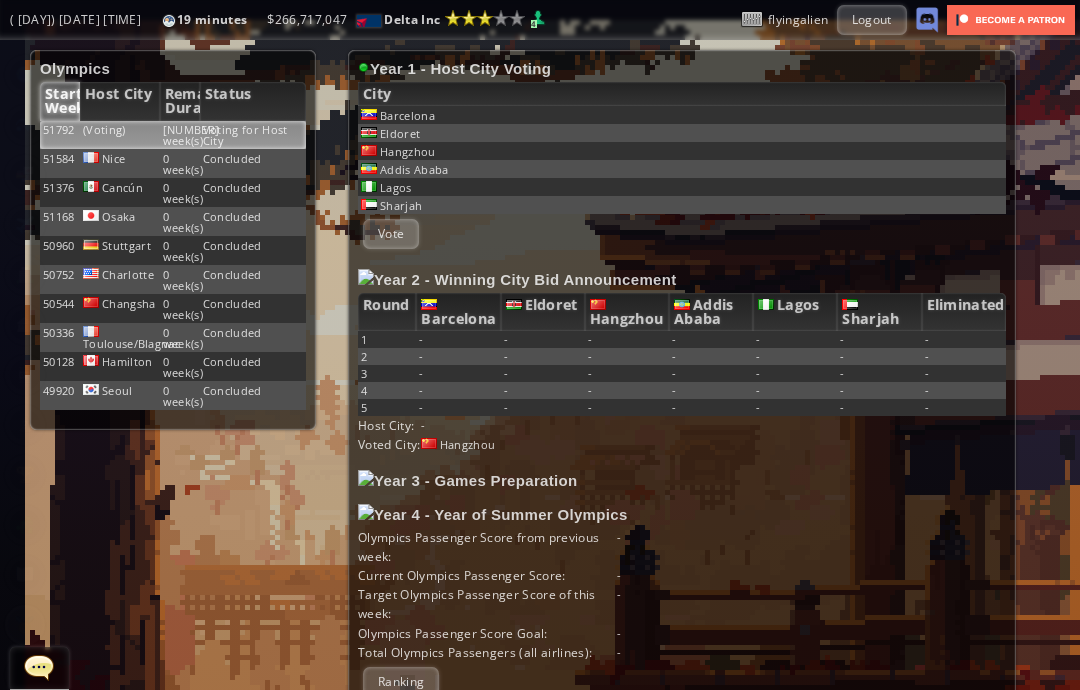 click at bounding box center (7, 345) 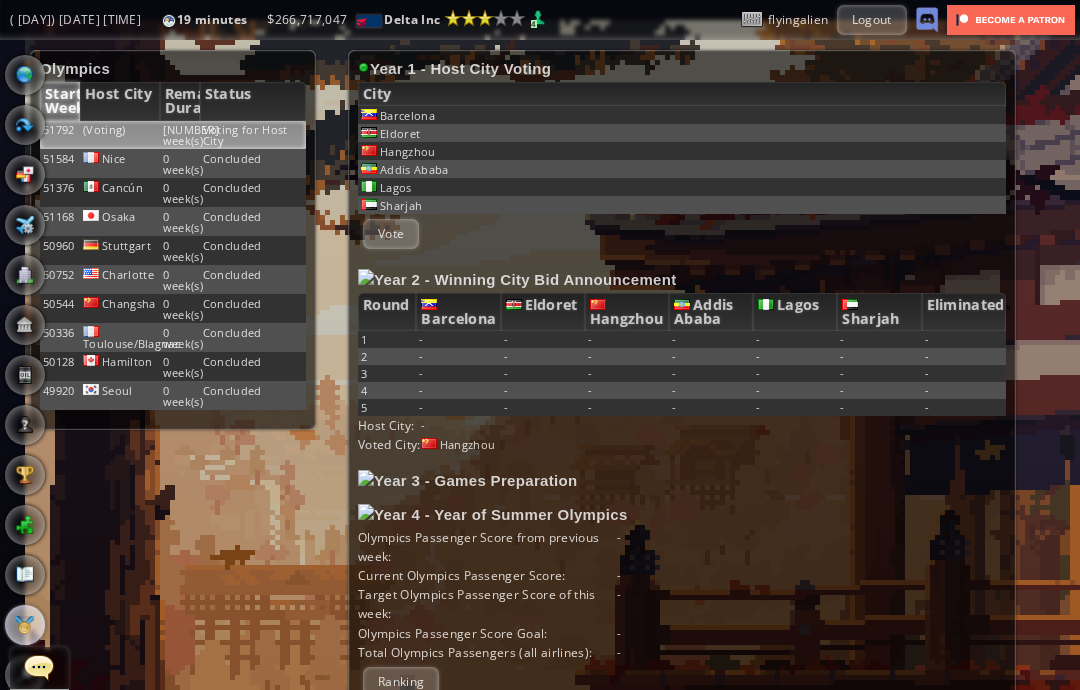 click at bounding box center [25, 75] 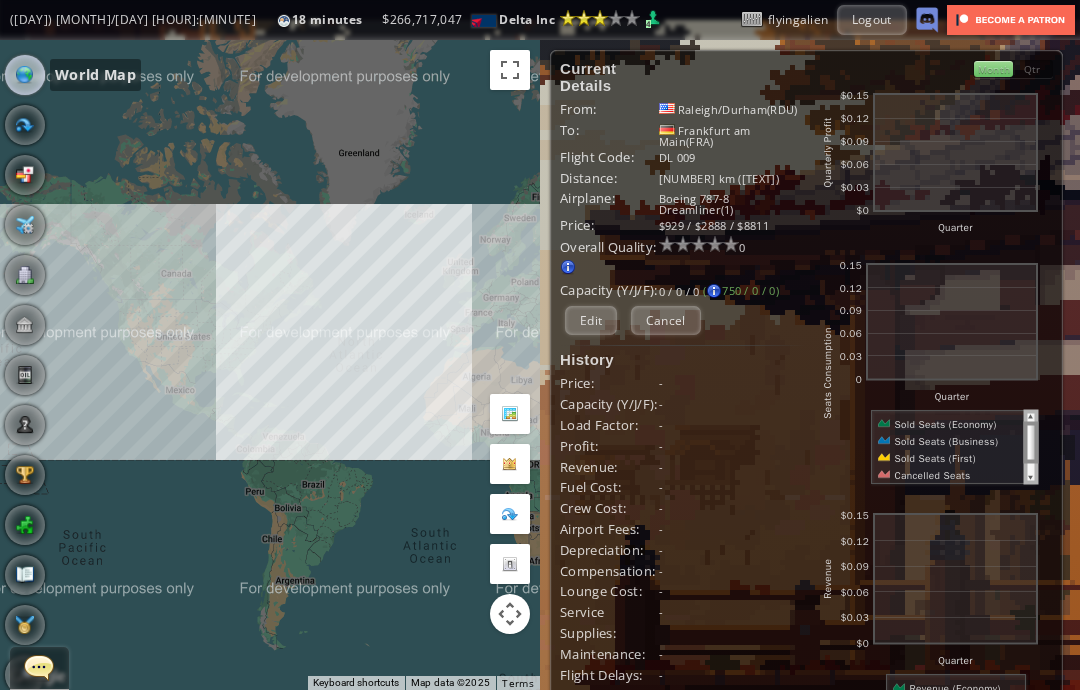 click on "To navigate, press the arrow keys." at bounding box center [270, 365] 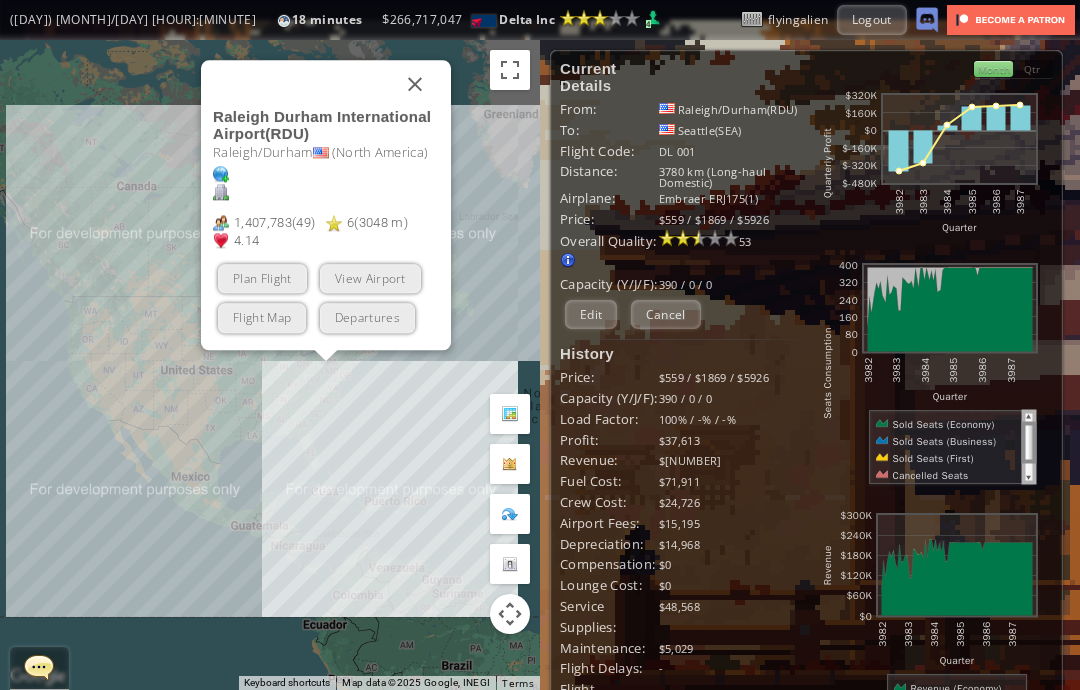click on "Flight Map" at bounding box center [262, 318] 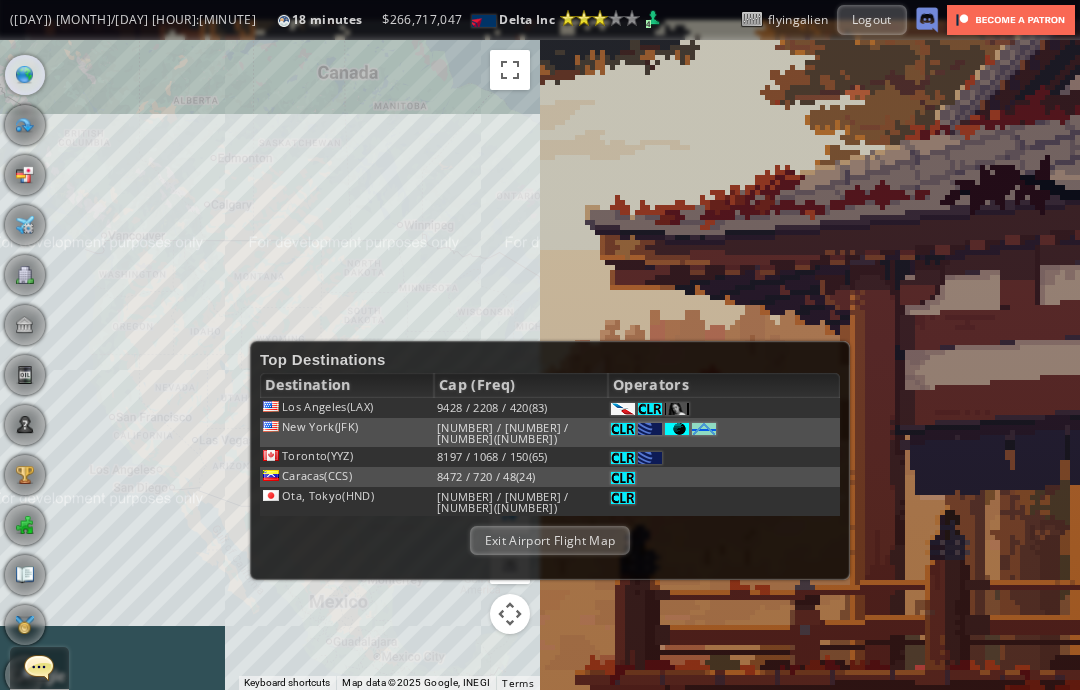 click on "Exit Airport Flight Map" at bounding box center [550, 540] 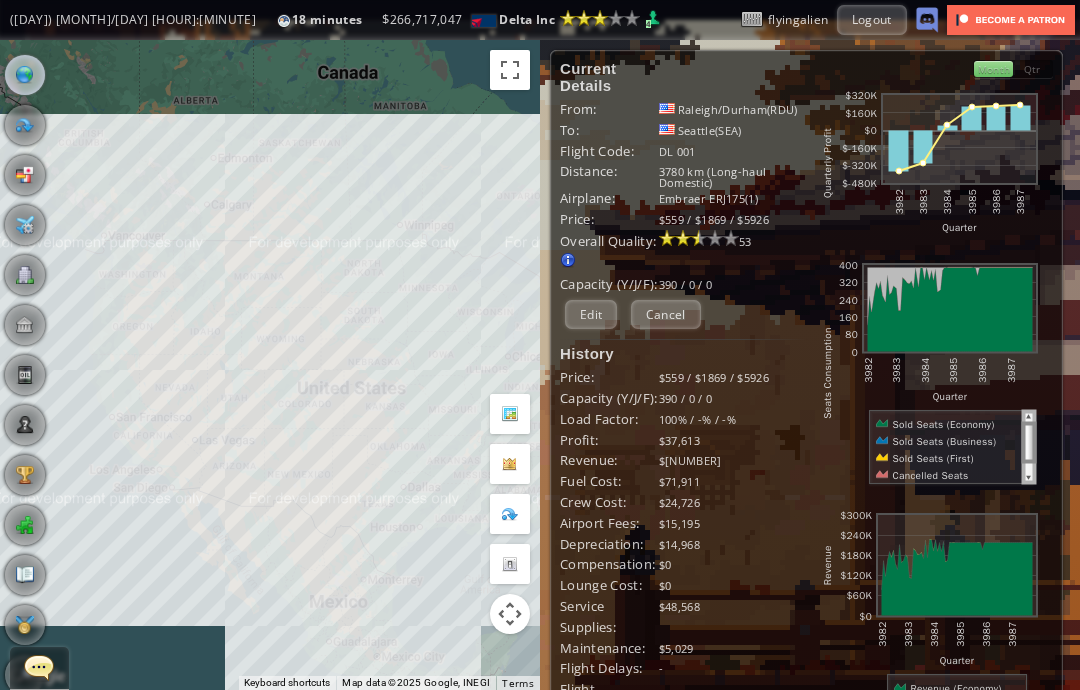scroll, scrollTop: 0, scrollLeft: 0, axis: both 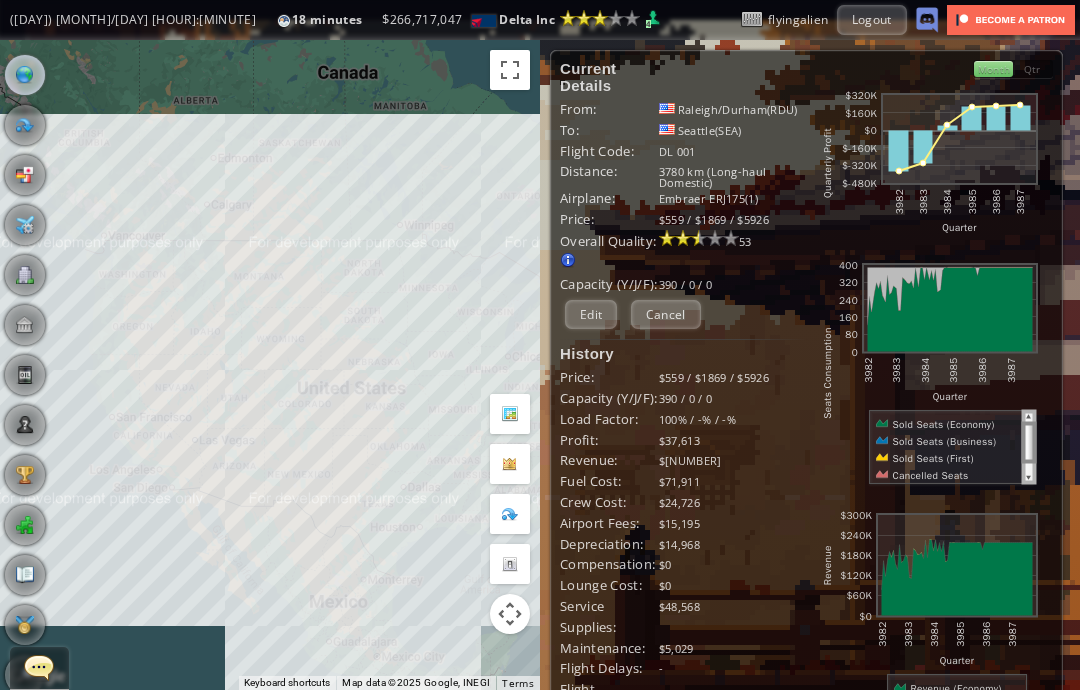 click at bounding box center [25, 225] 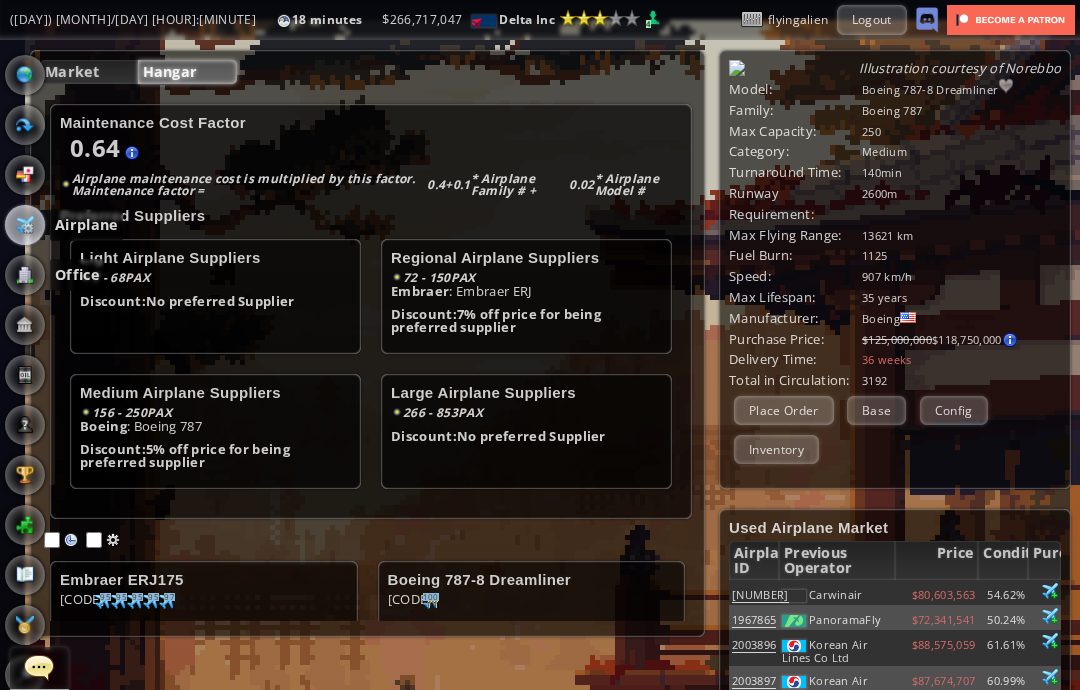 click at bounding box center (25, 275) 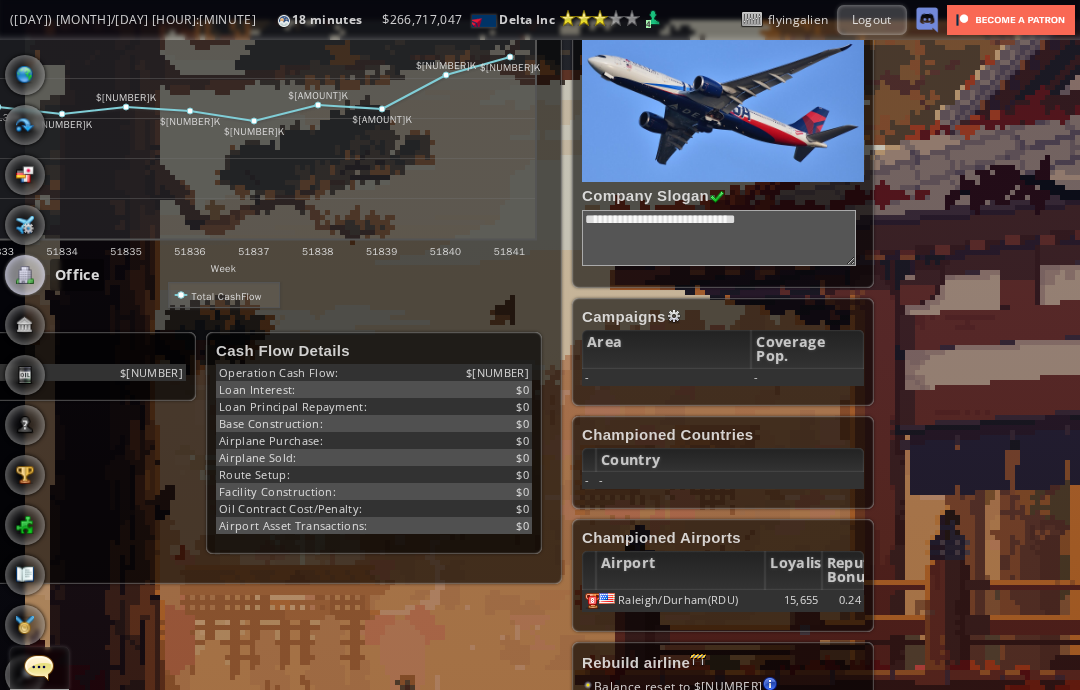 scroll, scrollTop: 546, scrollLeft: 211, axis: both 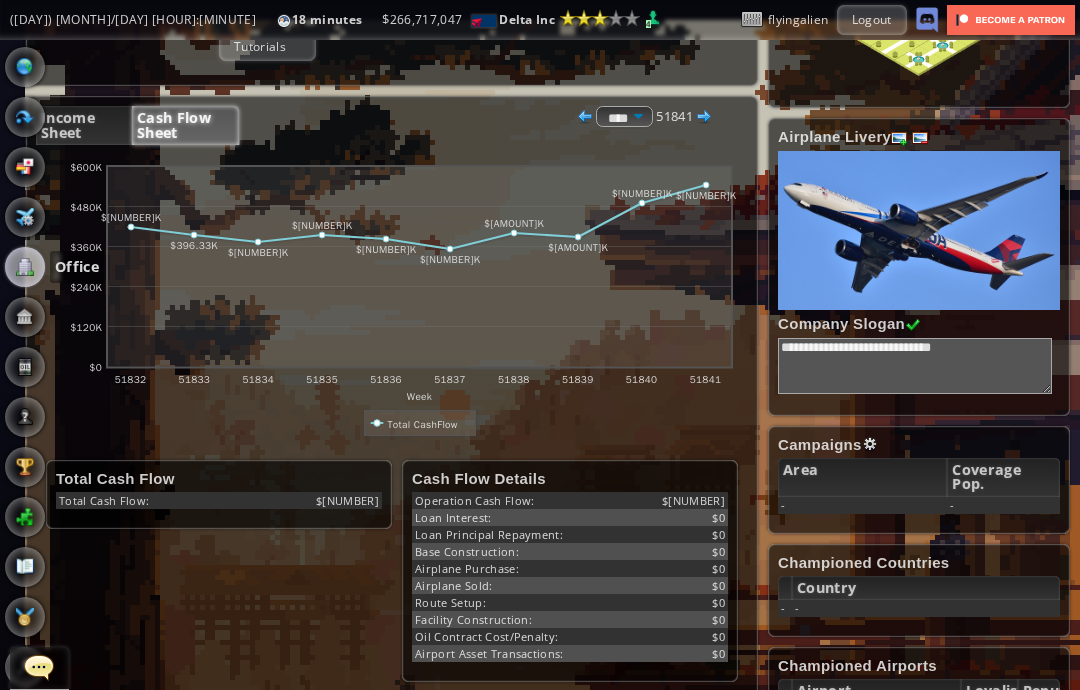 click on "Income Sheet" at bounding box center [84, 125] 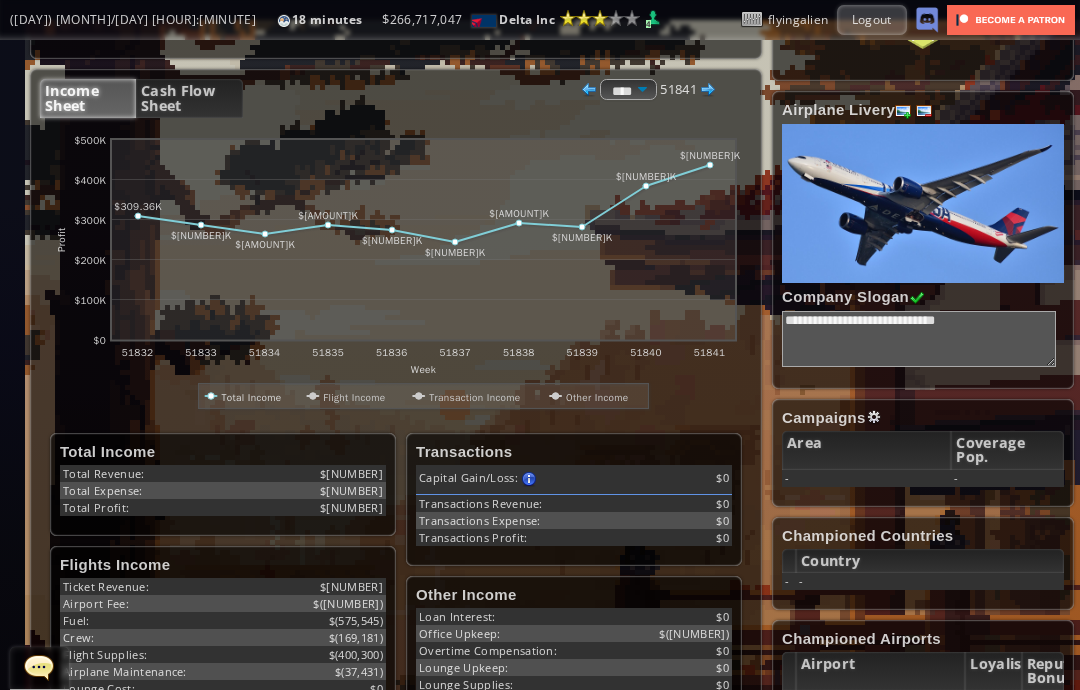 scroll, scrollTop: 274, scrollLeft: 0, axis: vertical 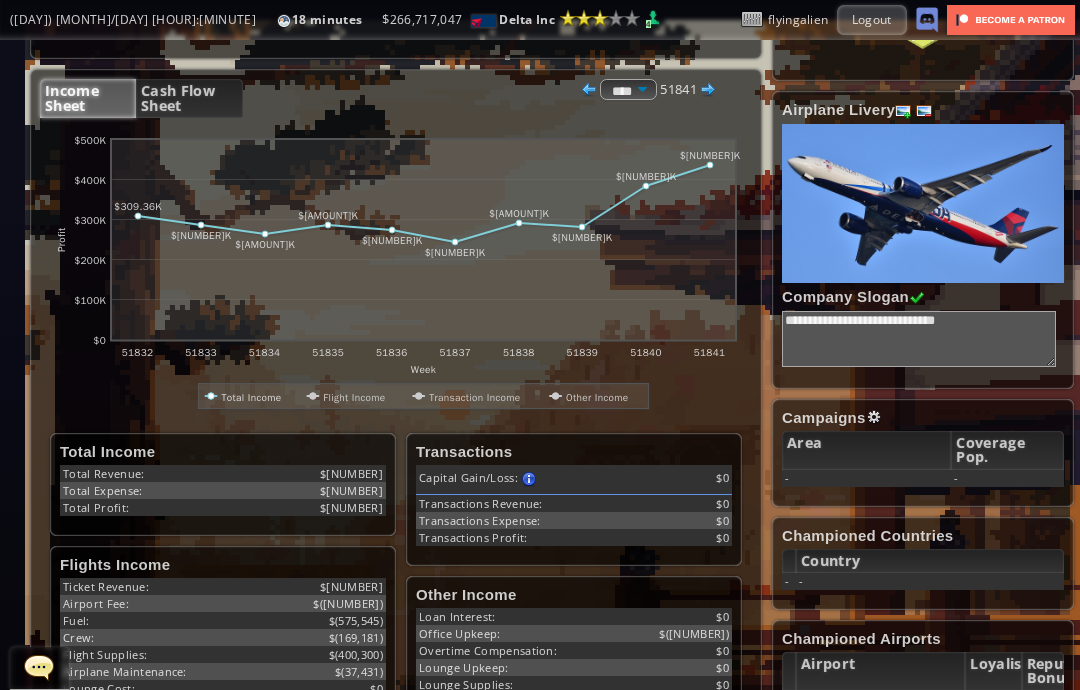 click at bounding box center [589, 90] 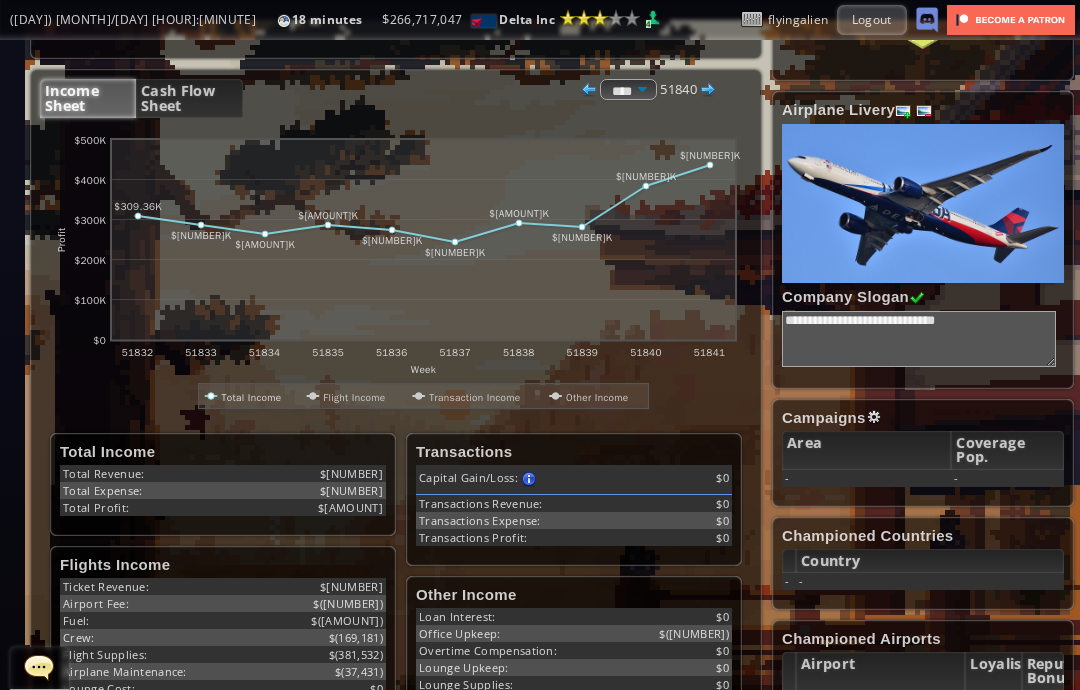 click at bounding box center (589, 90) 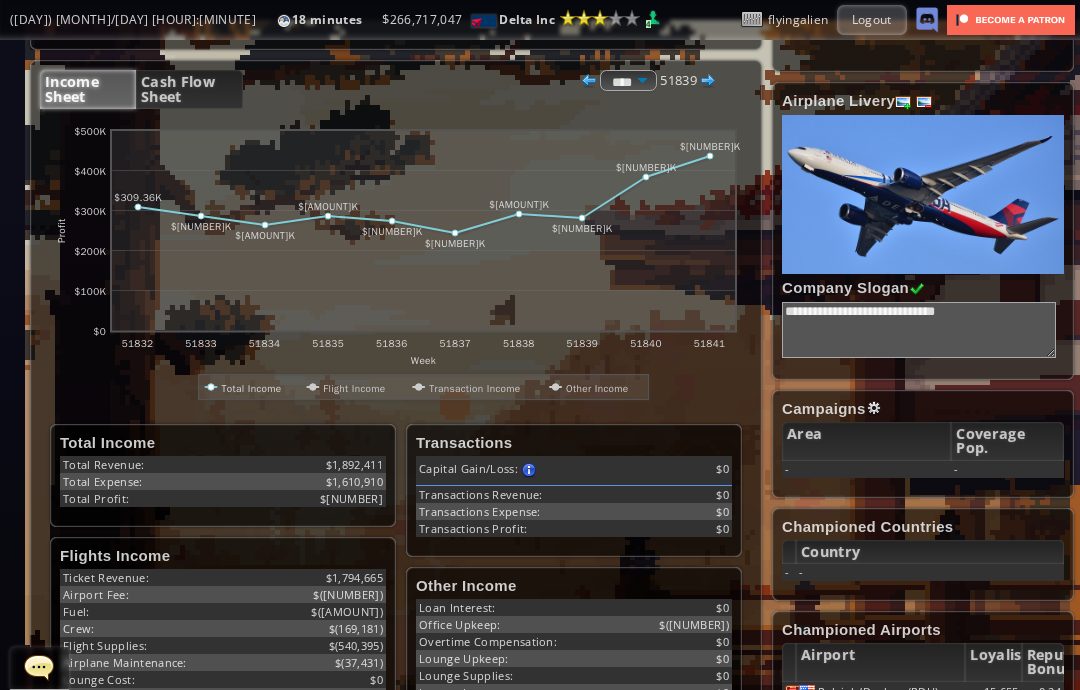 scroll, scrollTop: 283, scrollLeft: 0, axis: vertical 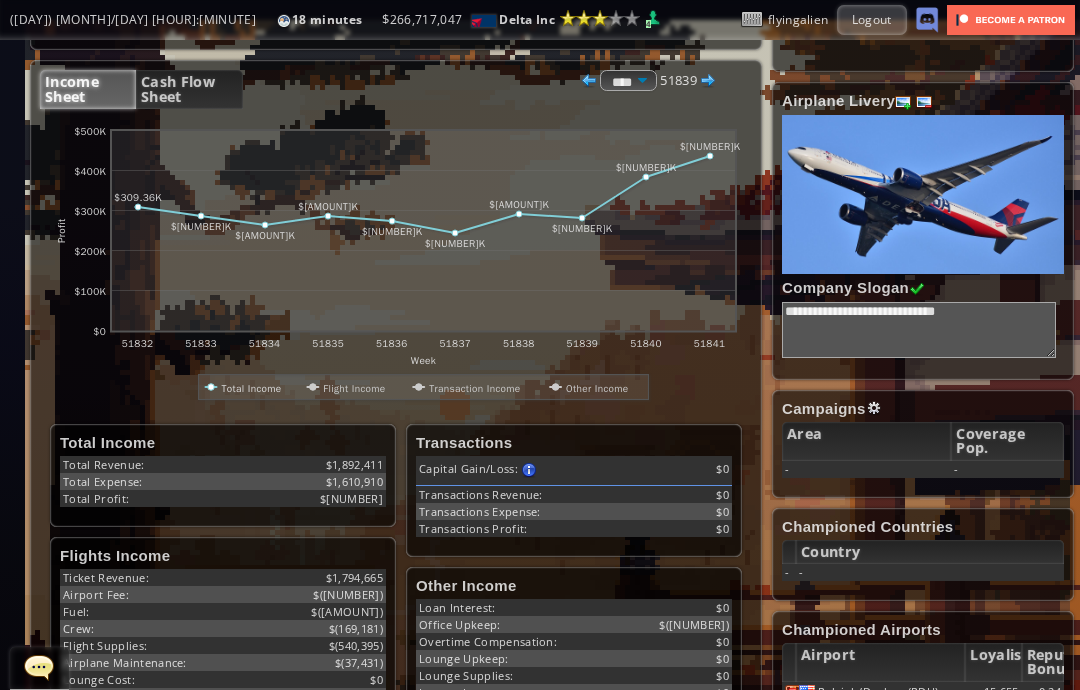 click at bounding box center (589, 81) 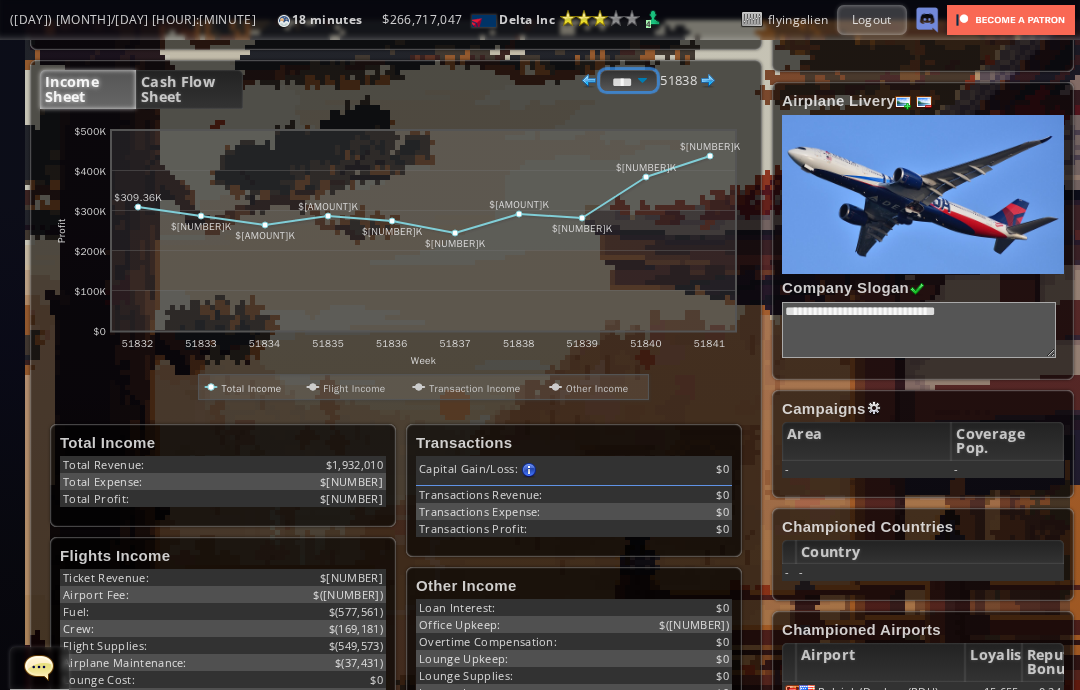 click on "****
*****
****" at bounding box center (628, 80) 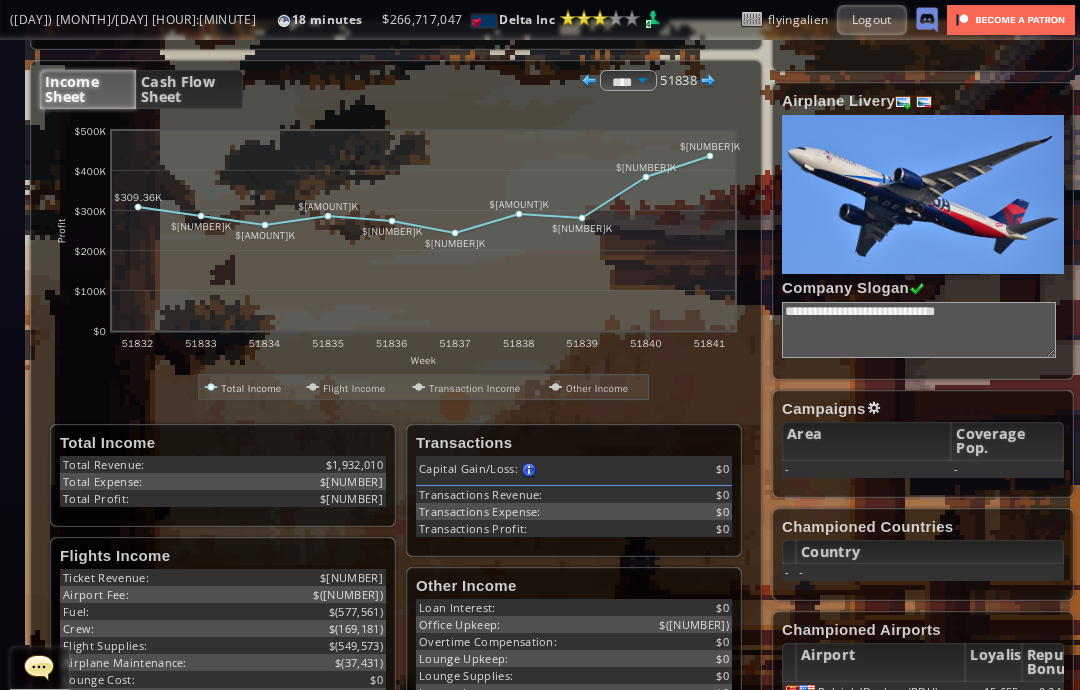 click at bounding box center [589, 81] 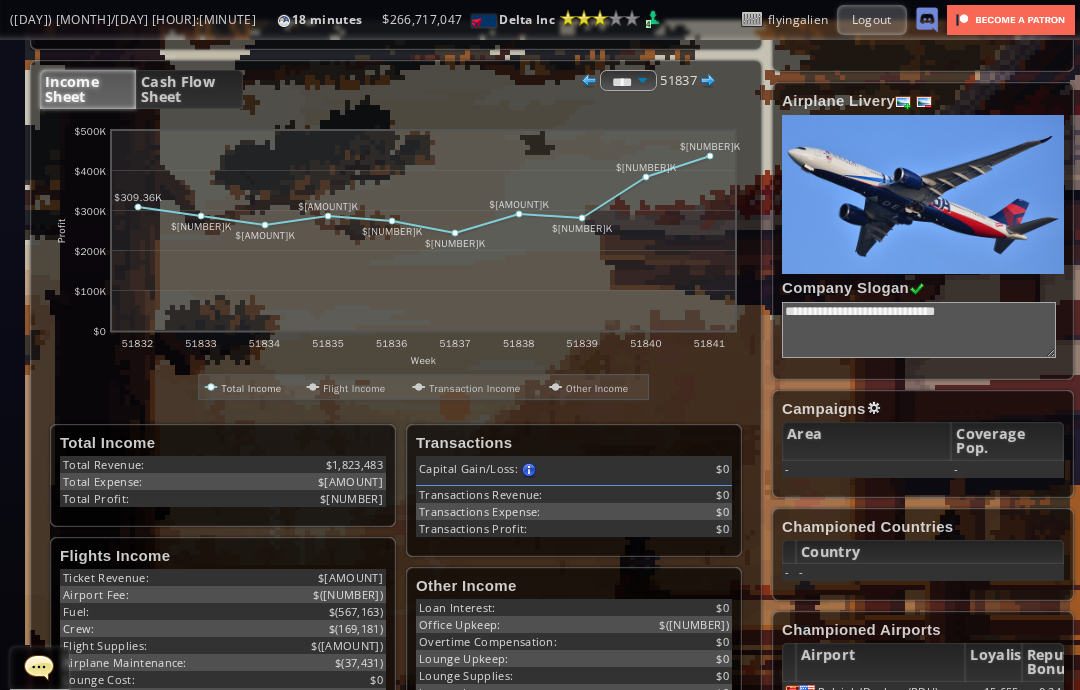 click at bounding box center (589, 81) 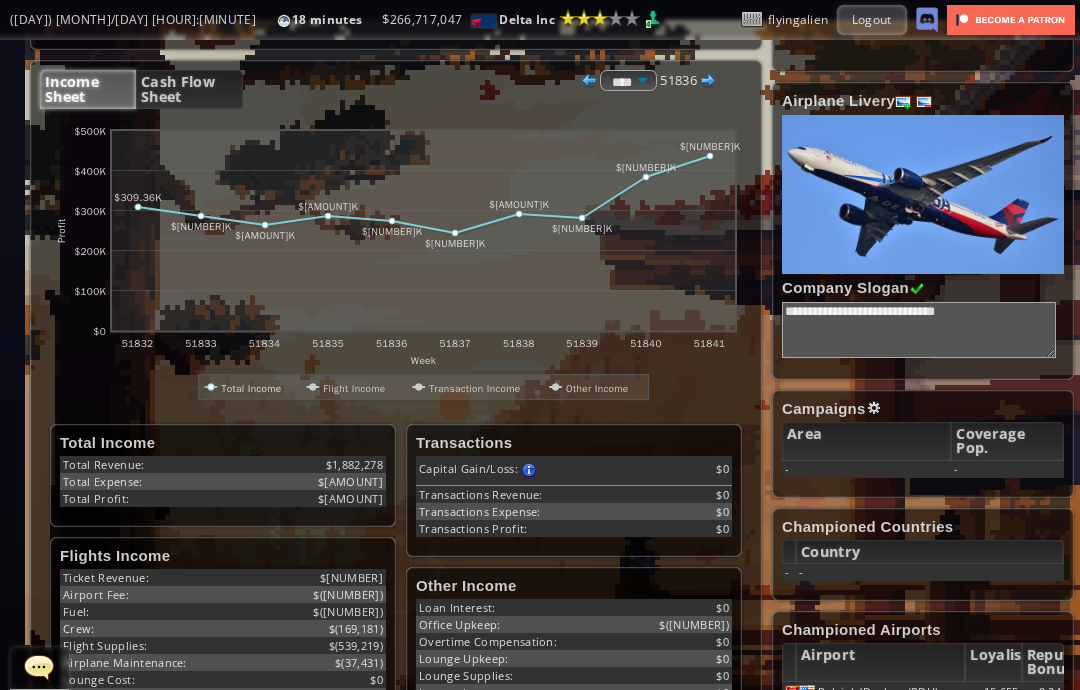 click at bounding box center (708, 81) 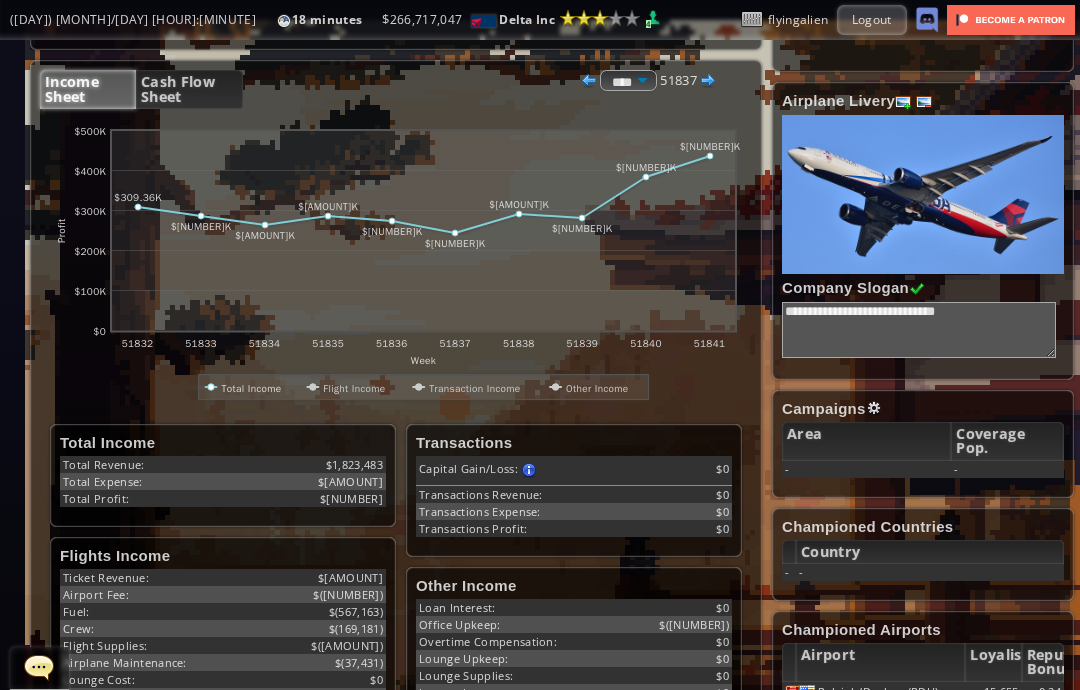 click at bounding box center [708, 81] 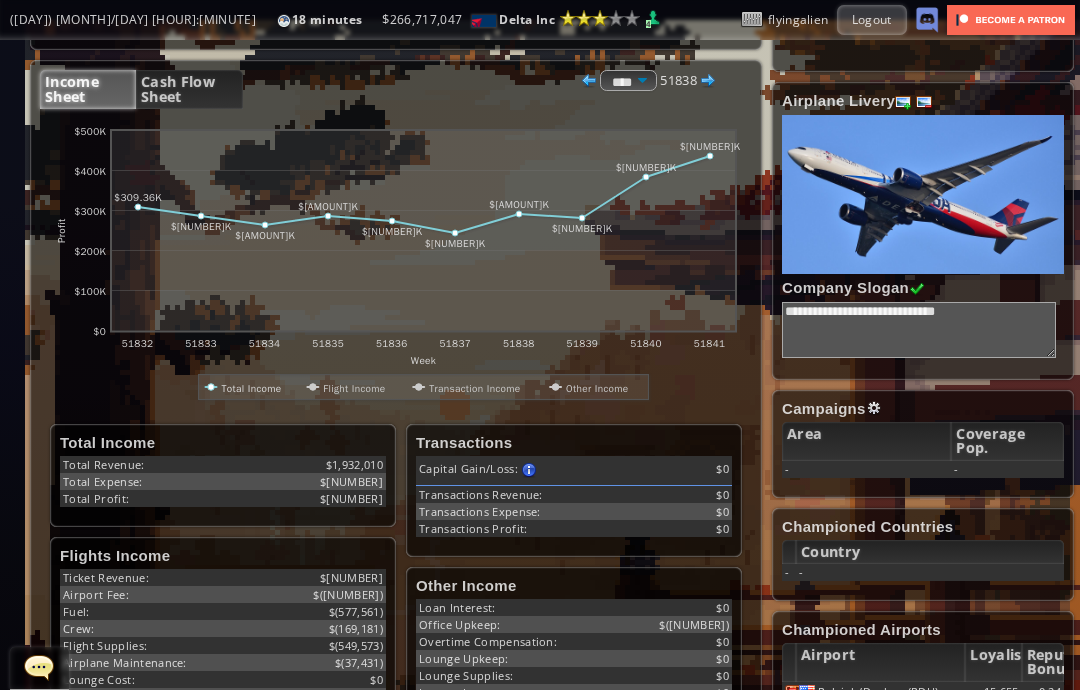 click at bounding box center [708, 81] 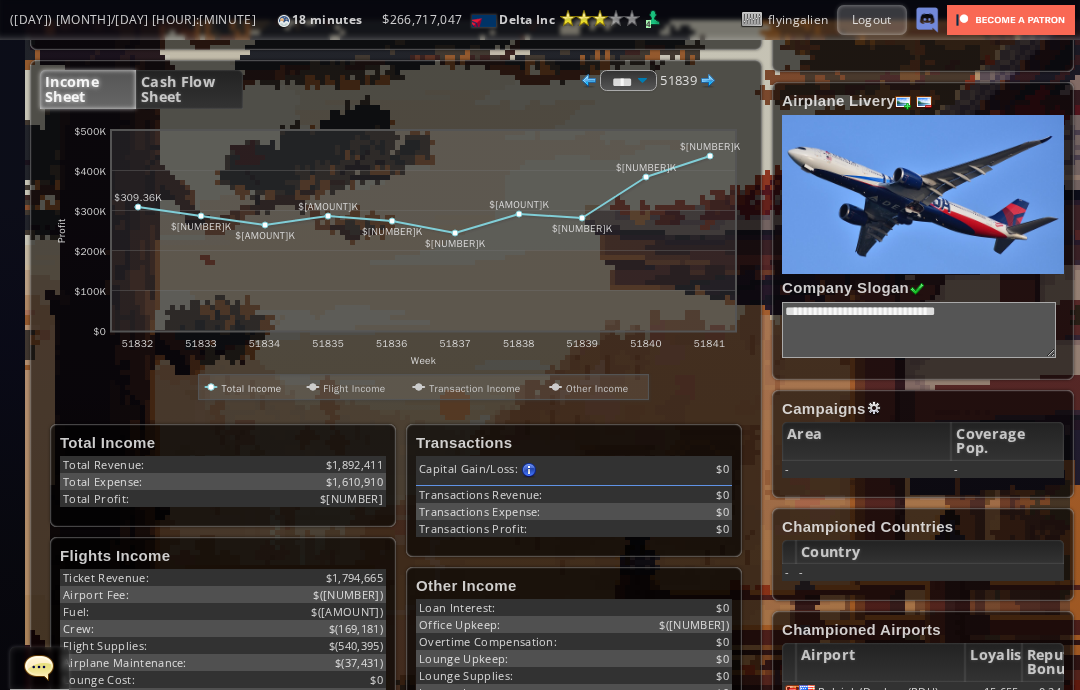 click at bounding box center [708, 81] 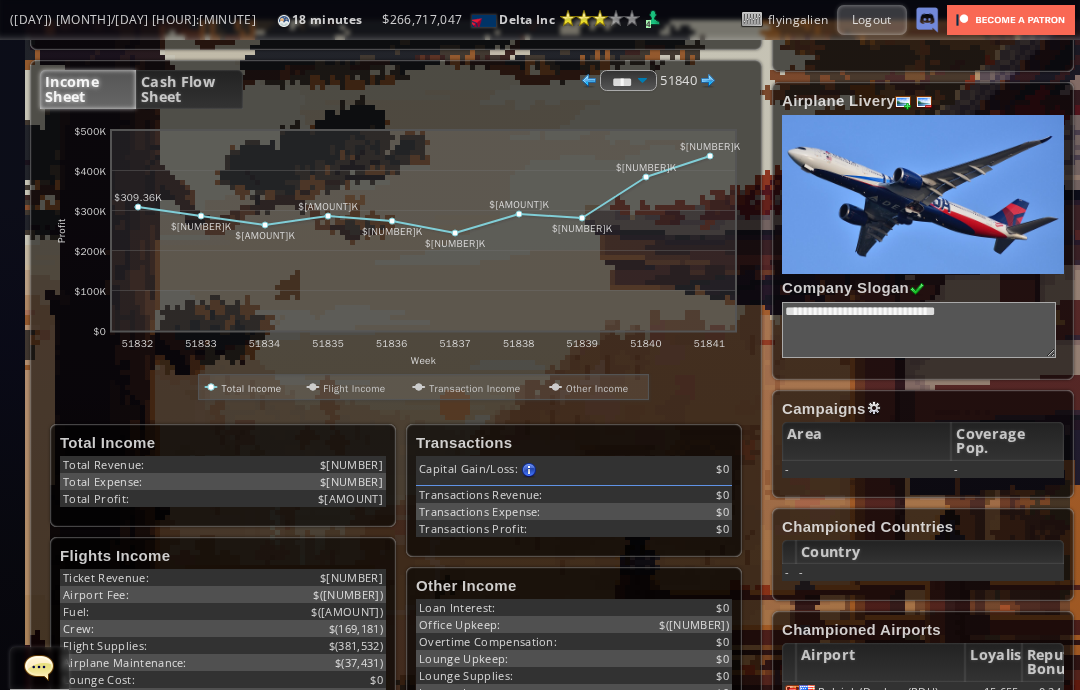 click at bounding box center (708, 81) 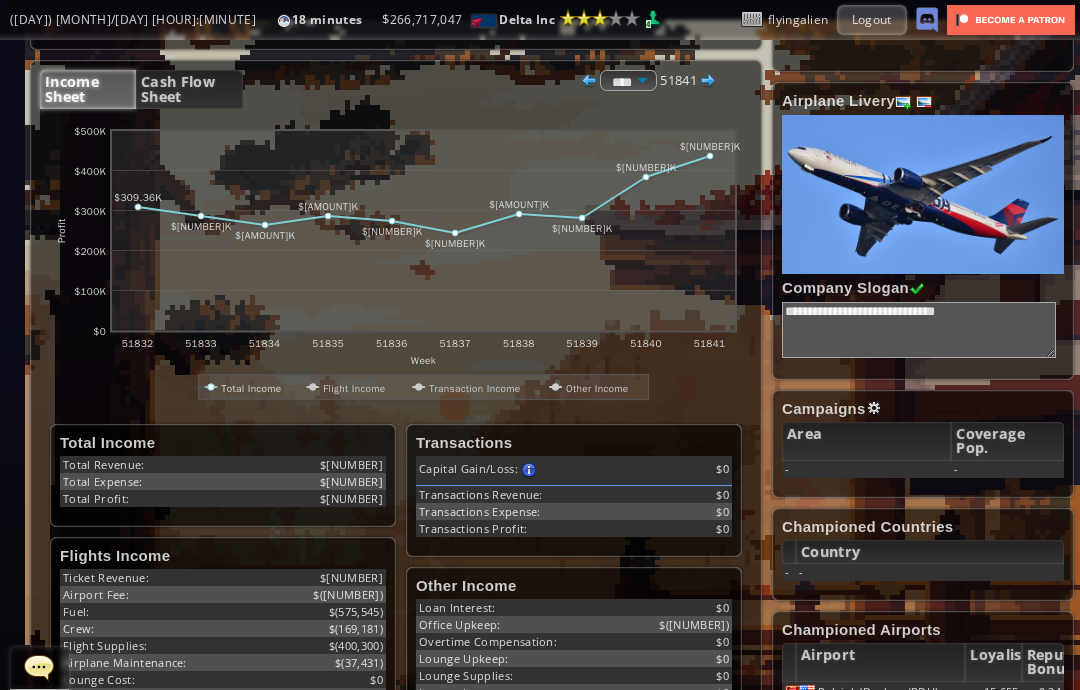 click at bounding box center [708, 81] 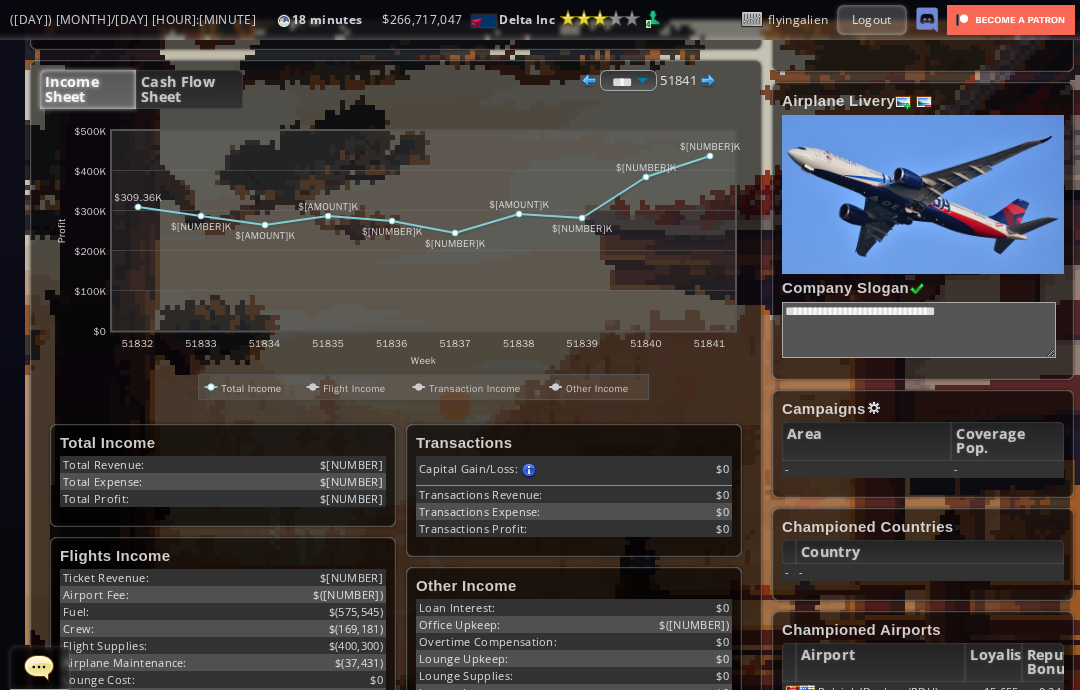 click at bounding box center (708, 81) 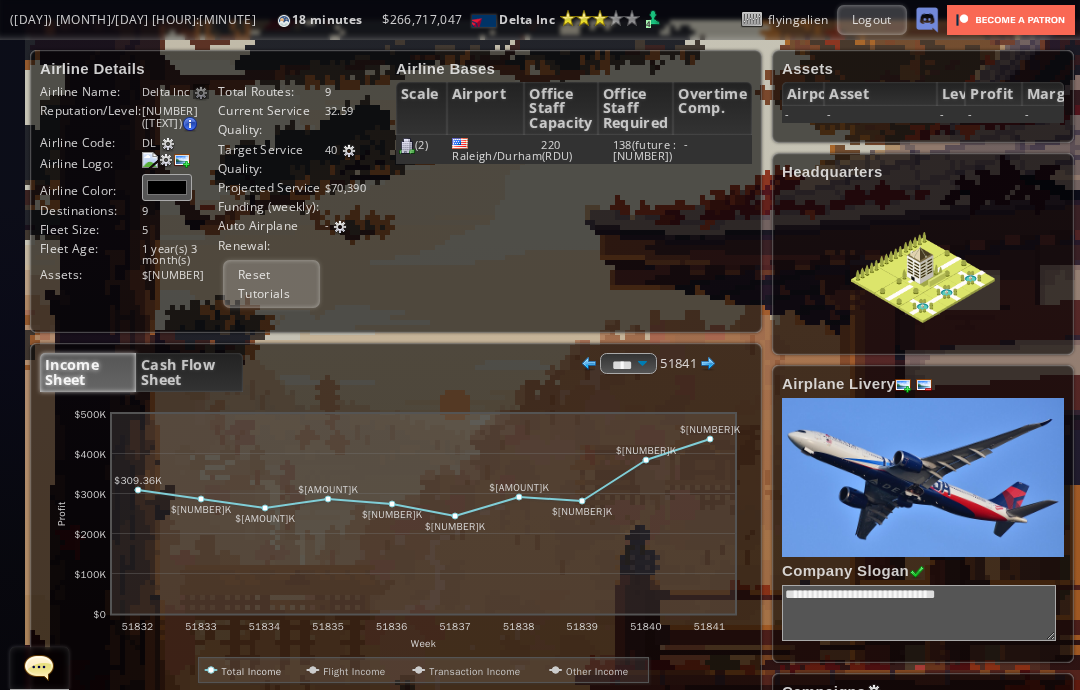scroll, scrollTop: 0, scrollLeft: 0, axis: both 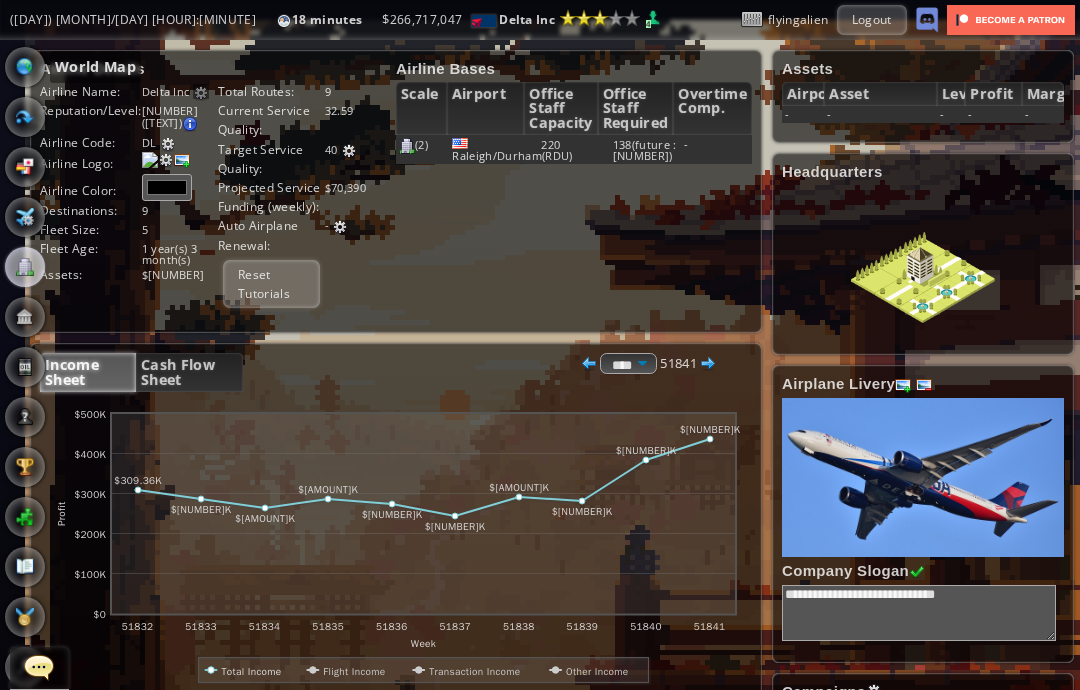click at bounding box center (25, 67) 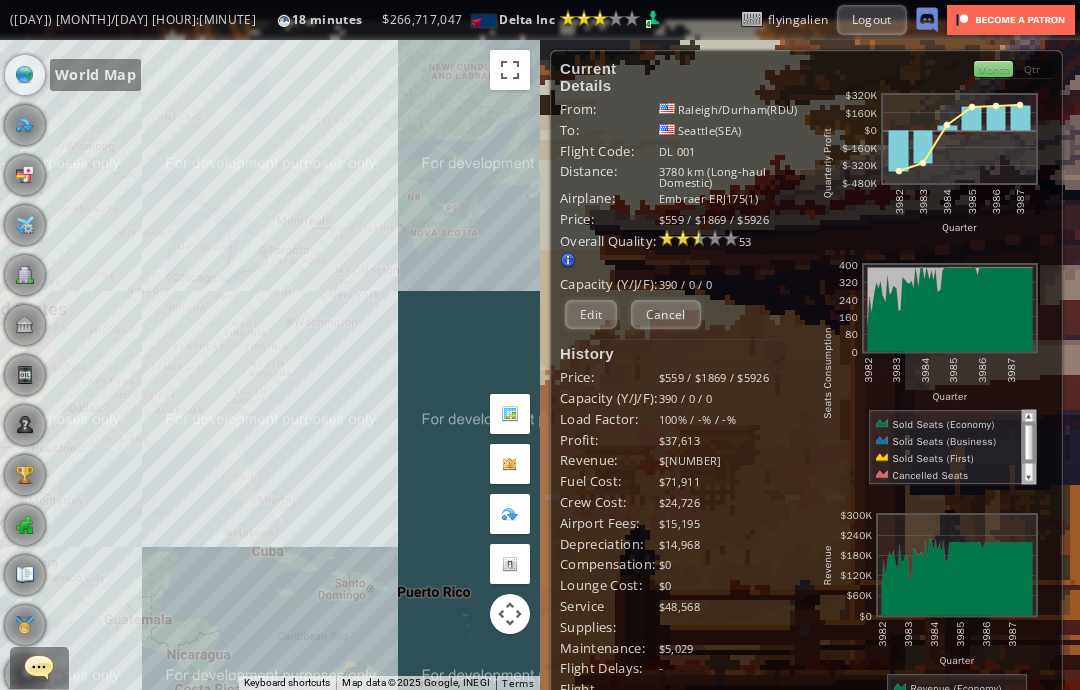 scroll, scrollTop: 0, scrollLeft: 0, axis: both 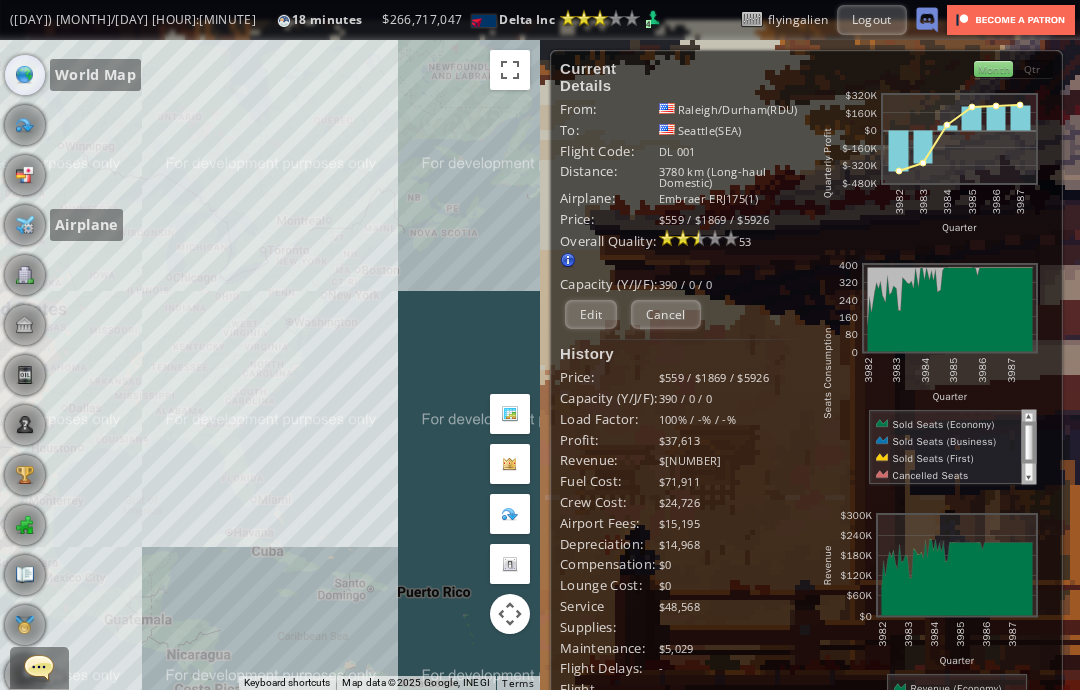 click at bounding box center [25, 225] 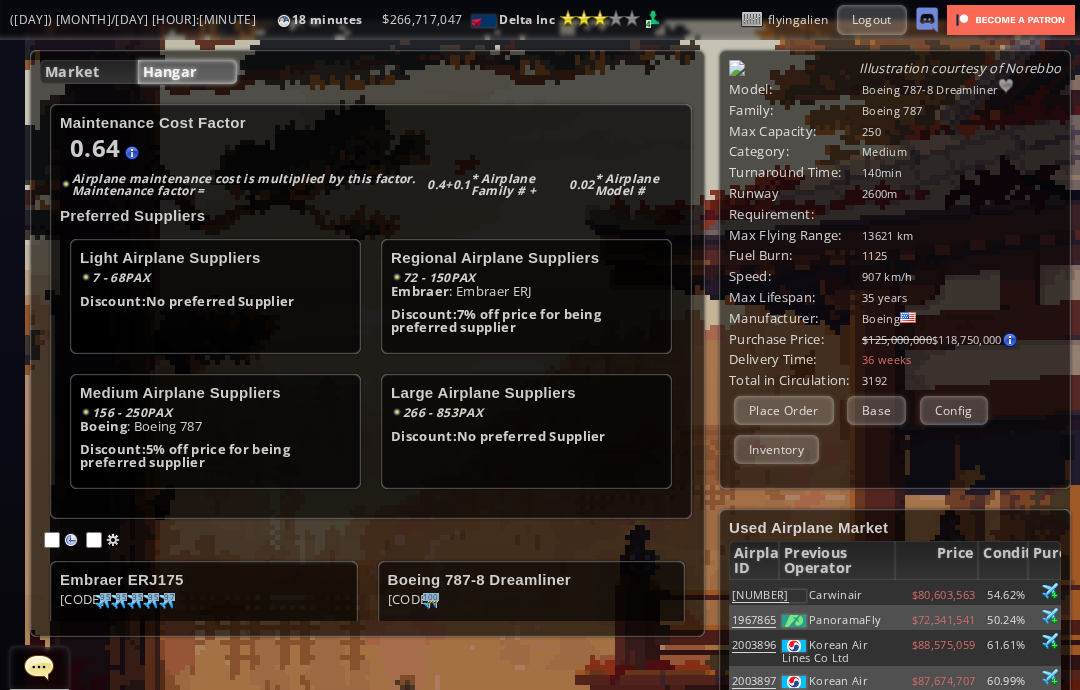click on "RDU: 99 95 95 95 92 95 100 95 94 97" at bounding box center (204, 628) 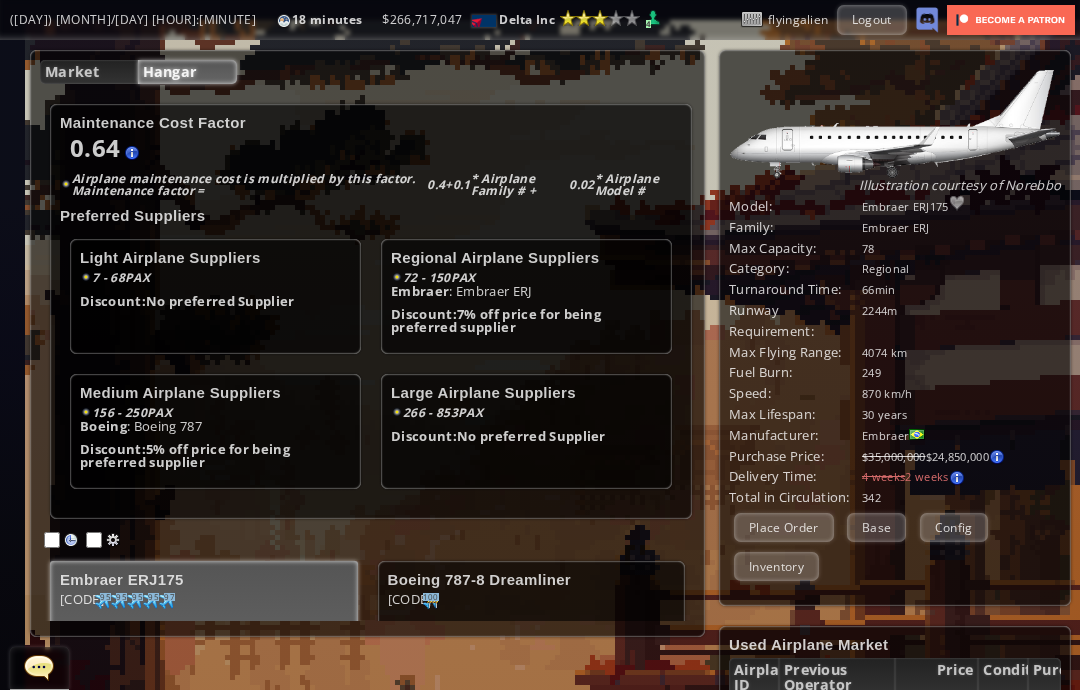 click on "$35,000,000  $24,850,000 7% off Price for being preferred supplier 22% off Price due to low demand" at bounding box center [961, 456] 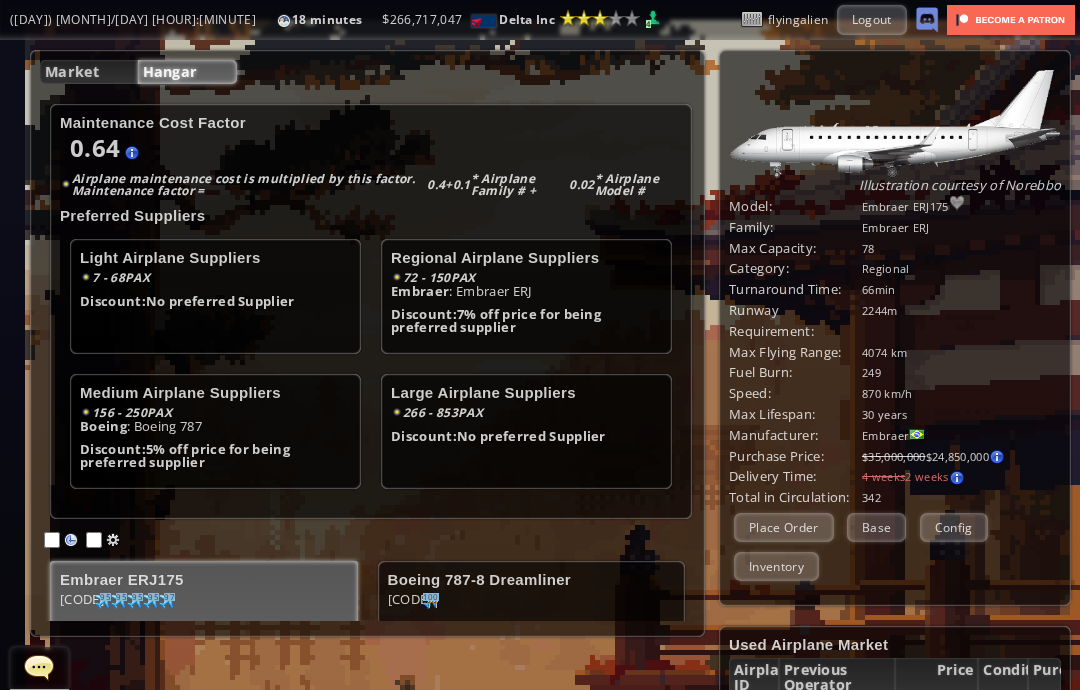 click on "Embraer" at bounding box center (961, 435) 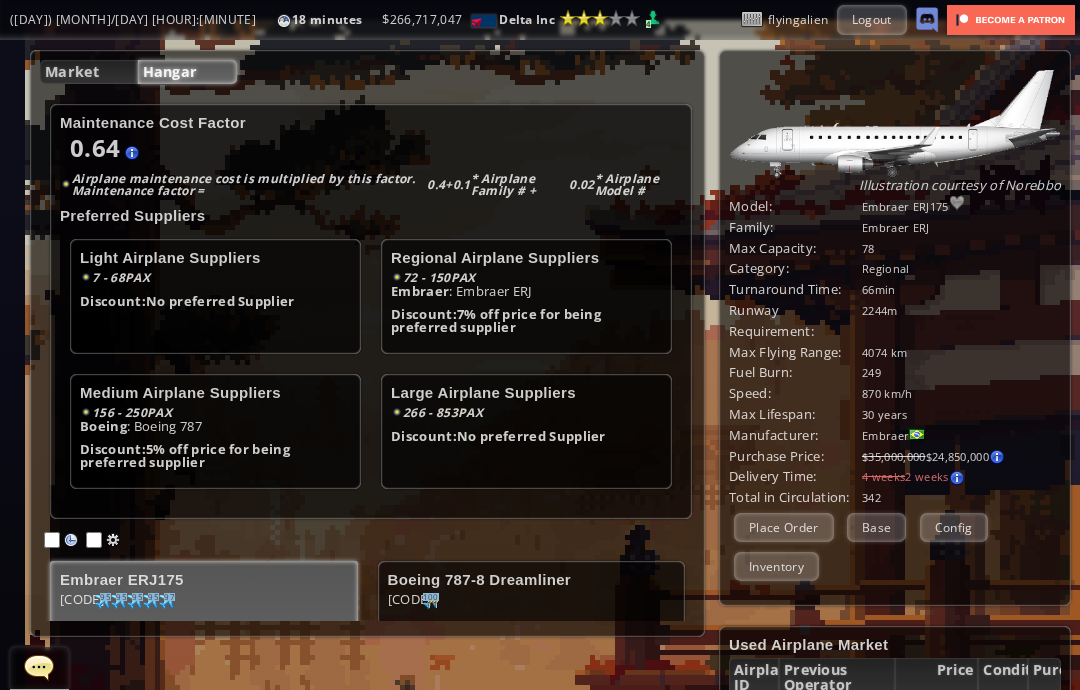 click on "$35,000,000  $24,850,000 7% off Price for being preferred supplier 22% off Price due to low demand" at bounding box center (961, 456) 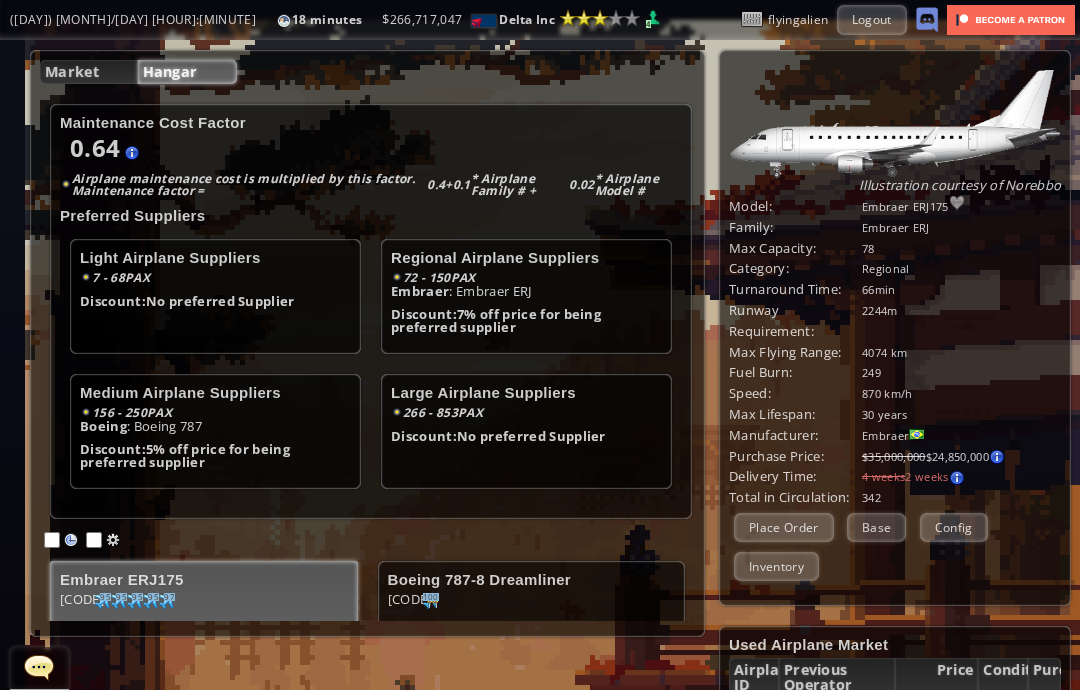 click on "$35,000,000  $24,850,000 7% off Price for being preferred supplier 22% off Price due to low demand" at bounding box center [961, 456] 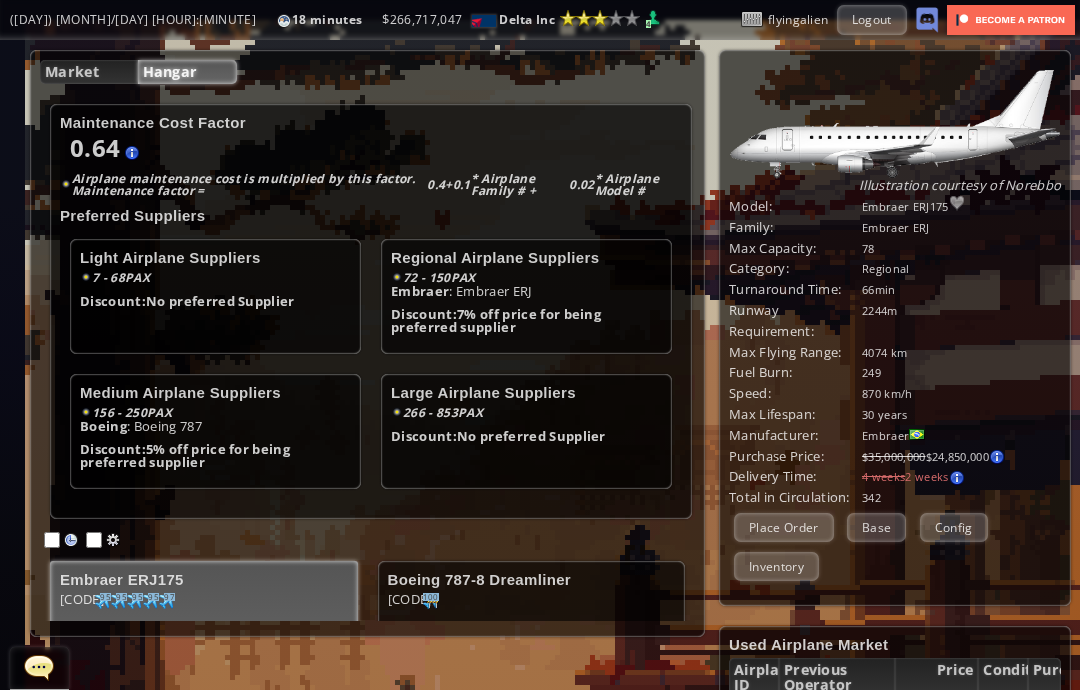 click on "Embraer" at bounding box center [961, 435] 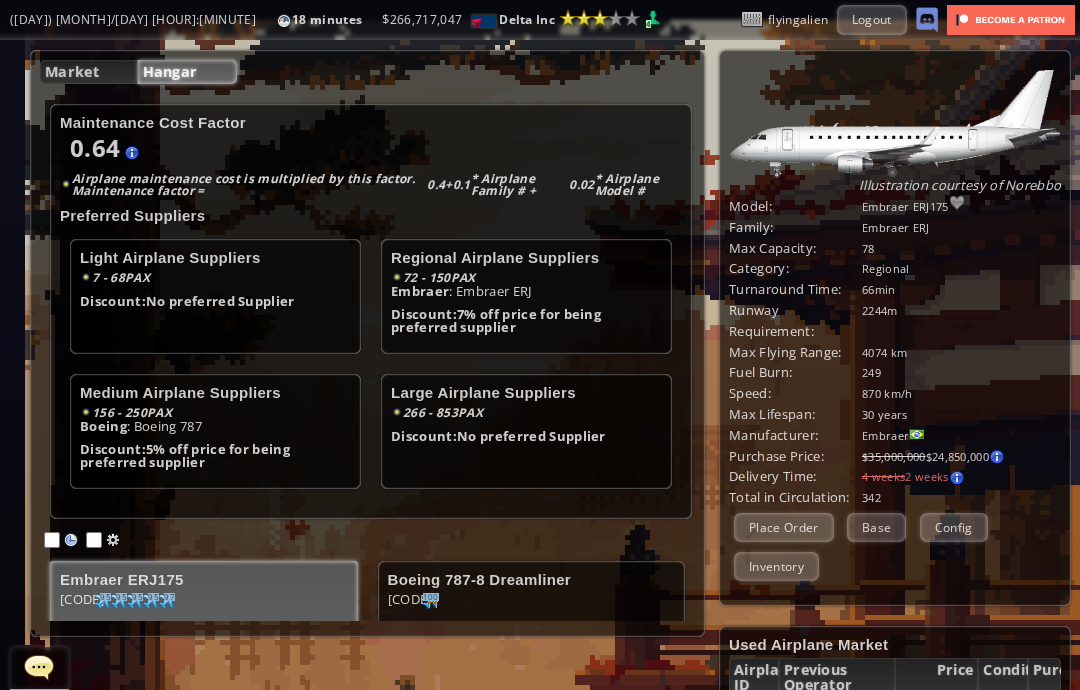 click on "Total in Circulation:" at bounding box center [795, 206] 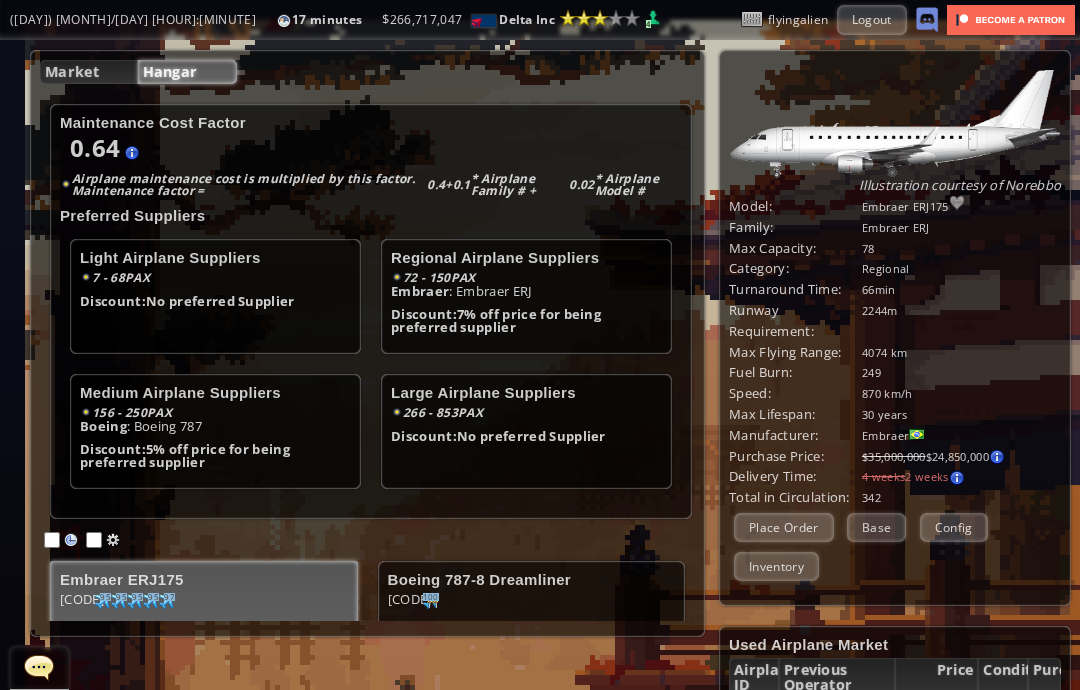 click on "Place Order" at bounding box center (784, 527) 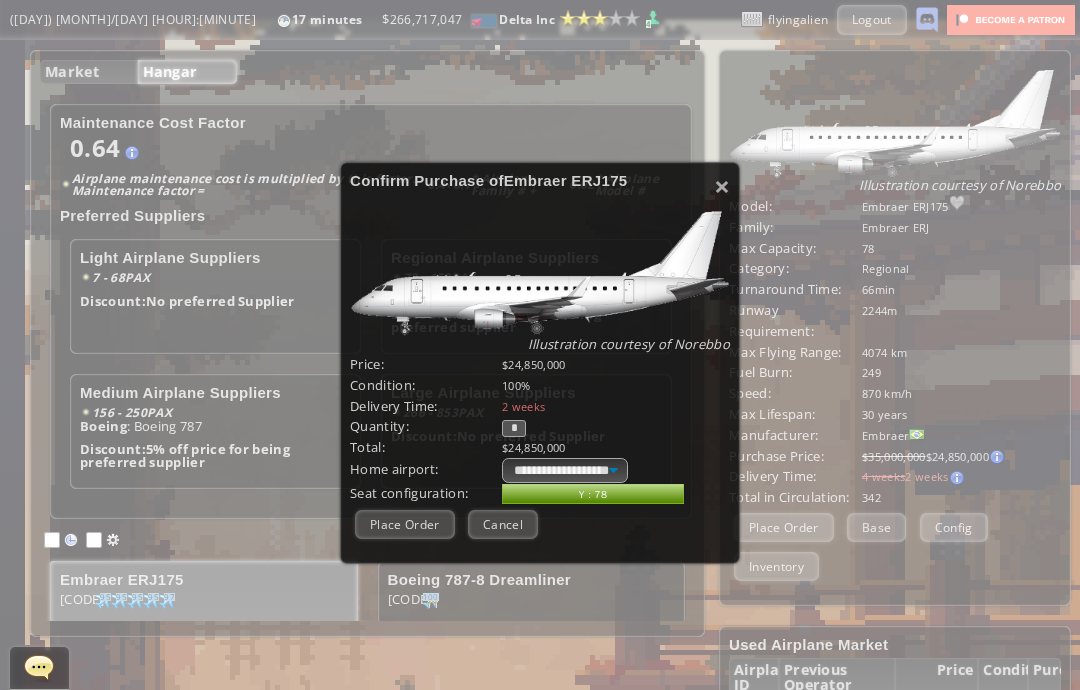click on "Place Order" at bounding box center (405, 524) 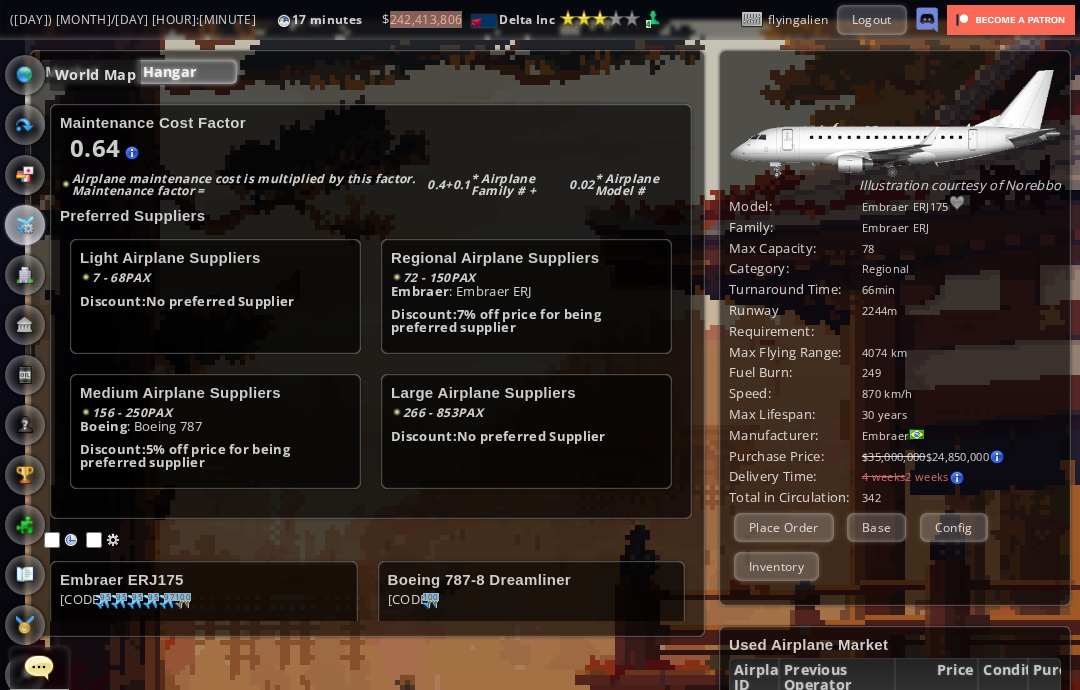 click at bounding box center (25, 75) 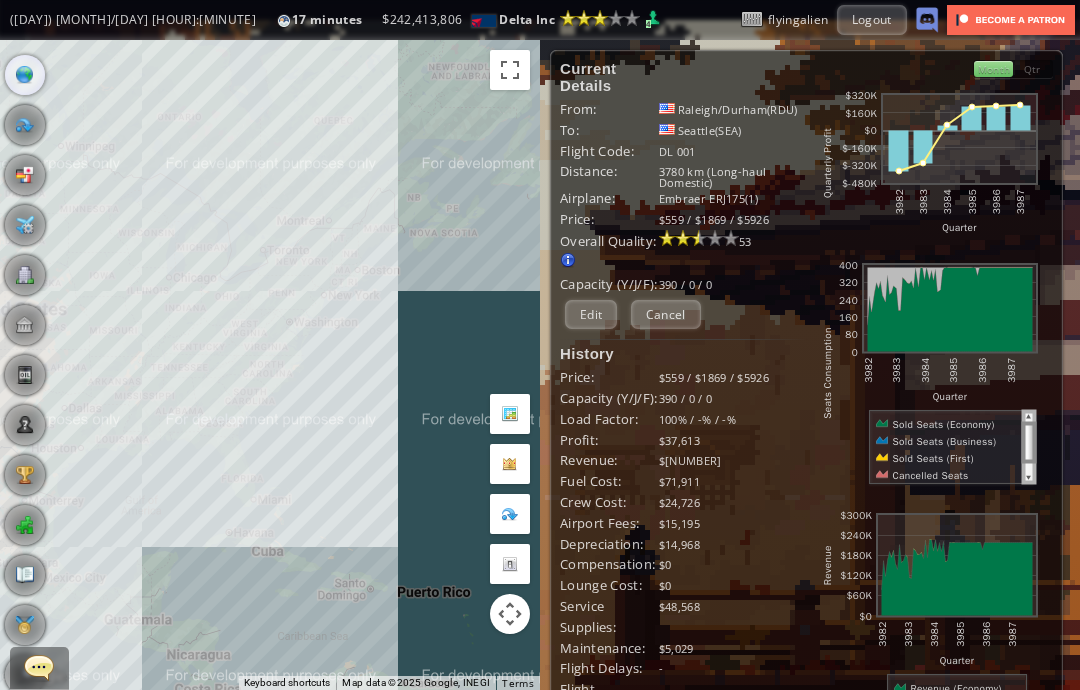 click on "Cancel" at bounding box center [666, 314] 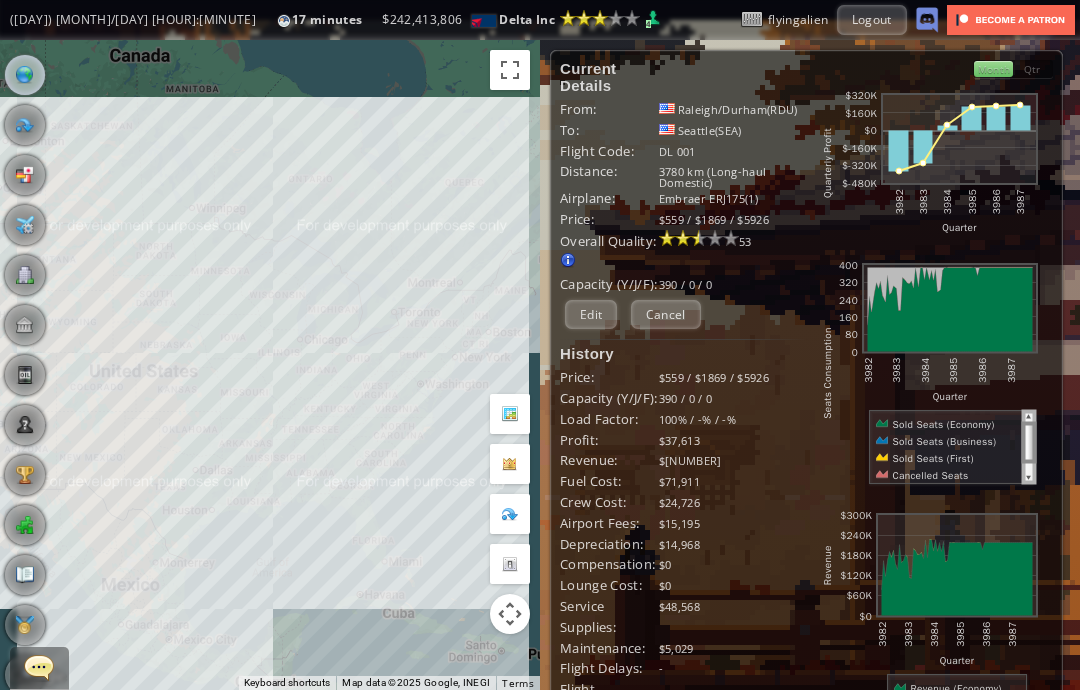 click on "Edit" at bounding box center [591, 314] 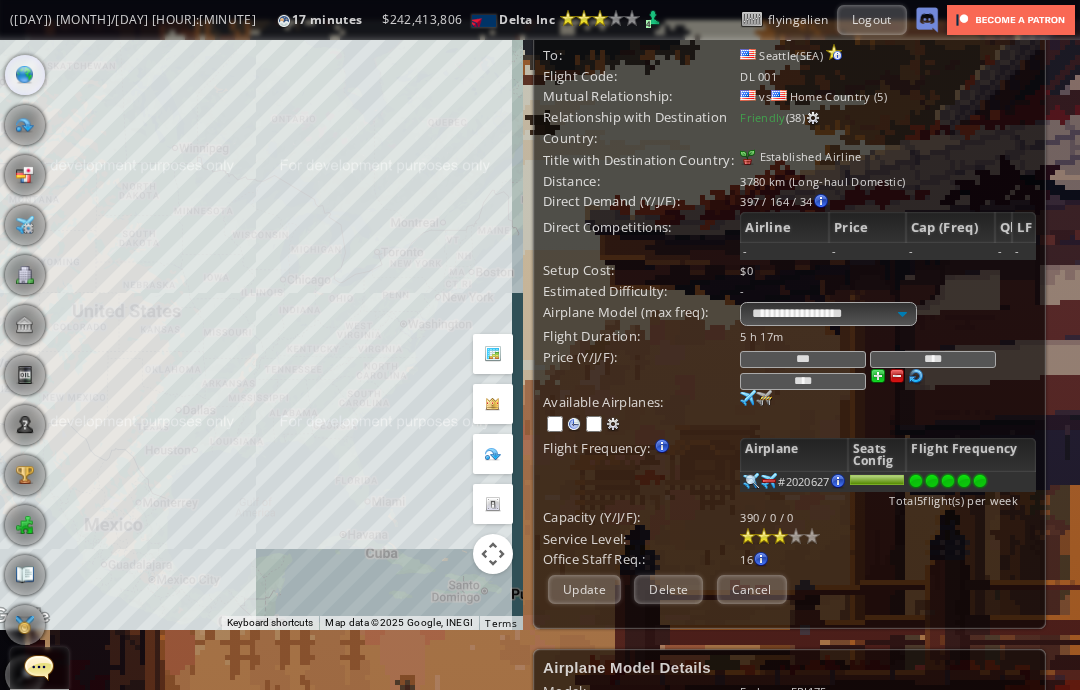 scroll, scrollTop: 70, scrollLeft: 22, axis: both 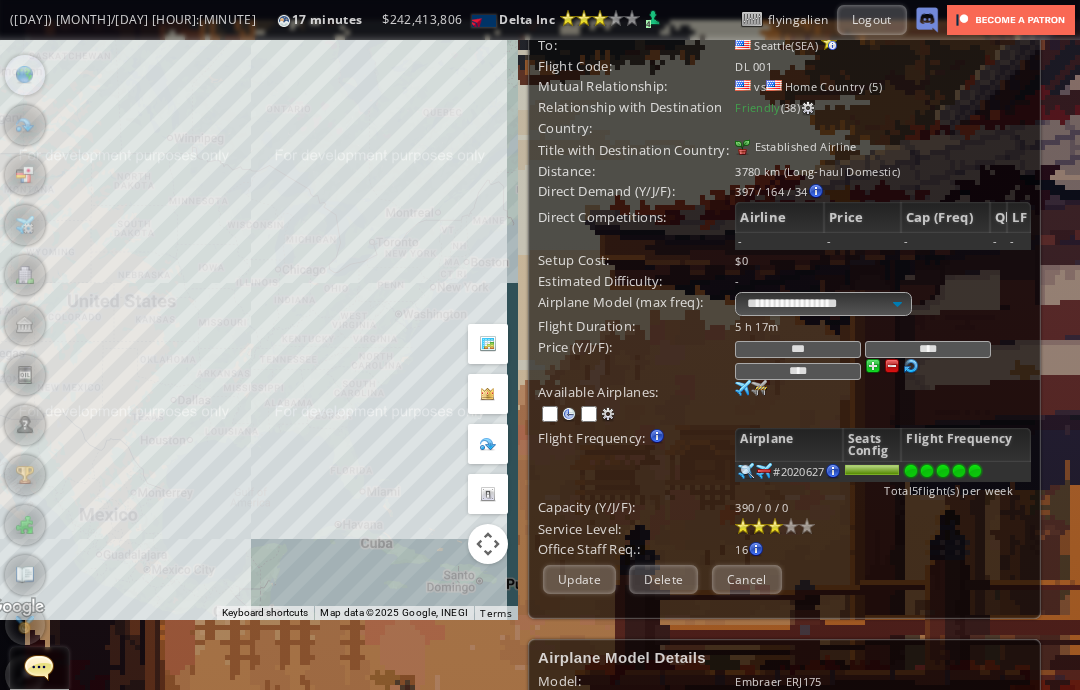 click on "****" at bounding box center (798, 371) 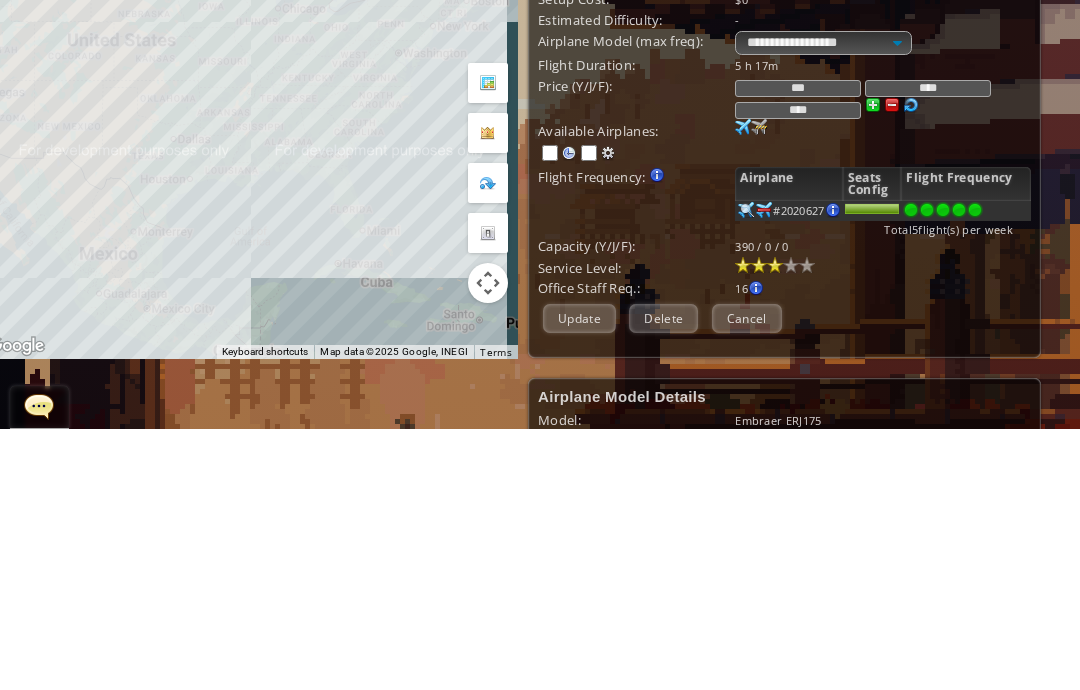 click on "Flight Frequency:
Increase/decrease the flight frequency by selecting/deselecting the airplane icons." at bounding box center (636, 326) 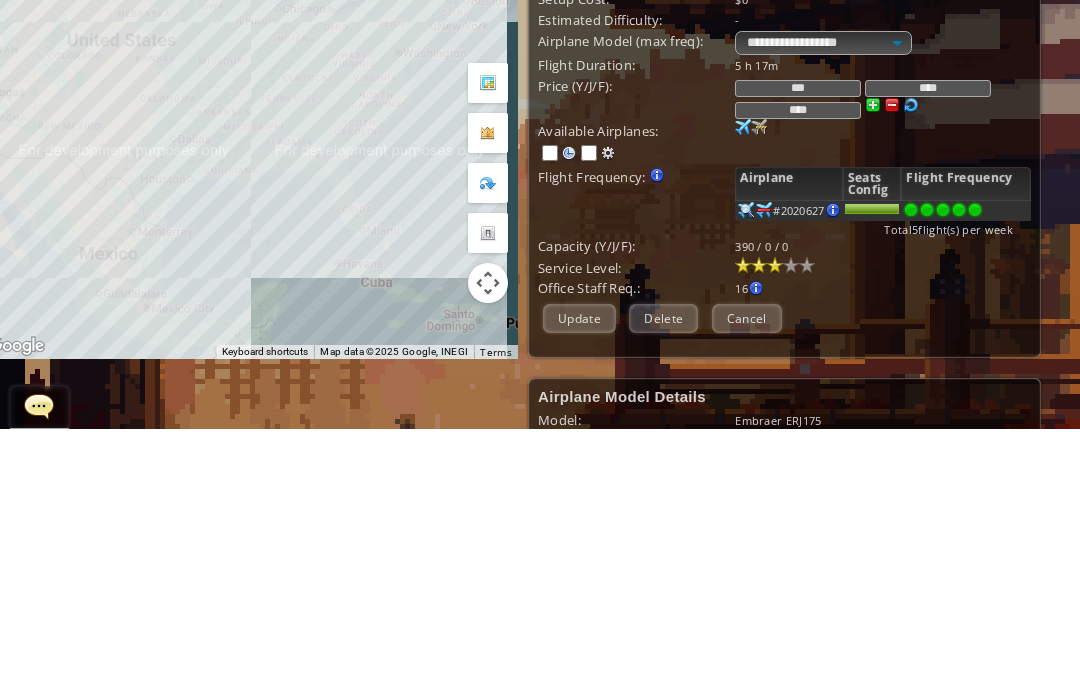 scroll, scrollTop: 80, scrollLeft: 0, axis: vertical 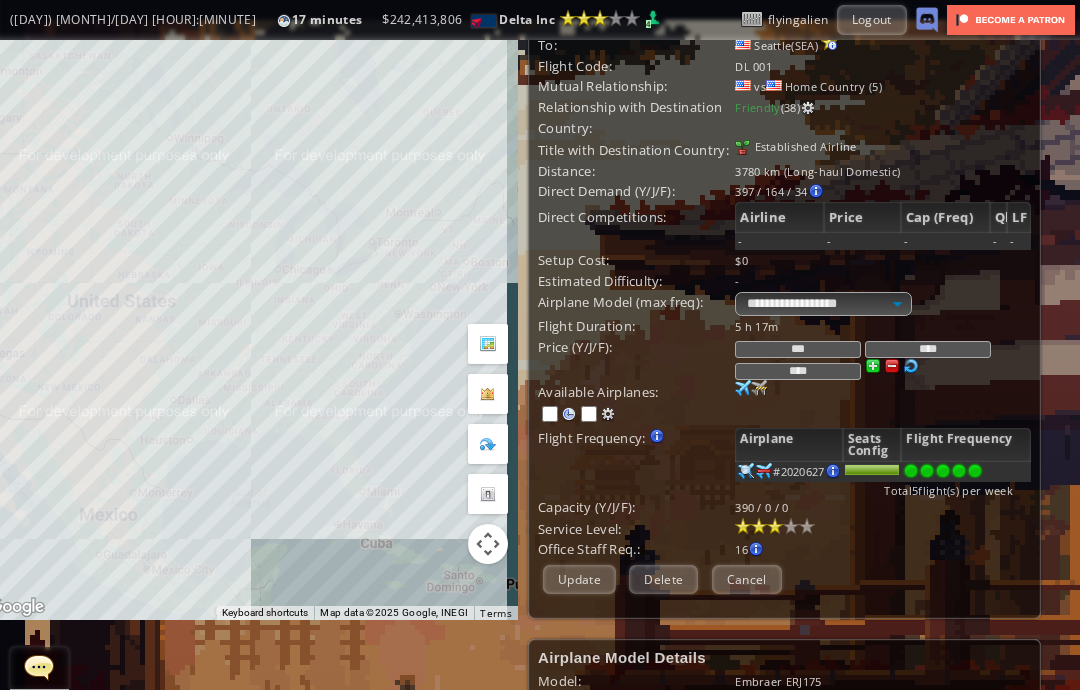 click at bounding box center (743, 388) 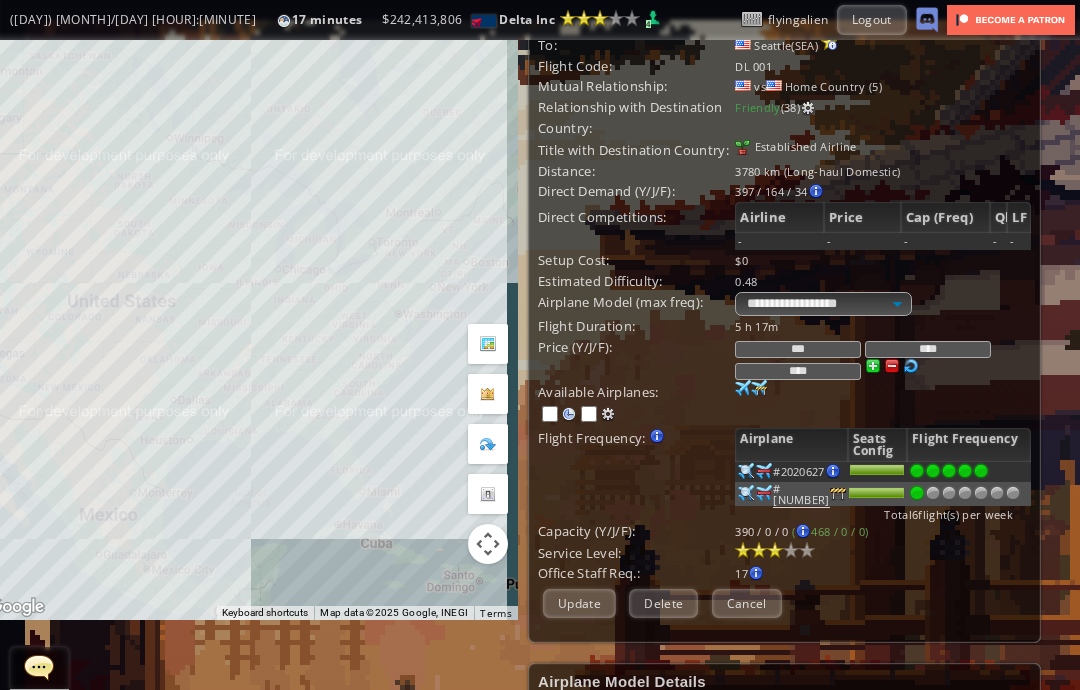 click at bounding box center (949, 471) 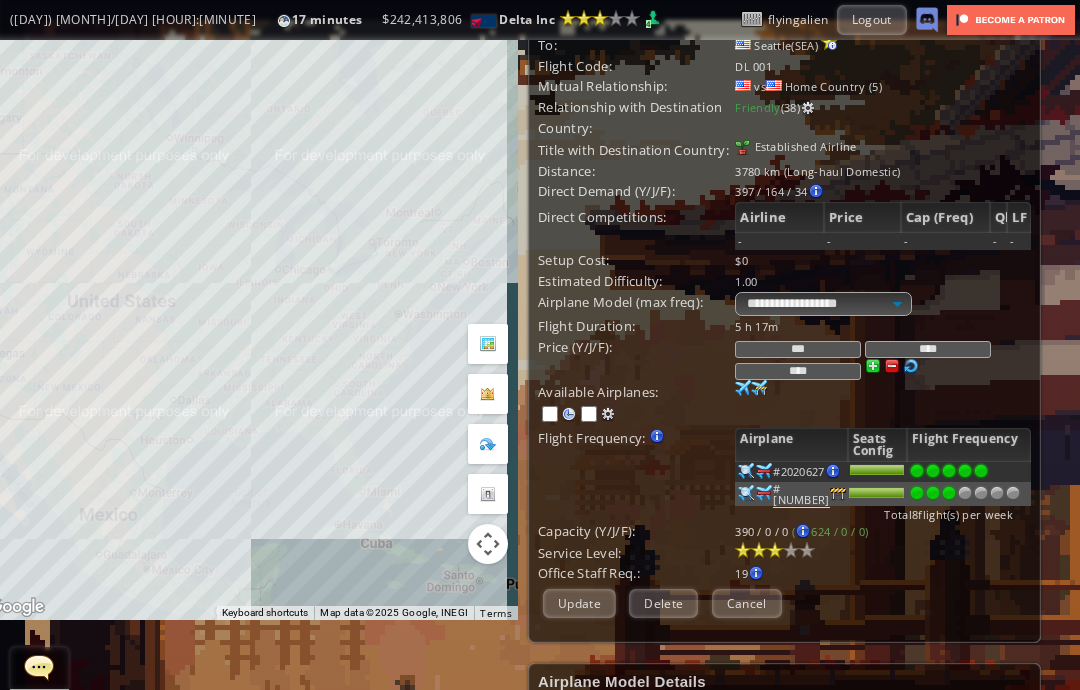 click on "Update" at bounding box center (579, 603) 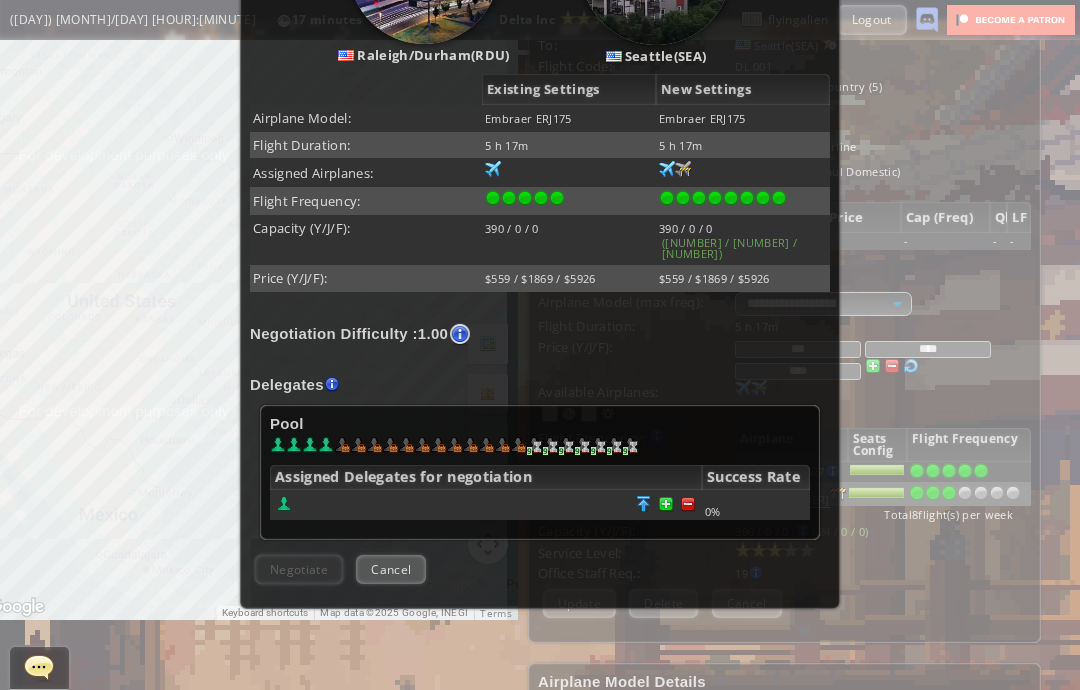 scroll, scrollTop: 306, scrollLeft: 0, axis: vertical 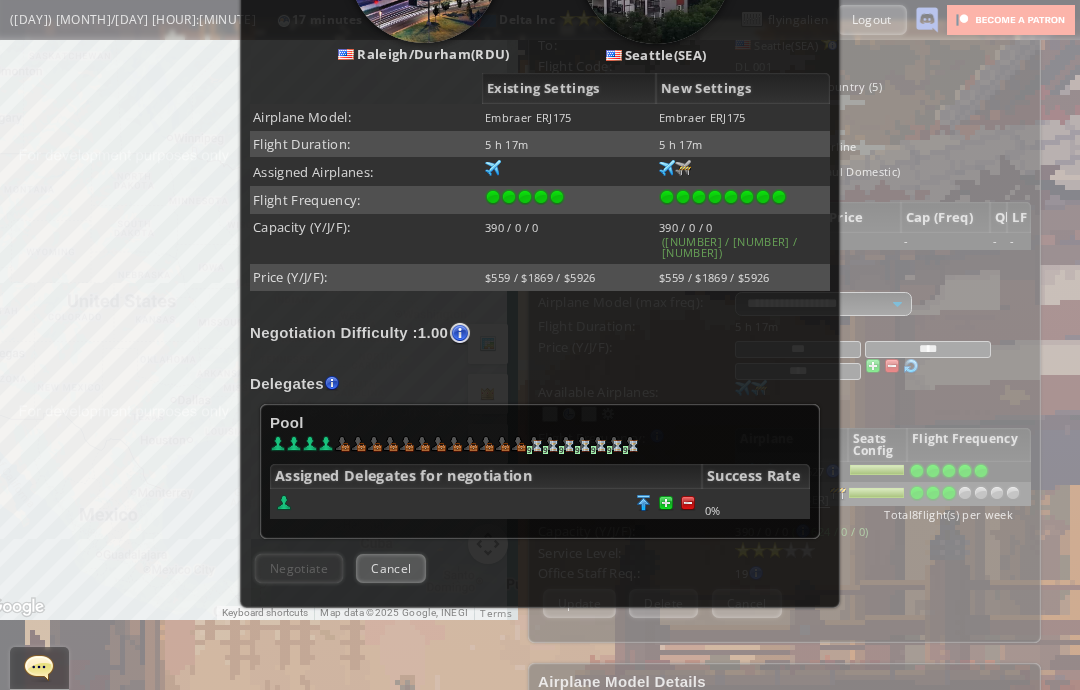 click at bounding box center (688, 503) 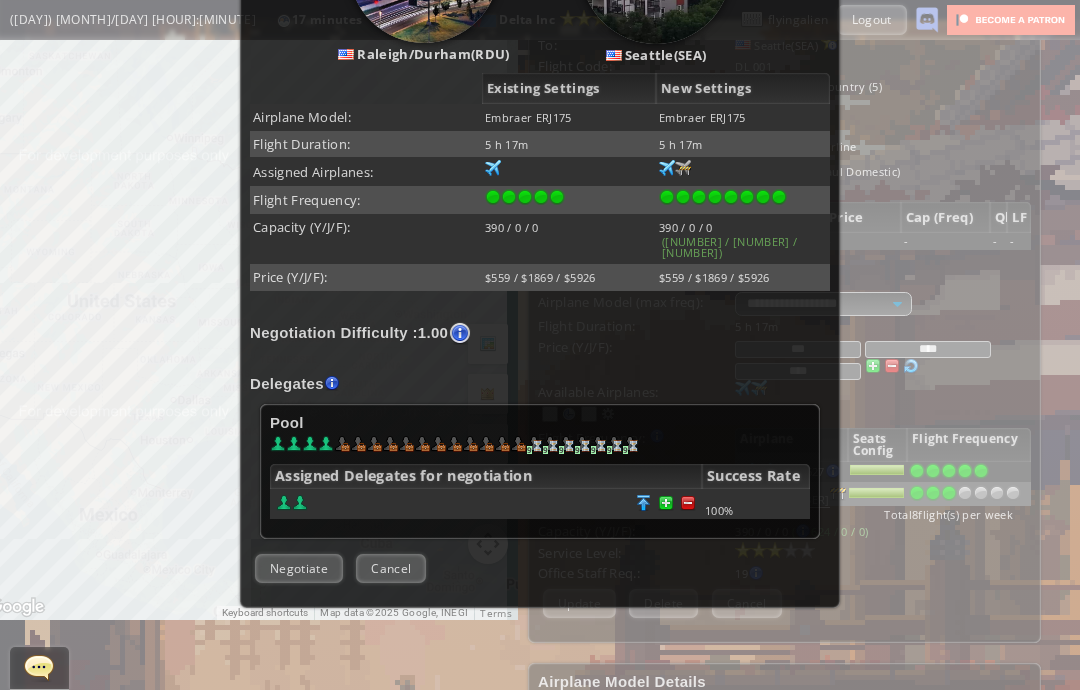 click on "Negotiate" at bounding box center (299, 568) 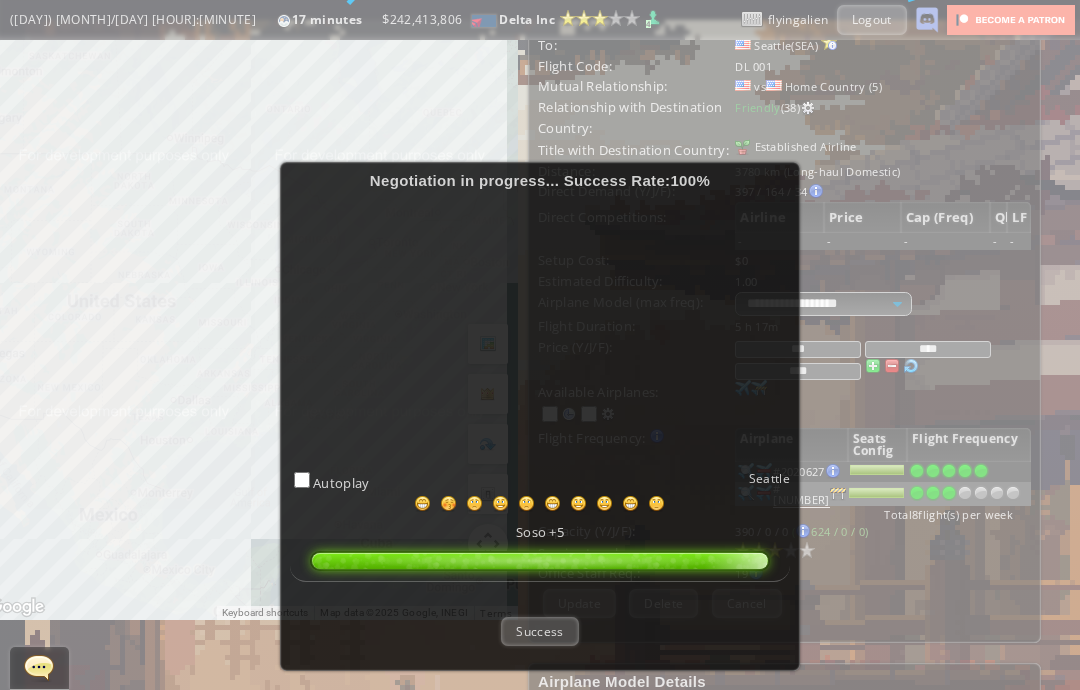click on "Success" at bounding box center [539, 631] 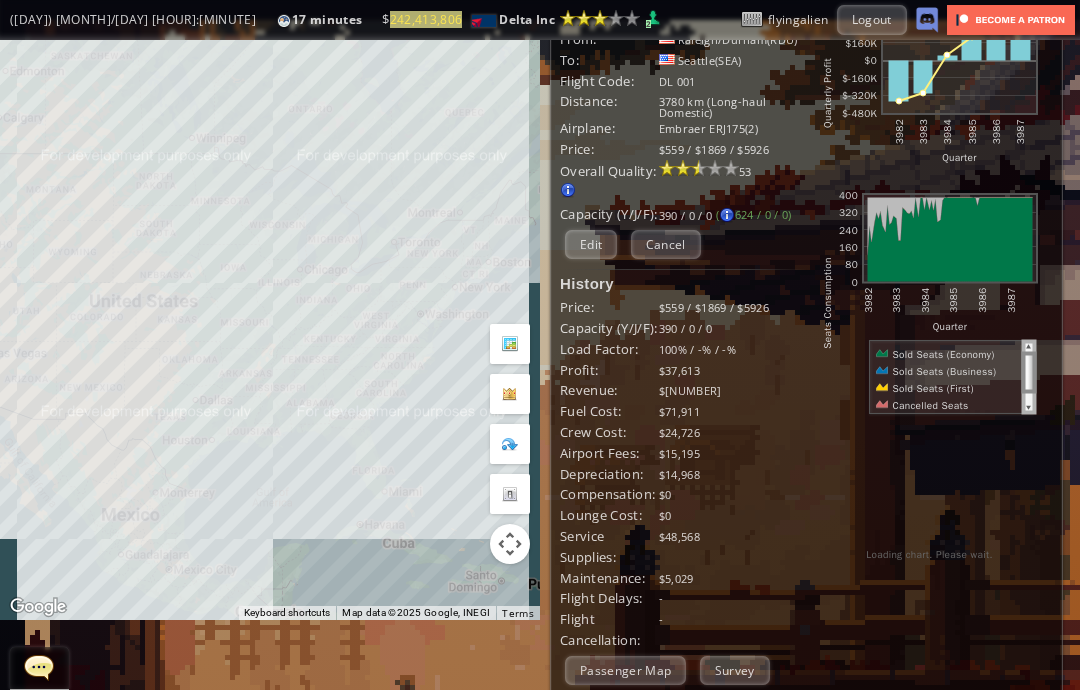 scroll, scrollTop: 70, scrollLeft: 0, axis: vertical 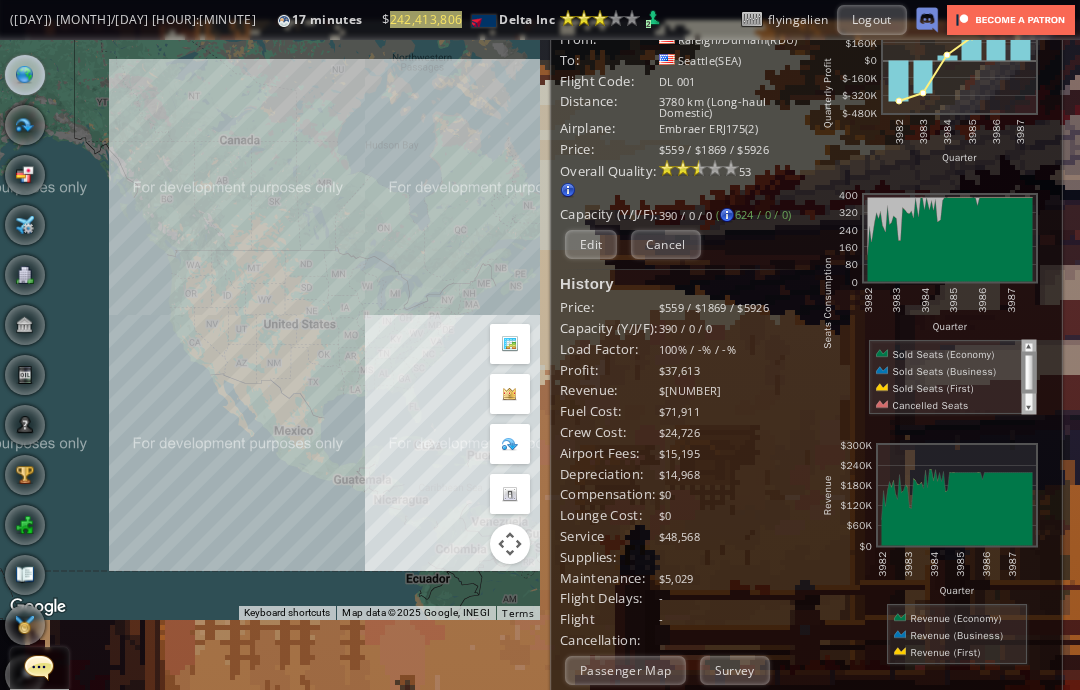 click on "Cancel" at bounding box center [666, 244] 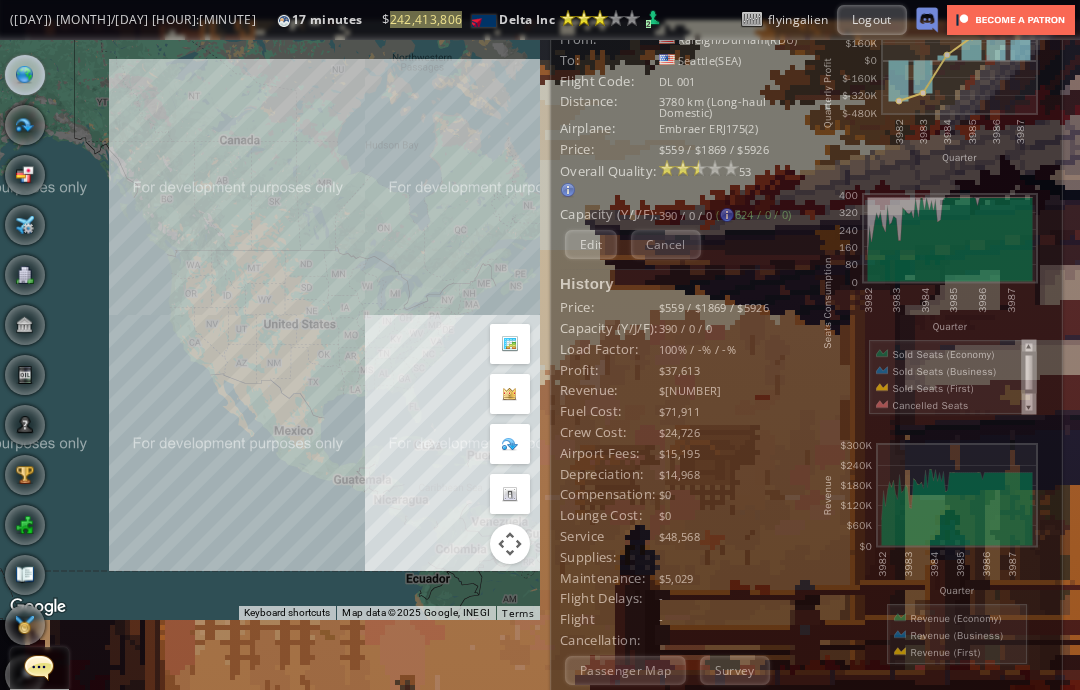 scroll, scrollTop: 0, scrollLeft: 0, axis: both 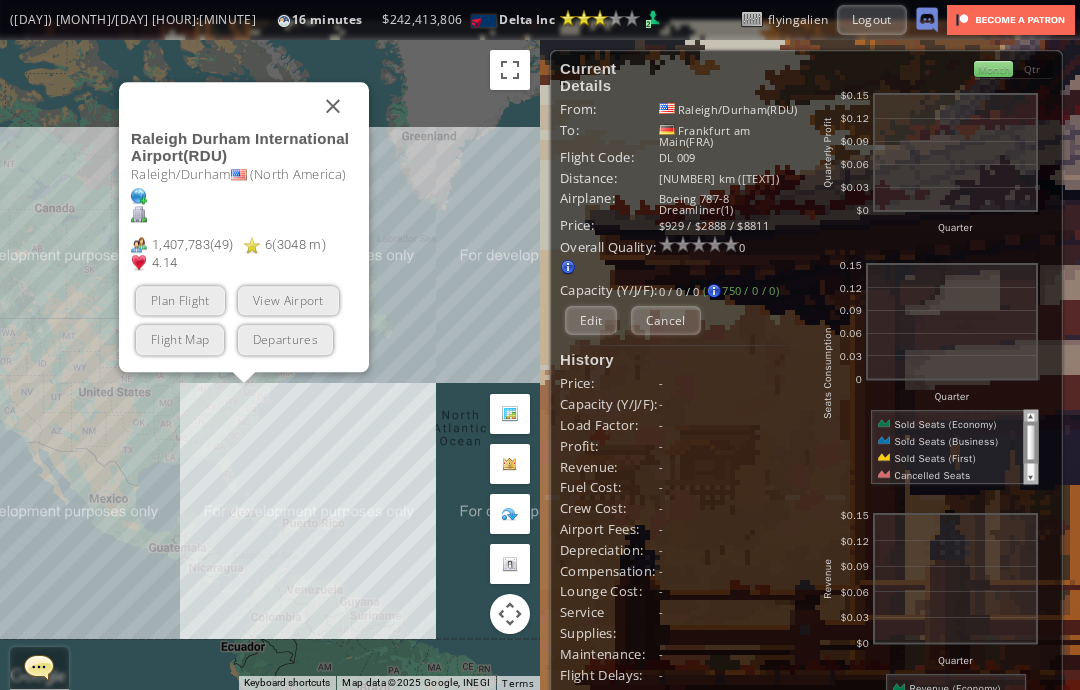 click on "Flight Map" at bounding box center (180, 340) 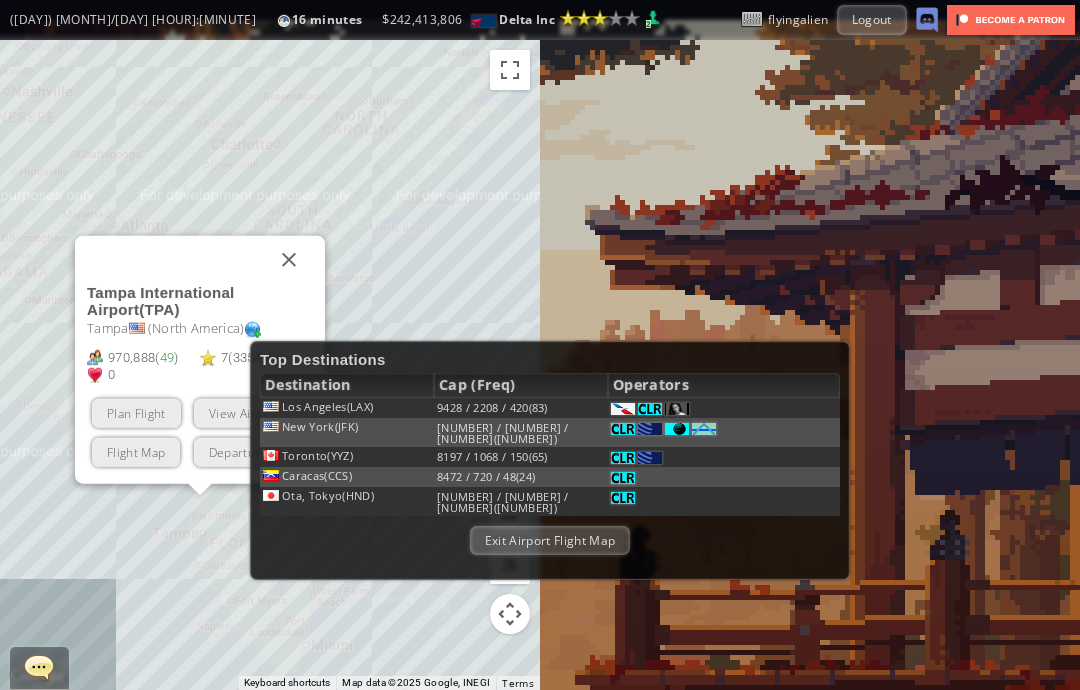 click on "Plan Flight" at bounding box center (136, 413) 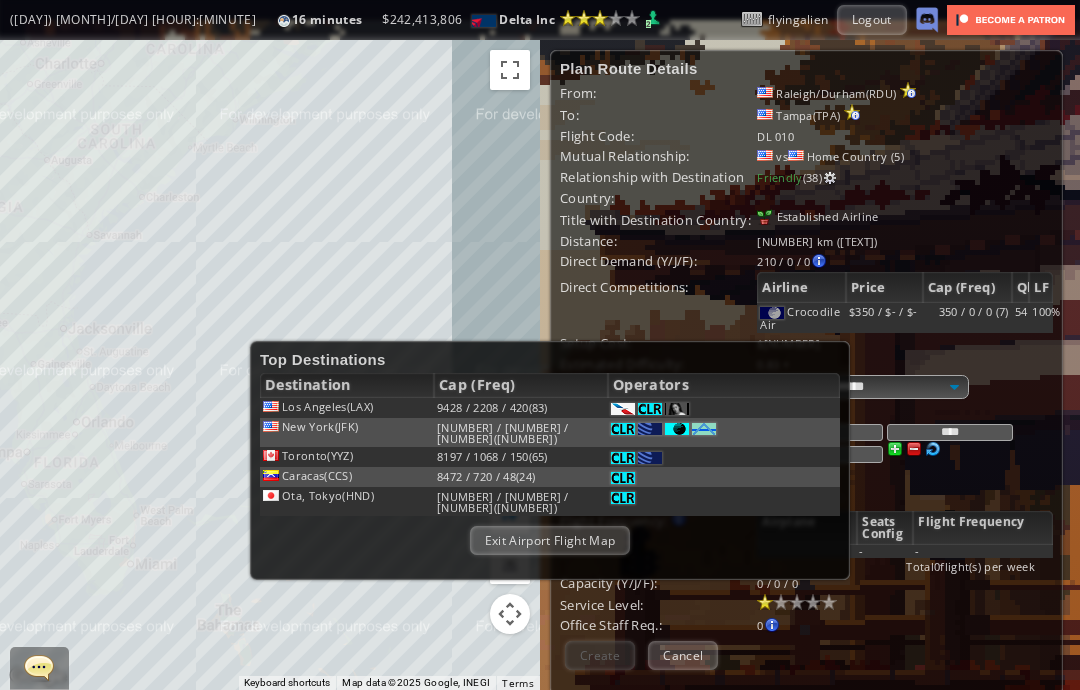 click on "Exit Airport Flight Map" at bounding box center (550, 540) 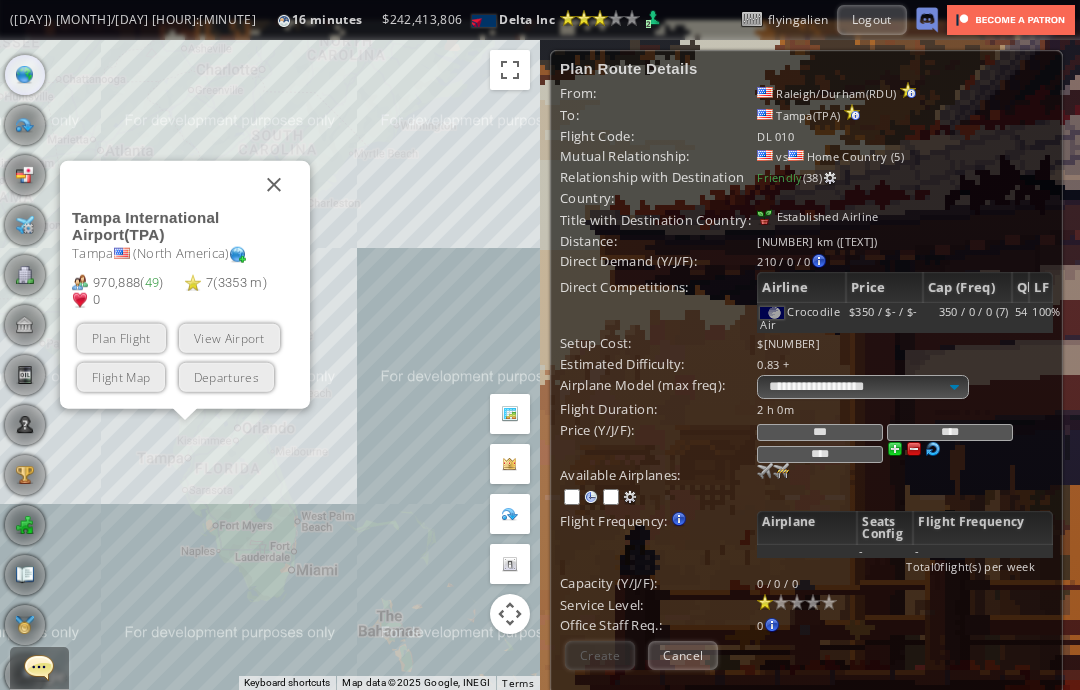 click on "Plan Flight" at bounding box center [121, 338] 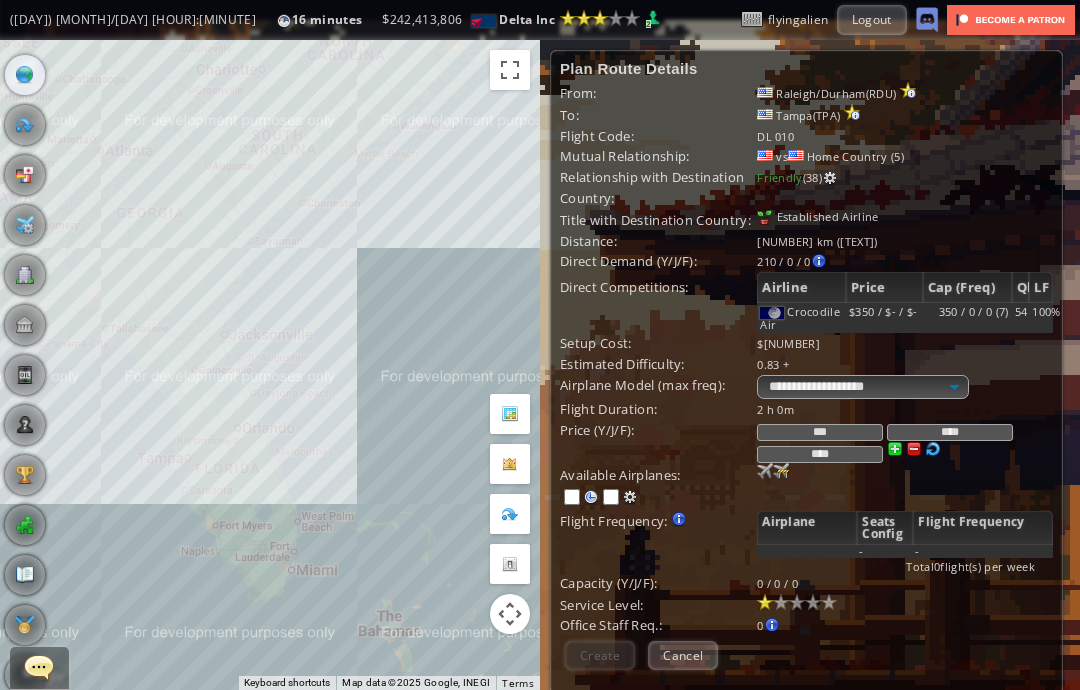 click on "***" at bounding box center (820, 432) 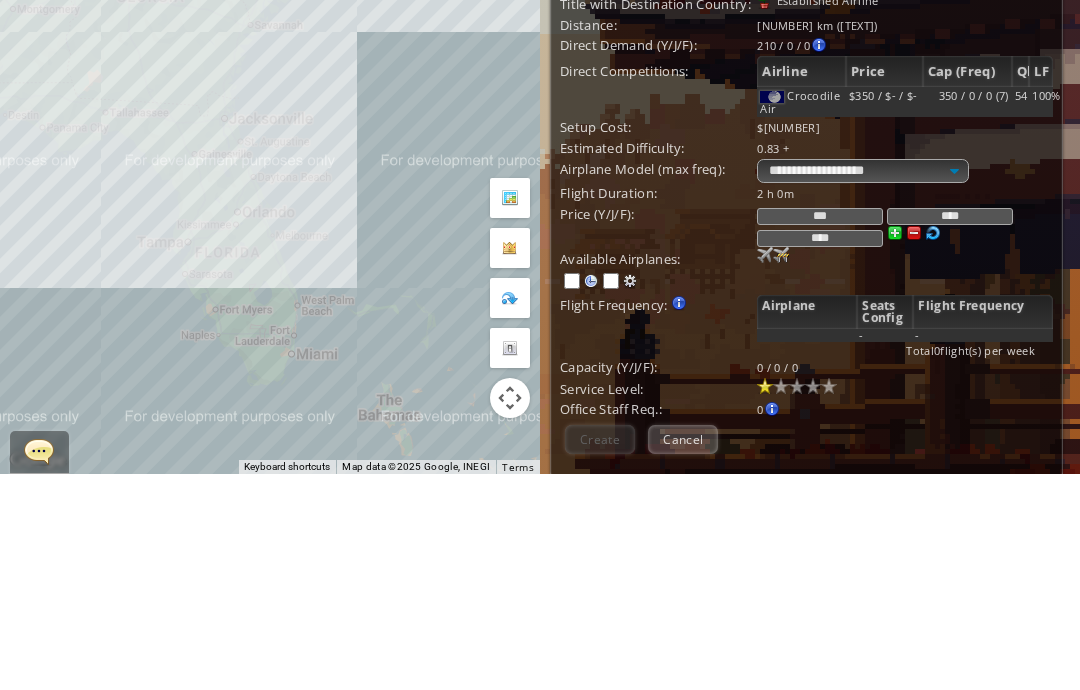 type on "***" 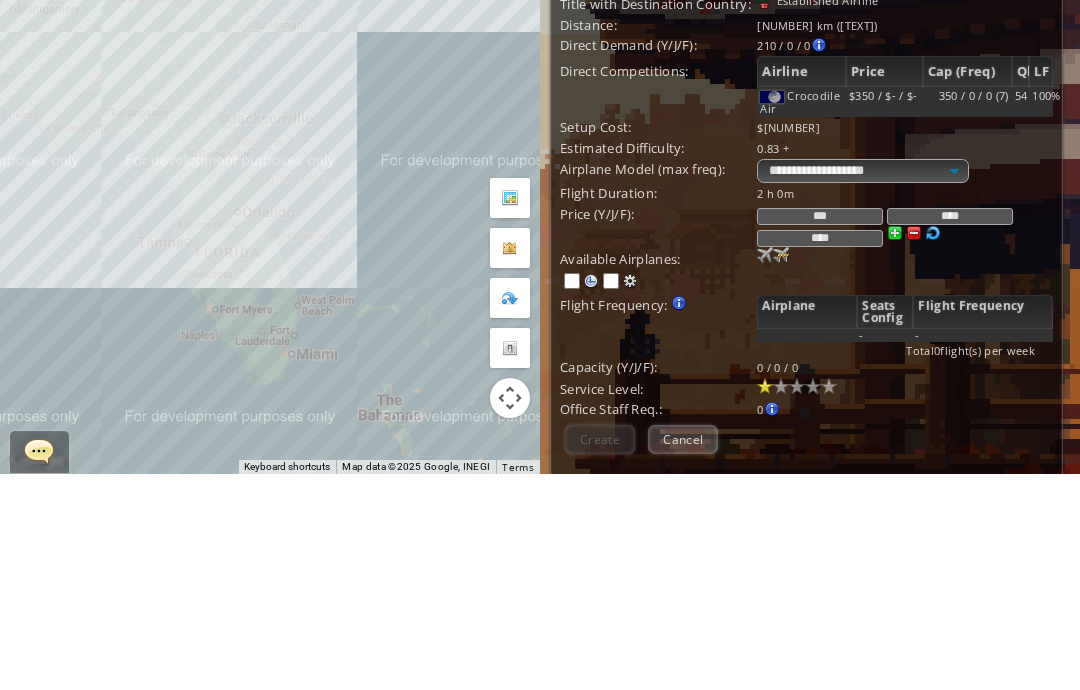click on "****" at bounding box center (950, 432) 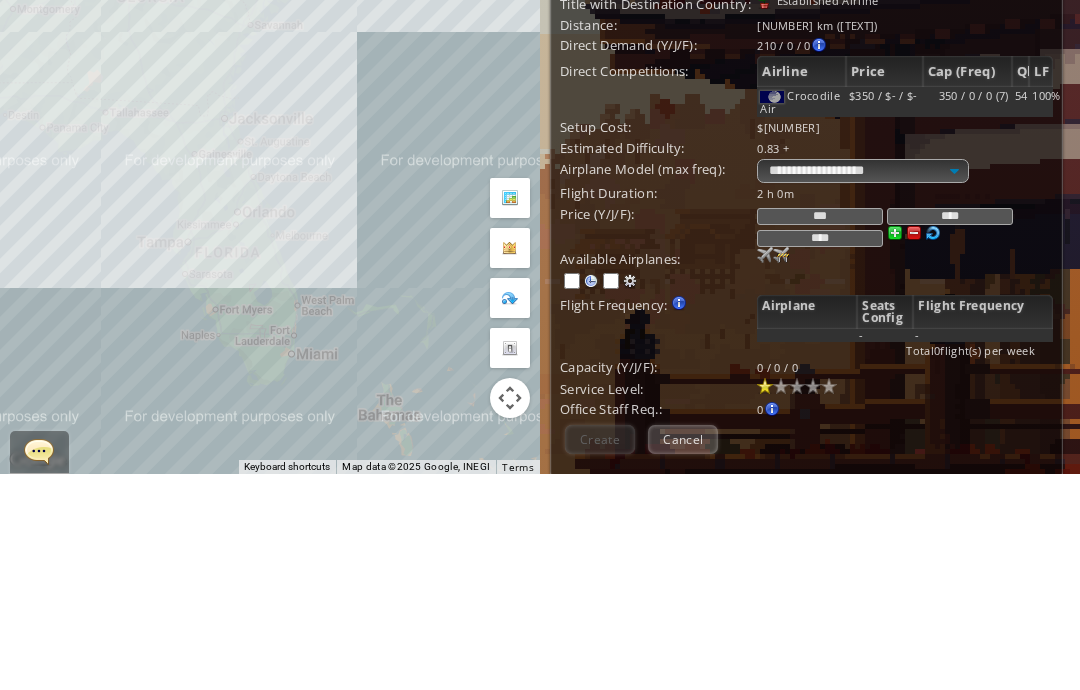 type on "****" 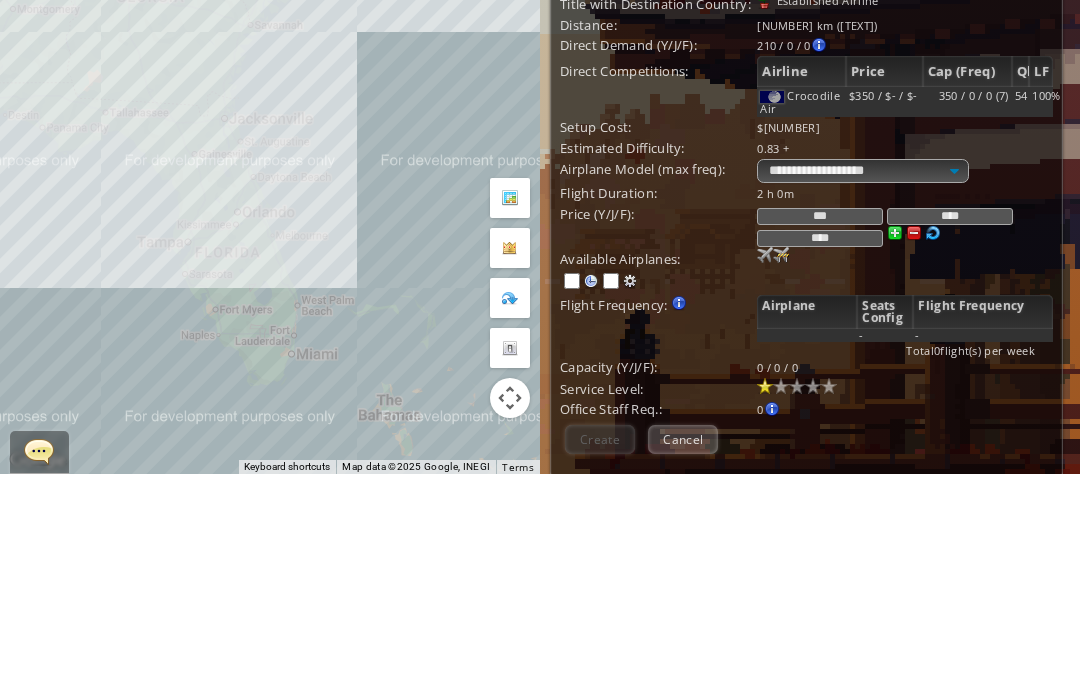 click on "***
****
****" at bounding box center [905, 409] 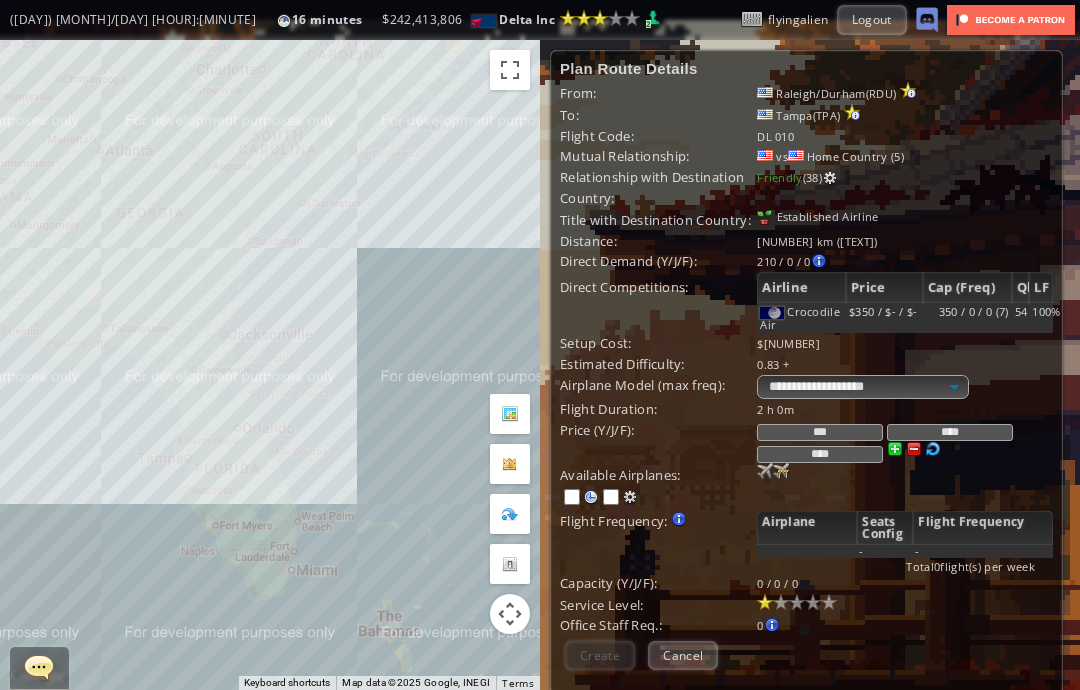 click at bounding box center [765, 471] 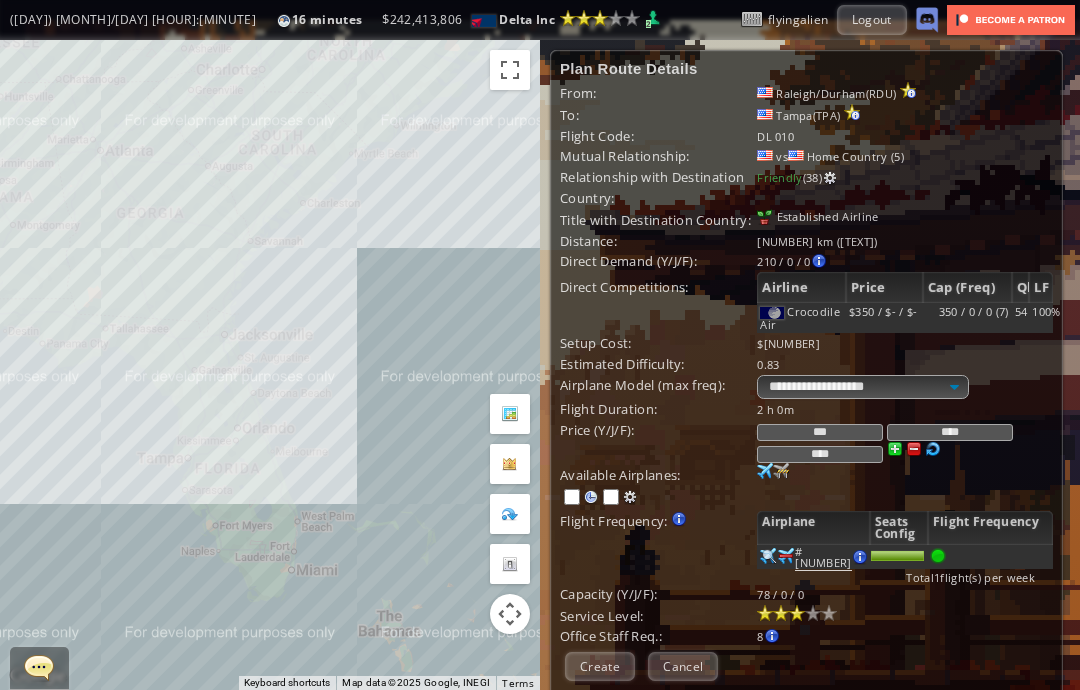 click at bounding box center [797, 613] 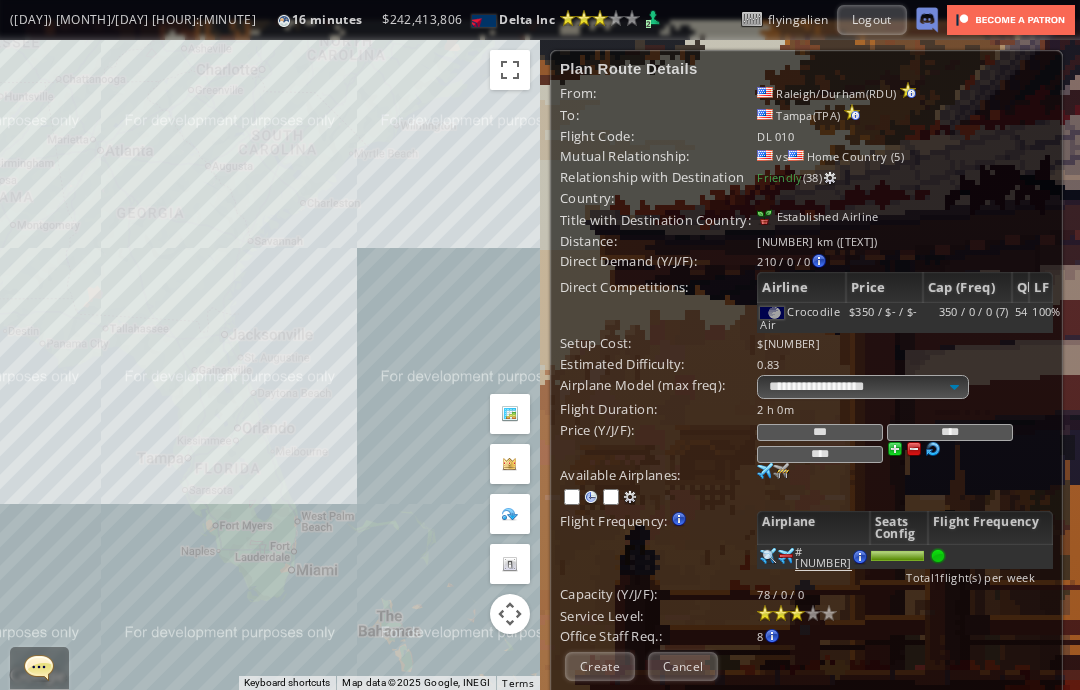 click at bounding box center [765, 471] 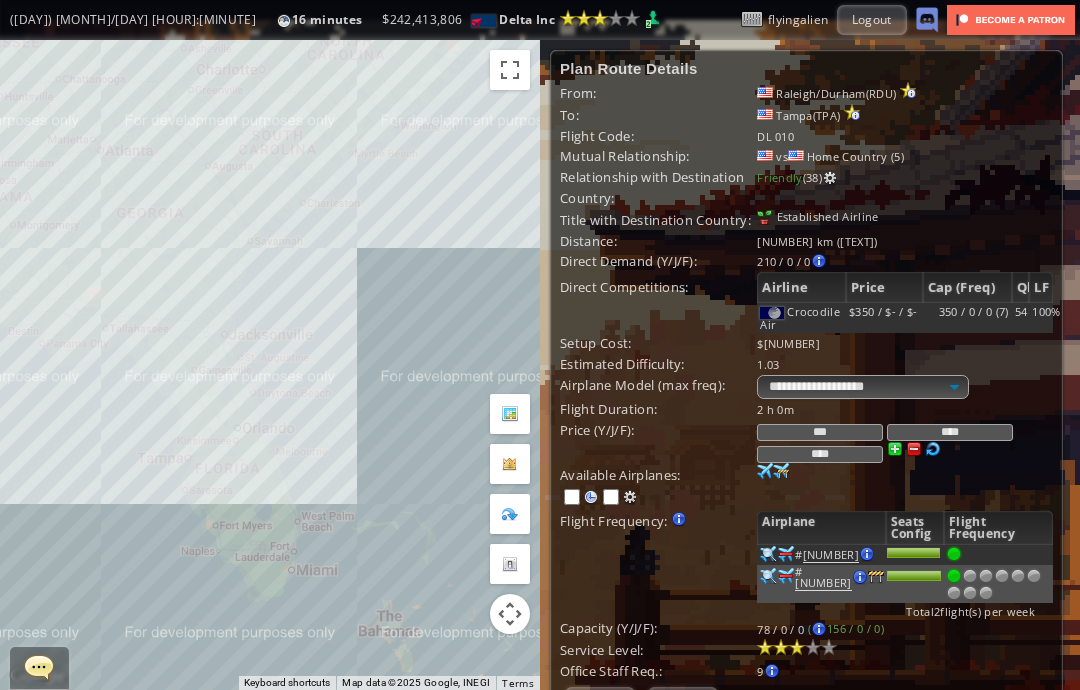 click on "Create" at bounding box center [600, 701] 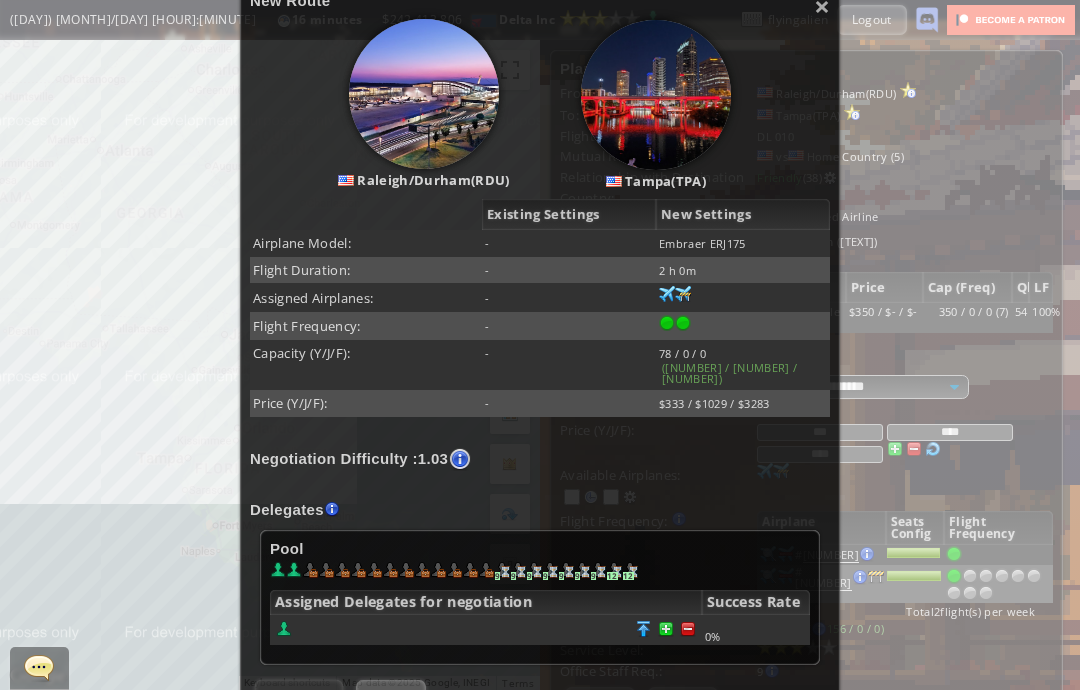 scroll, scrollTop: 253, scrollLeft: 0, axis: vertical 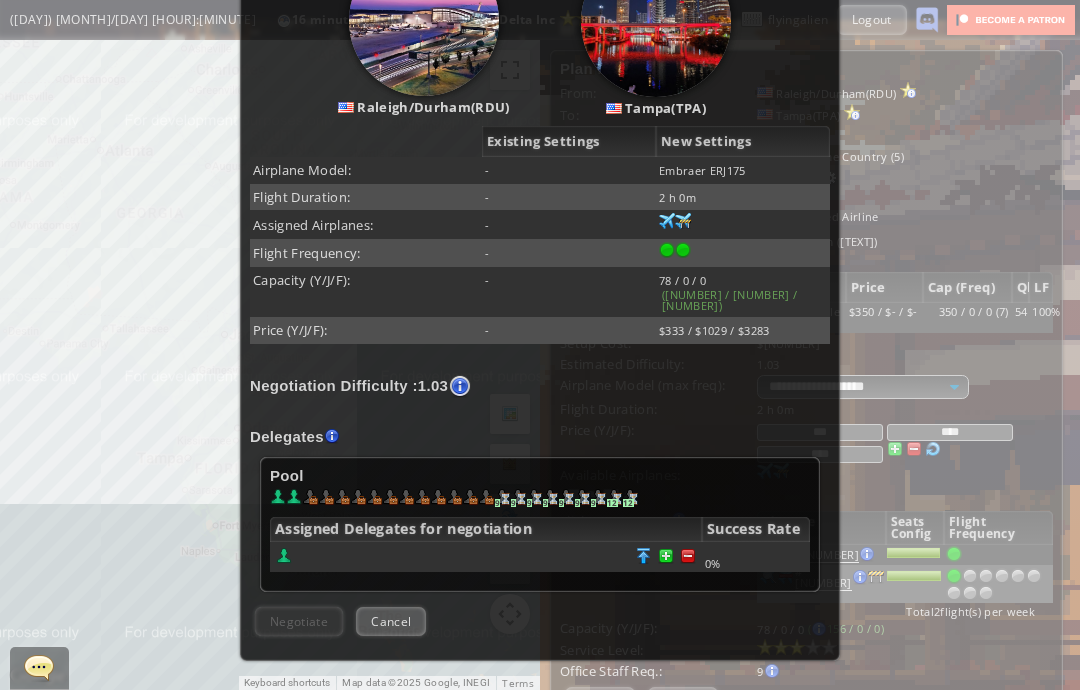 click at bounding box center (688, 556) 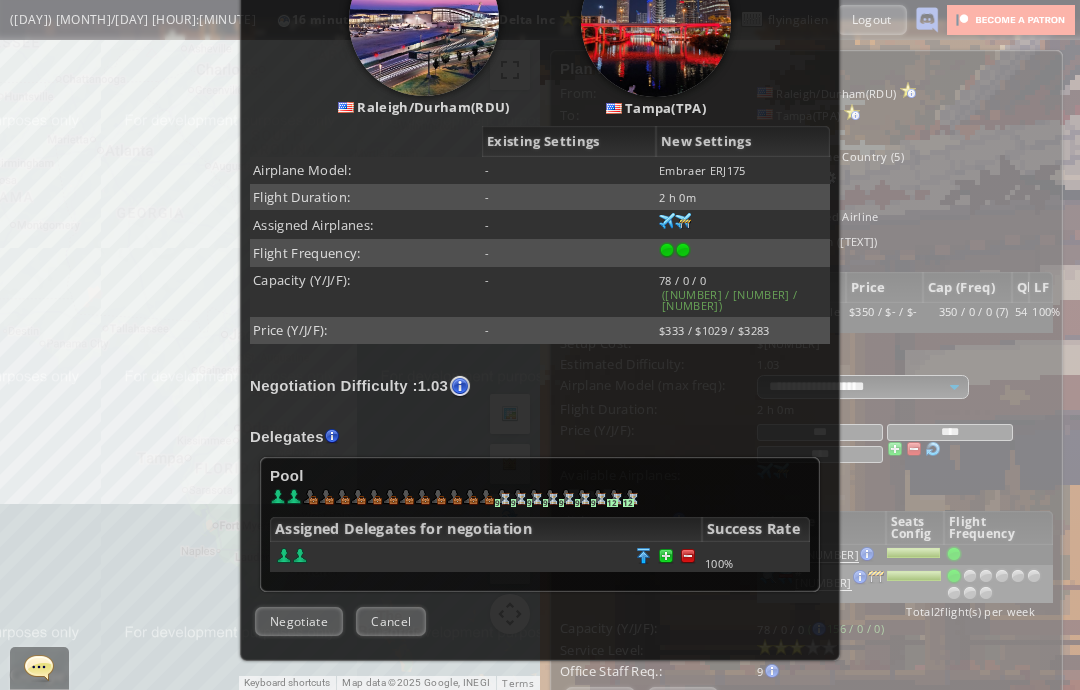 click on "Negotiate" at bounding box center (299, 621) 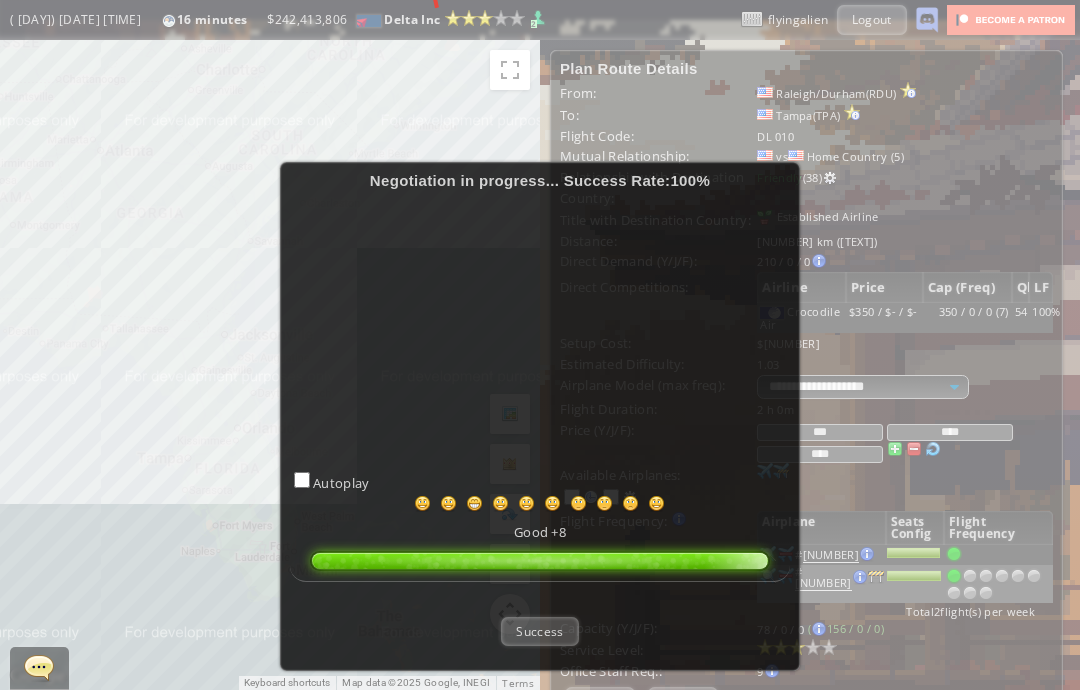 click on "Success" at bounding box center [539, 631] 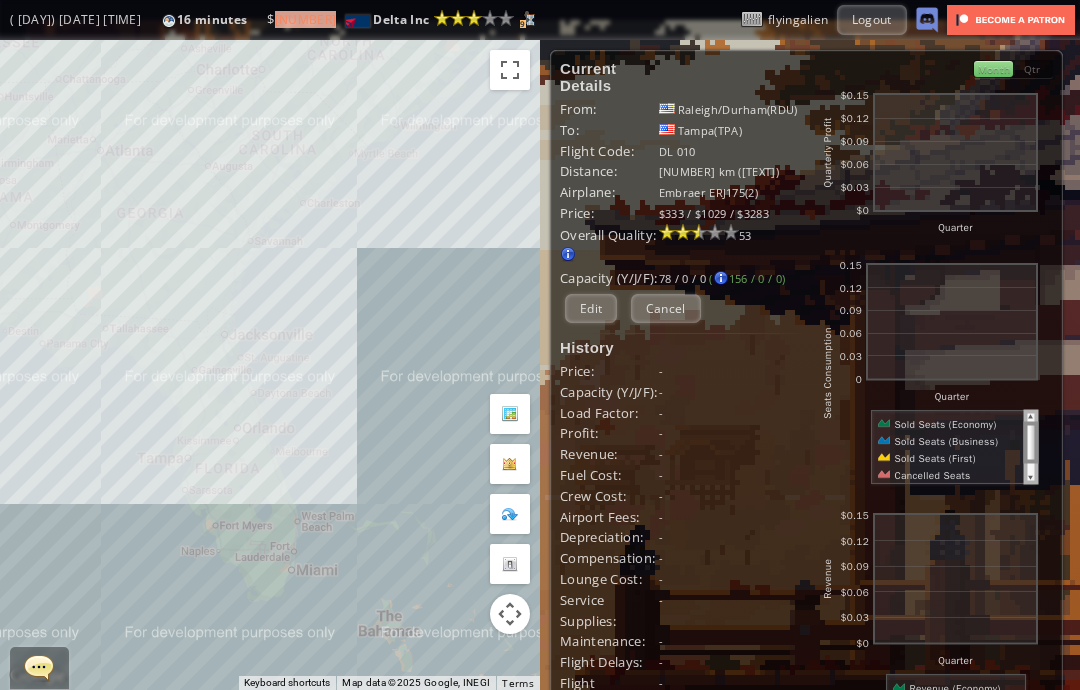 click on "Cancel" at bounding box center (666, 308) 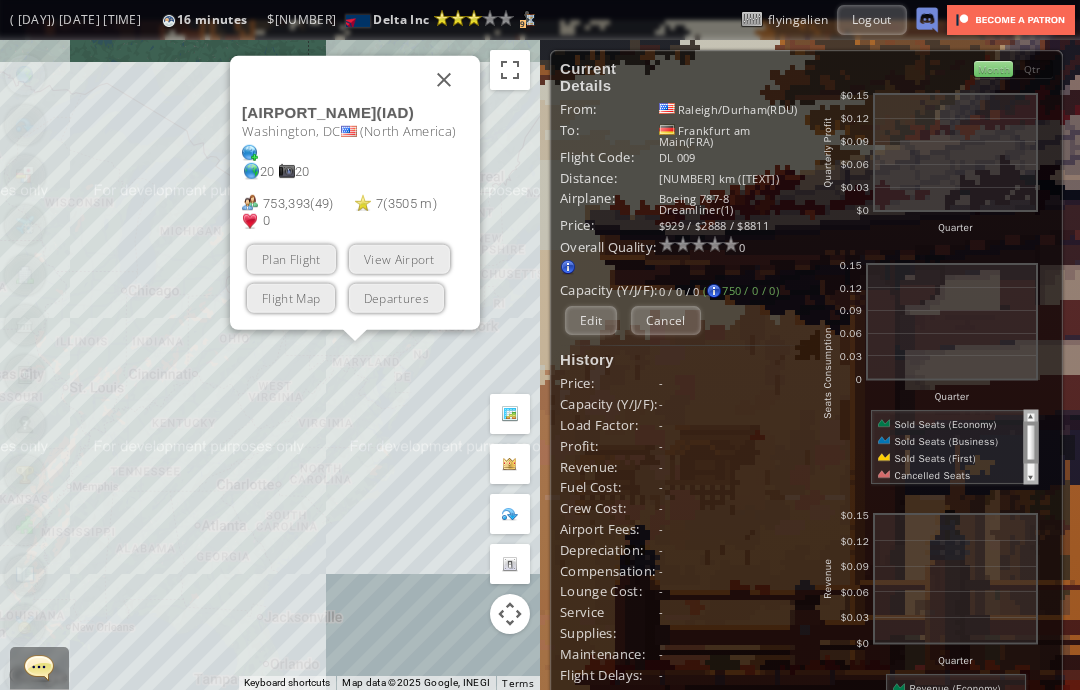click at bounding box center (444, 80) 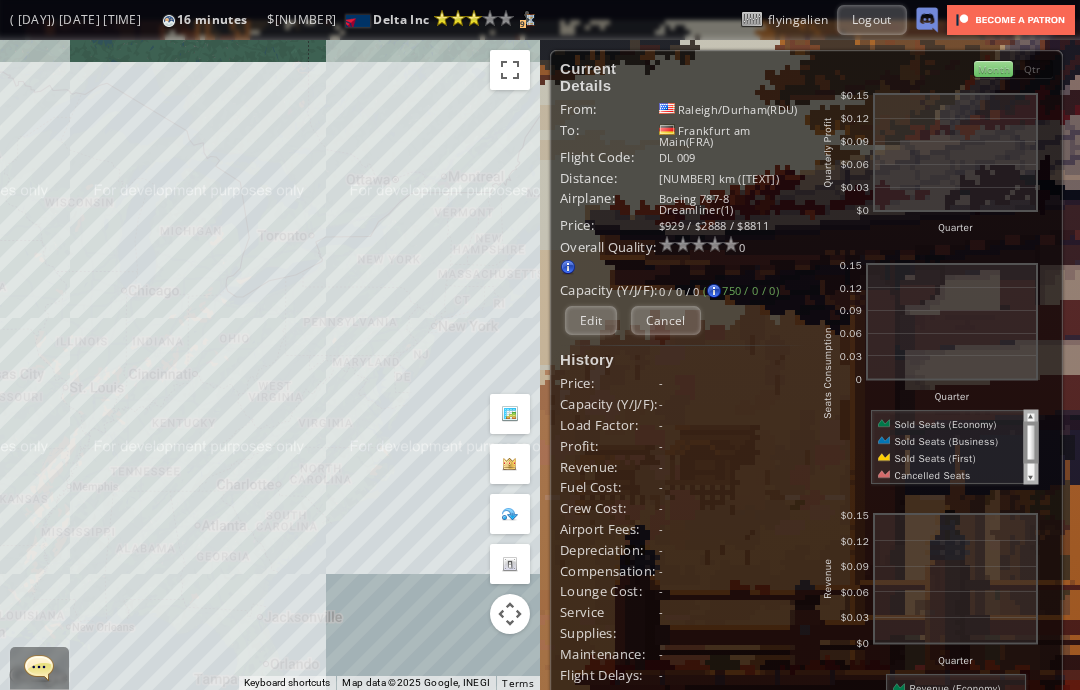 click on "Cancel" at bounding box center [666, 320] 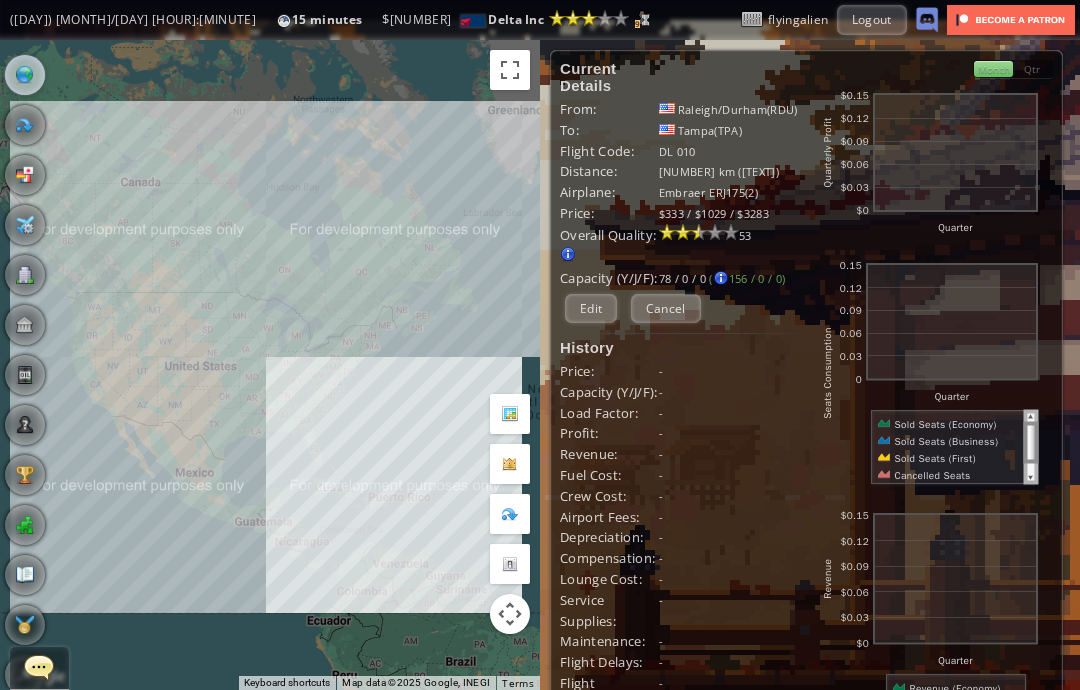 click on "Cancel" at bounding box center (666, 308) 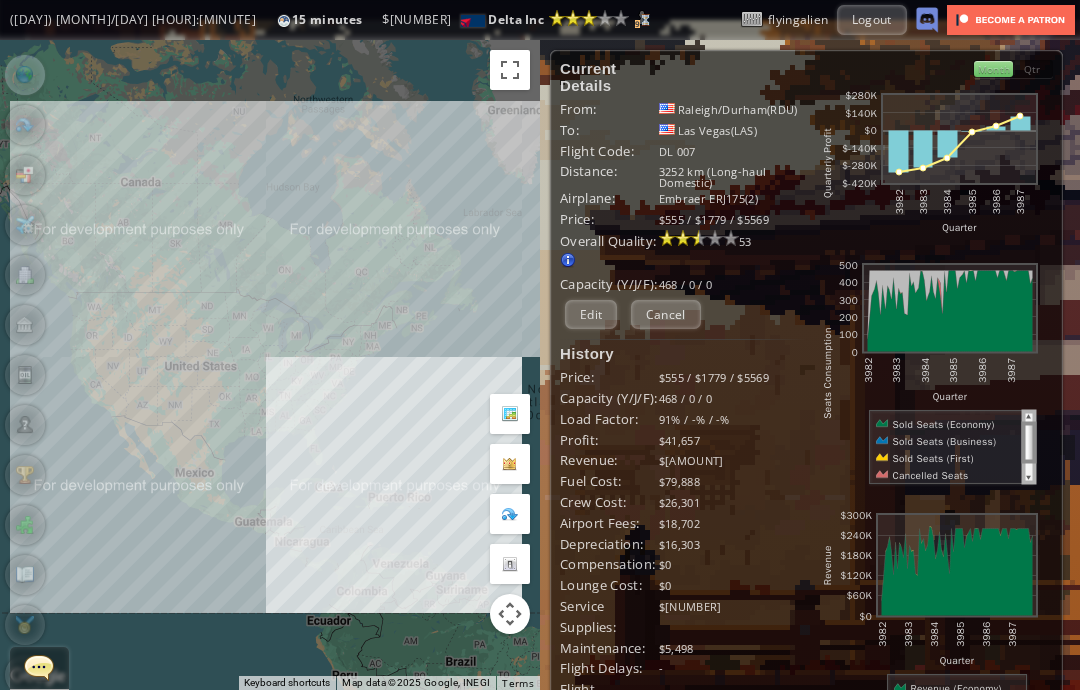 click on "Cancel" at bounding box center (666, 314) 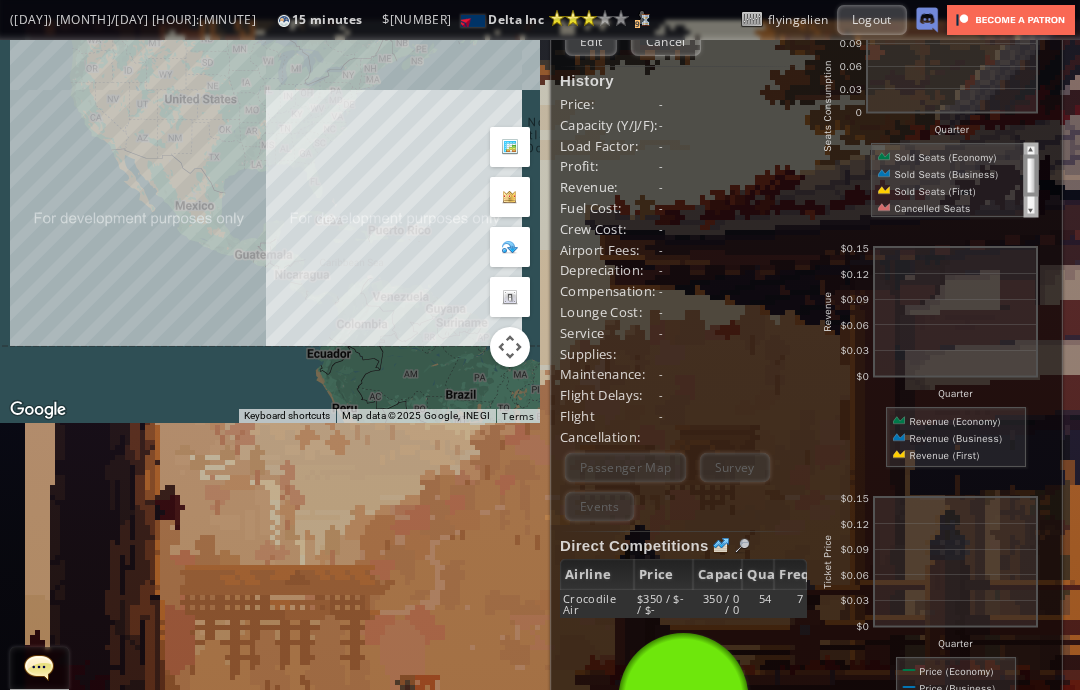 scroll, scrollTop: 266, scrollLeft: 0, axis: vertical 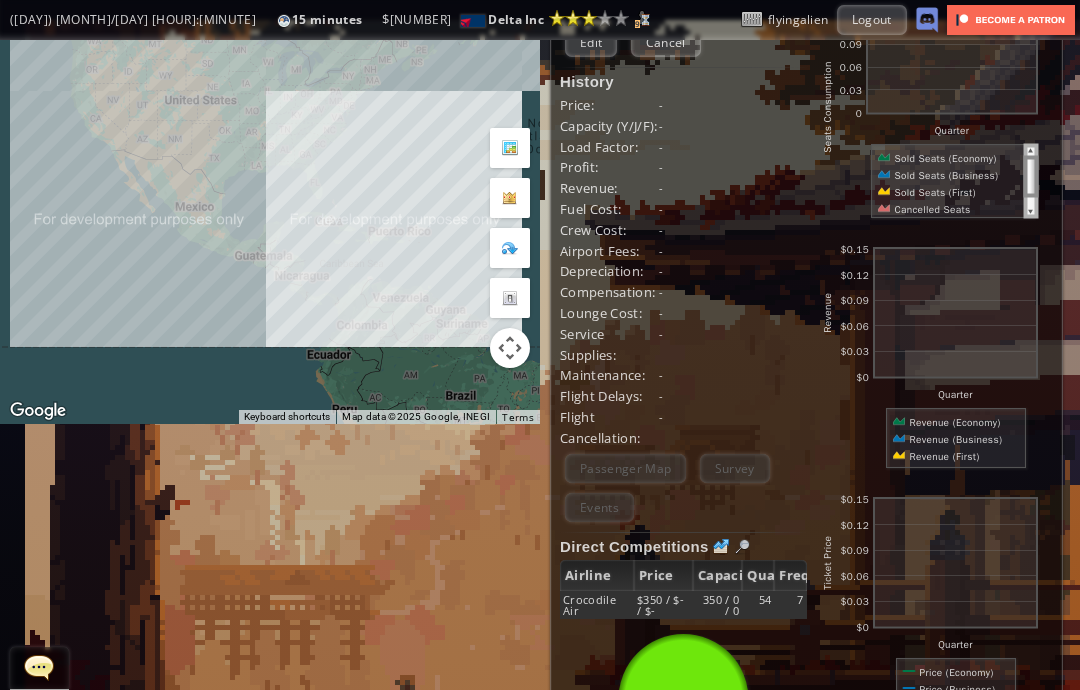 click at bounding box center (685, 700) 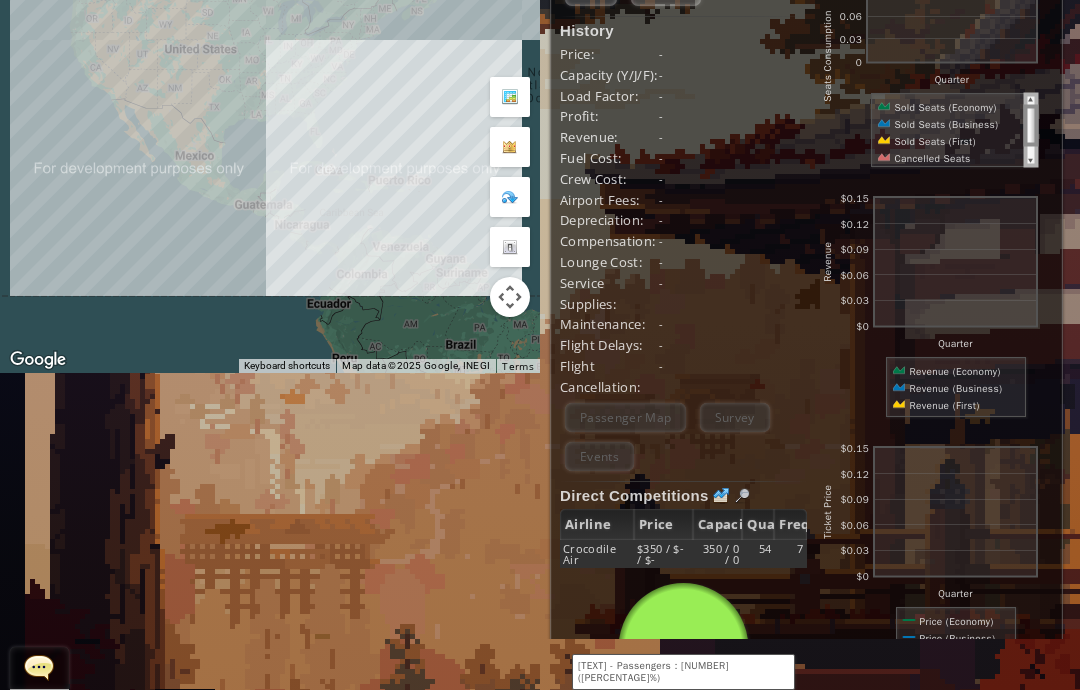 click on "-" at bounding box center [733, 324] 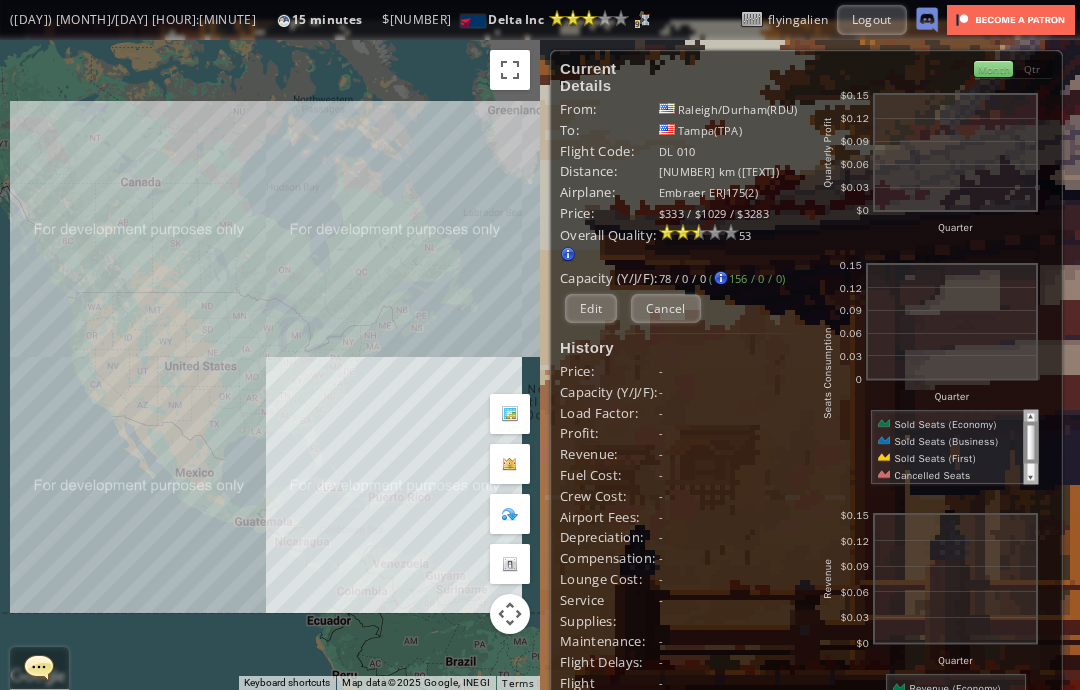 scroll, scrollTop: 0, scrollLeft: 0, axis: both 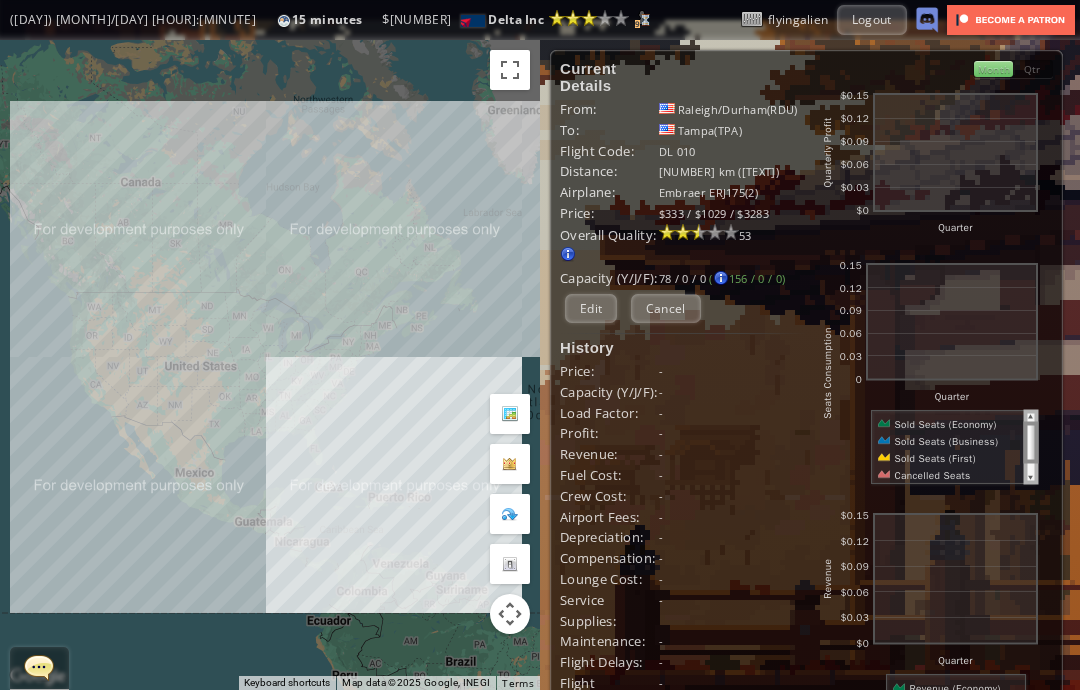 click on "Cancel" at bounding box center (666, 308) 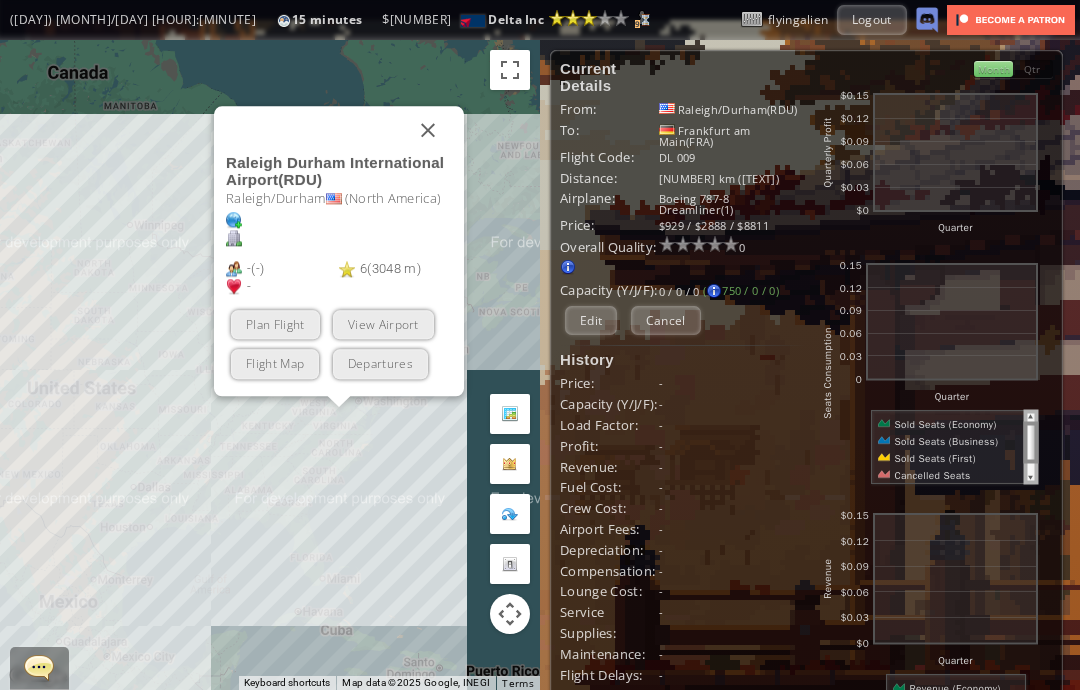 click on "View Airport" at bounding box center [383, 325] 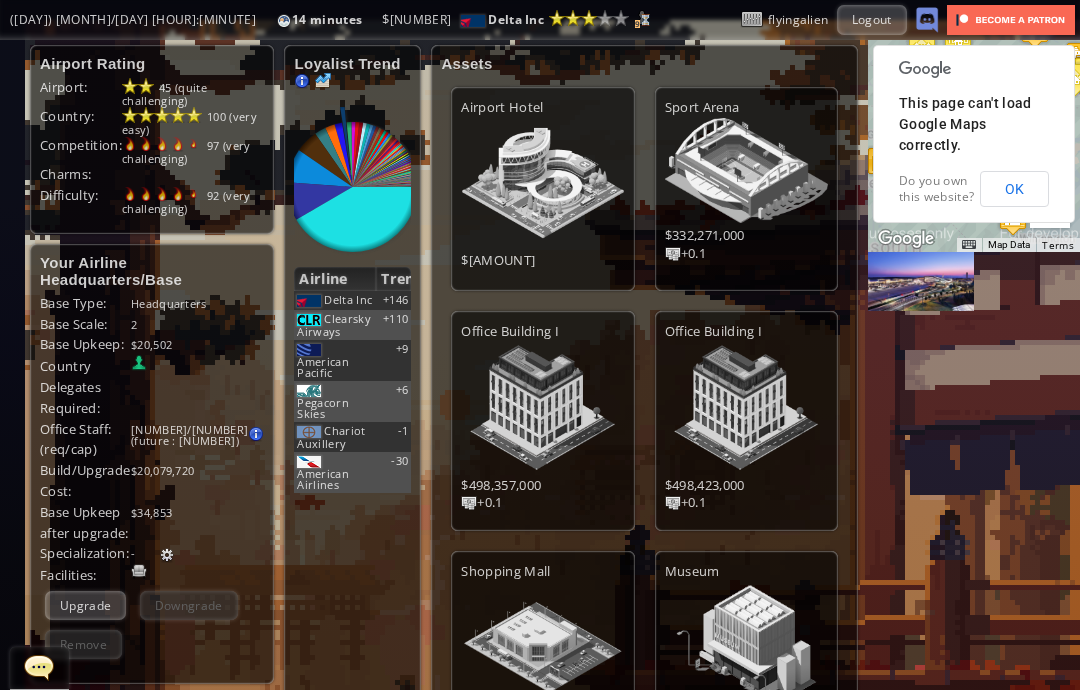 scroll, scrollTop: 0, scrollLeft: 0, axis: both 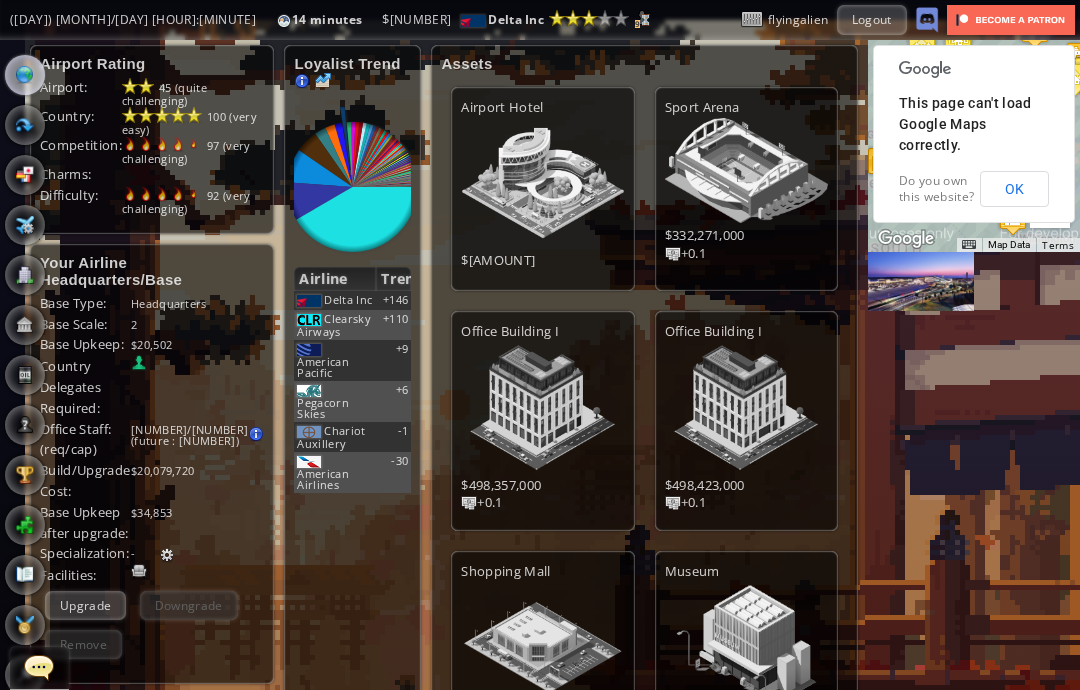 click on "World Map
Flights
Country
Airplane
Office Bank Oil Log" at bounding box center (25, 400) 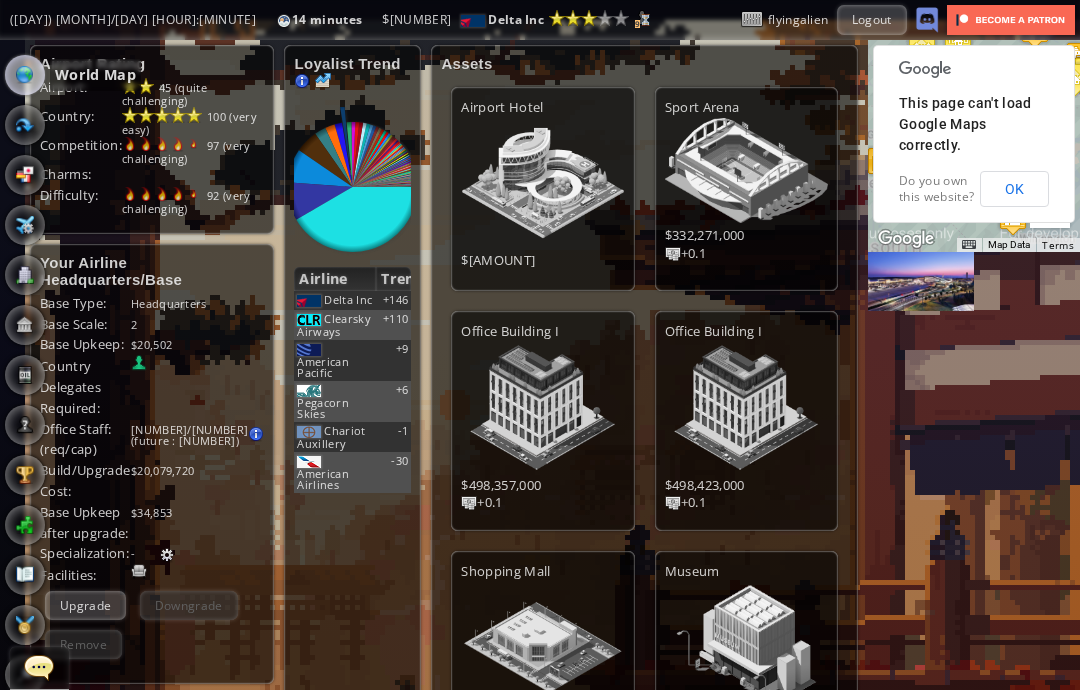 click at bounding box center [25, 75] 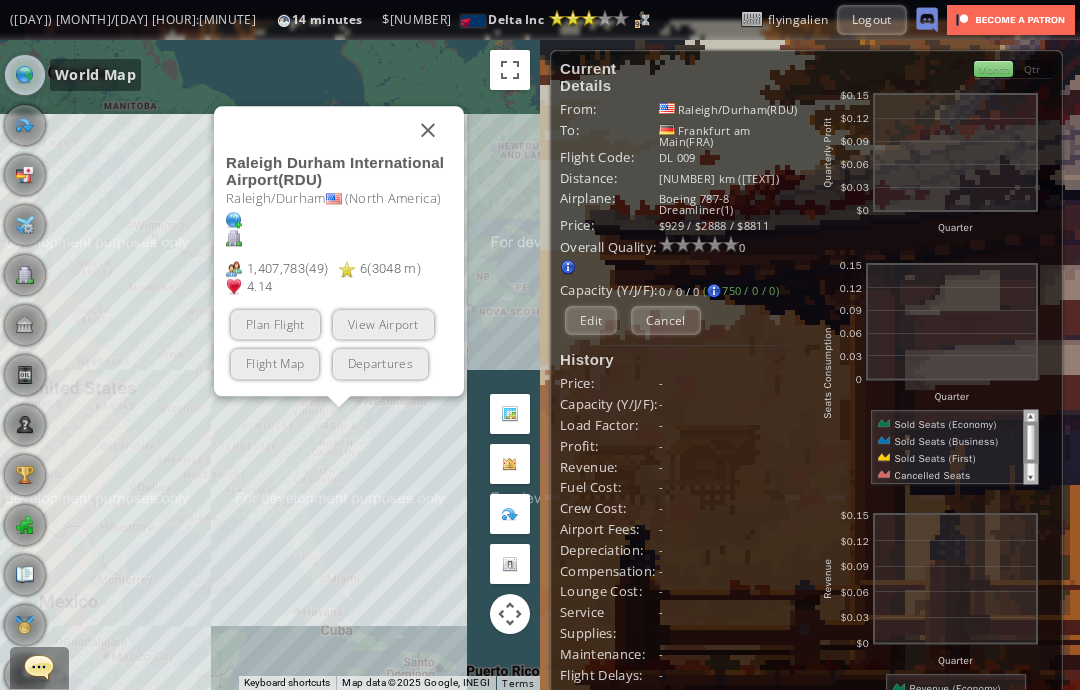 click at bounding box center [428, 130] 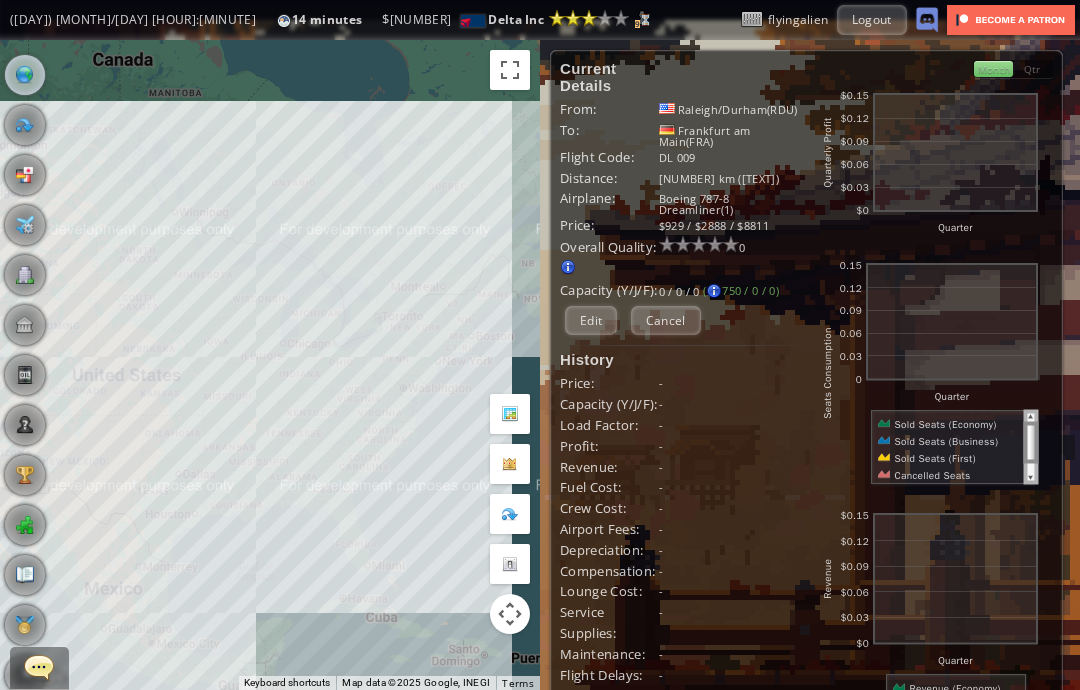 click on "Cancel" at bounding box center [666, 320] 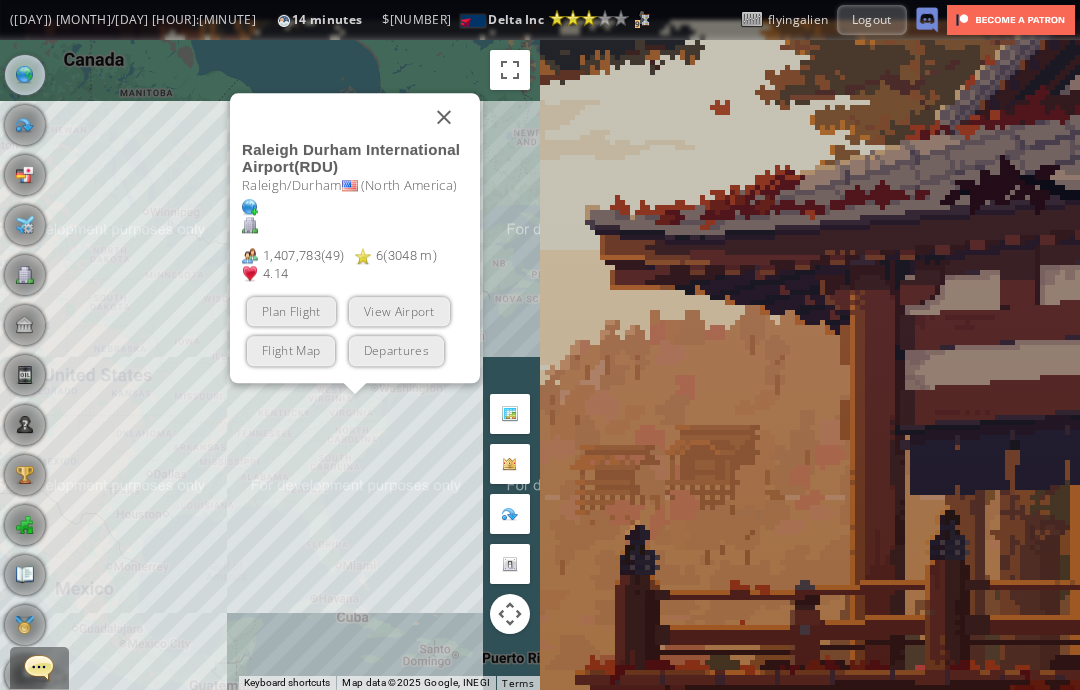click on "Flight Map" at bounding box center (291, 351) 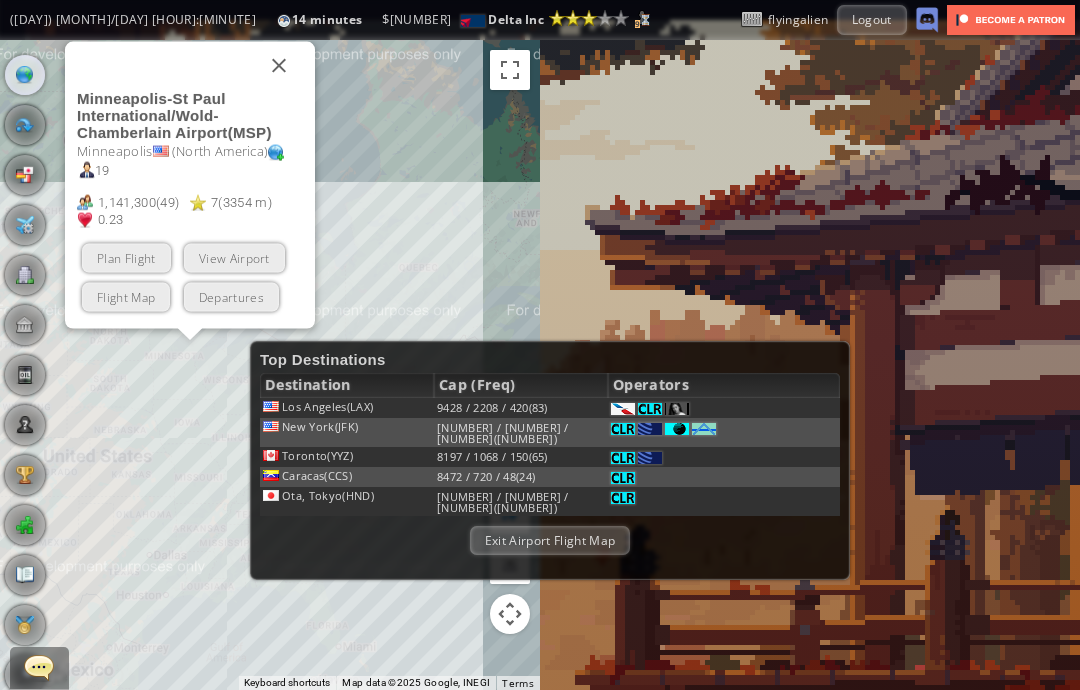 click on "Plan Flight" at bounding box center (126, 258) 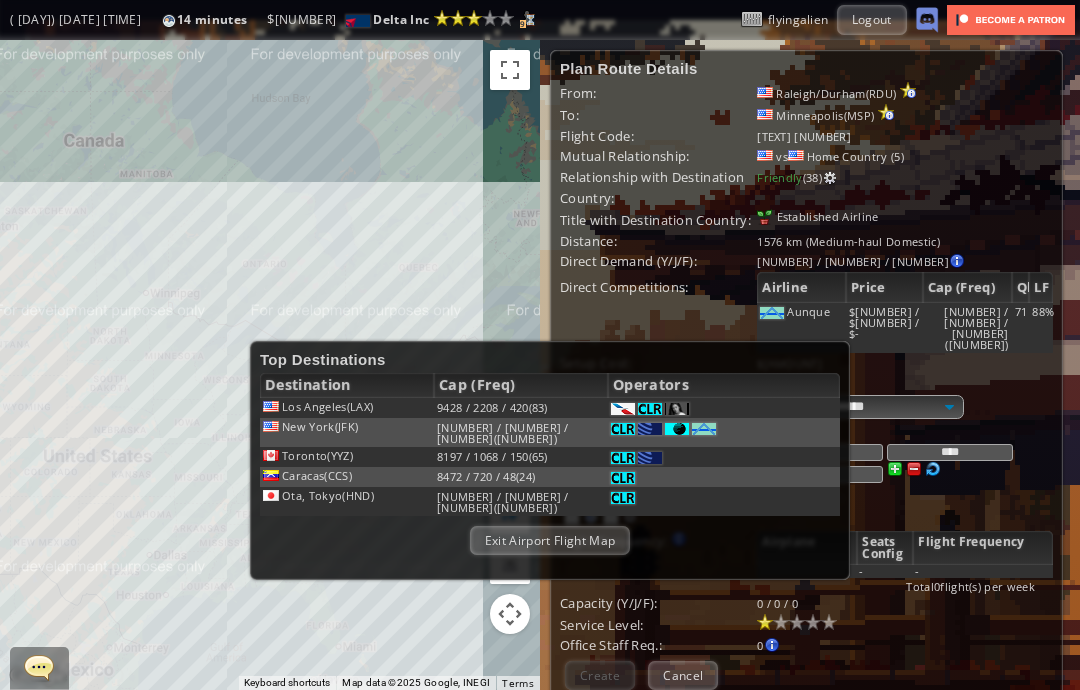 click on "Exit Airport Flight Map" at bounding box center [550, 540] 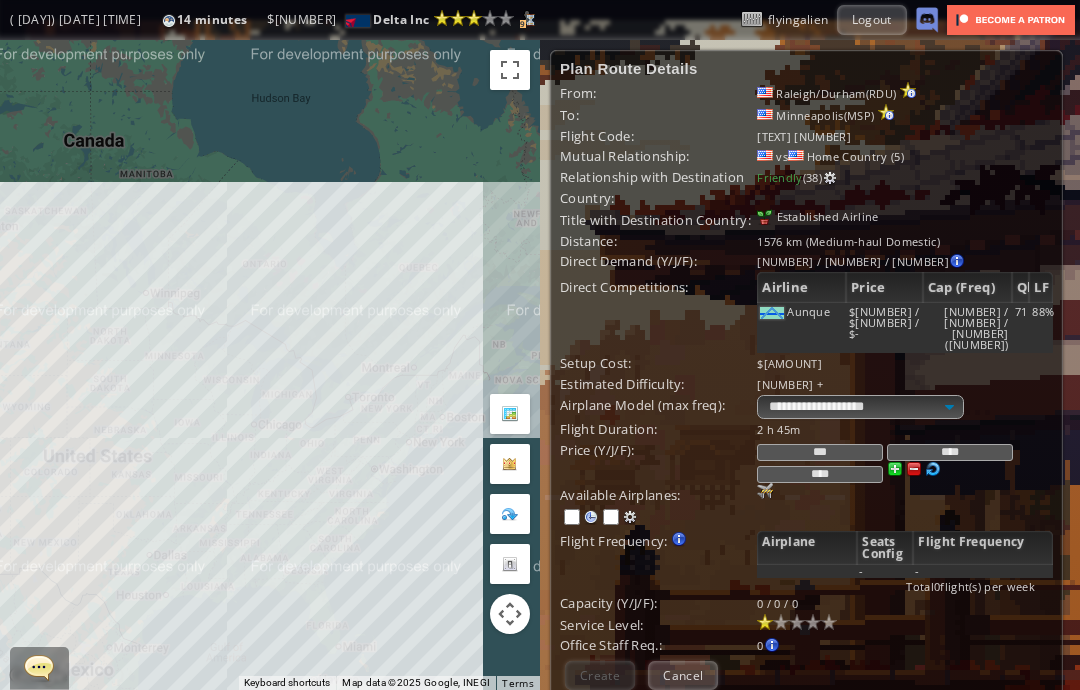 click on "Cancel" at bounding box center [683, 675] 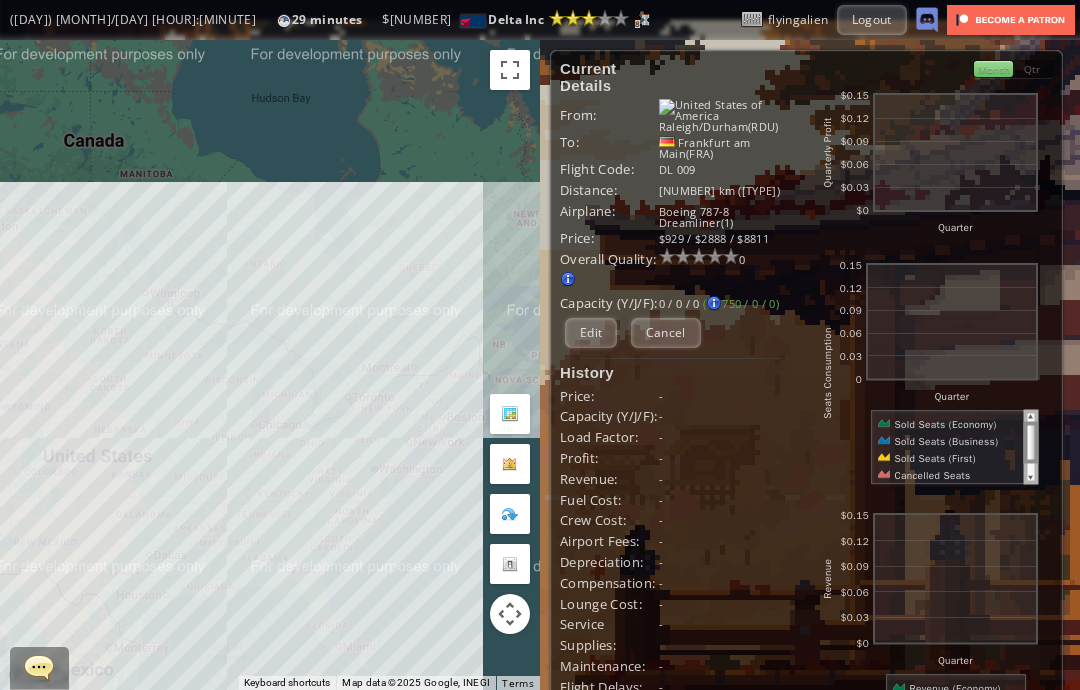scroll, scrollTop: 80, scrollLeft: 0, axis: vertical 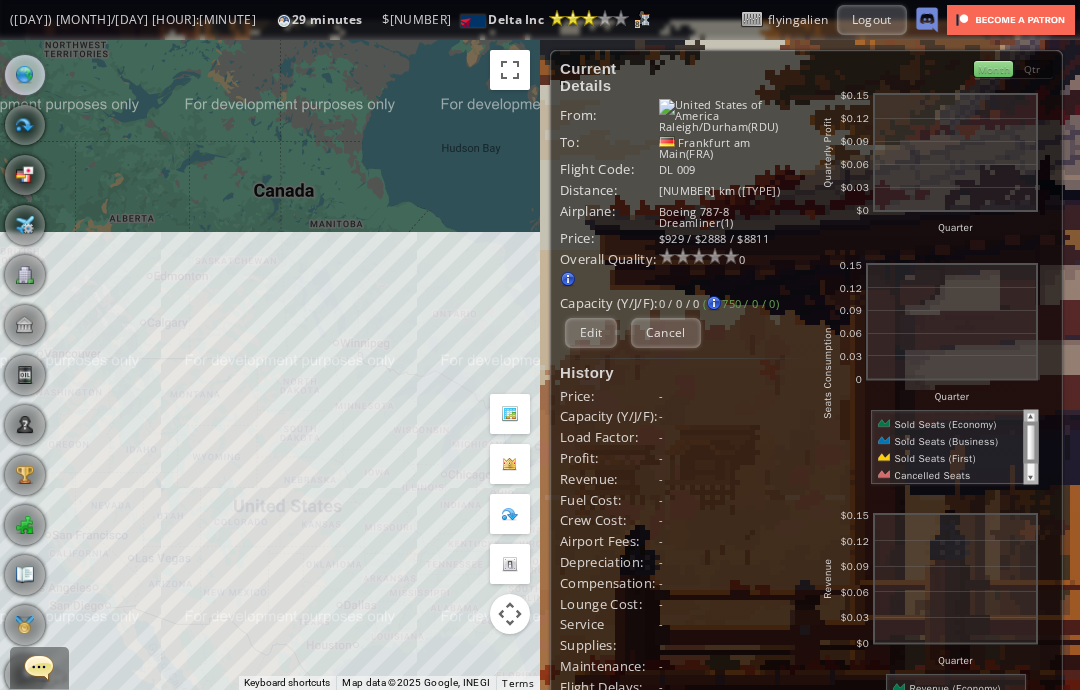click on "Cancel" at bounding box center (666, 332) 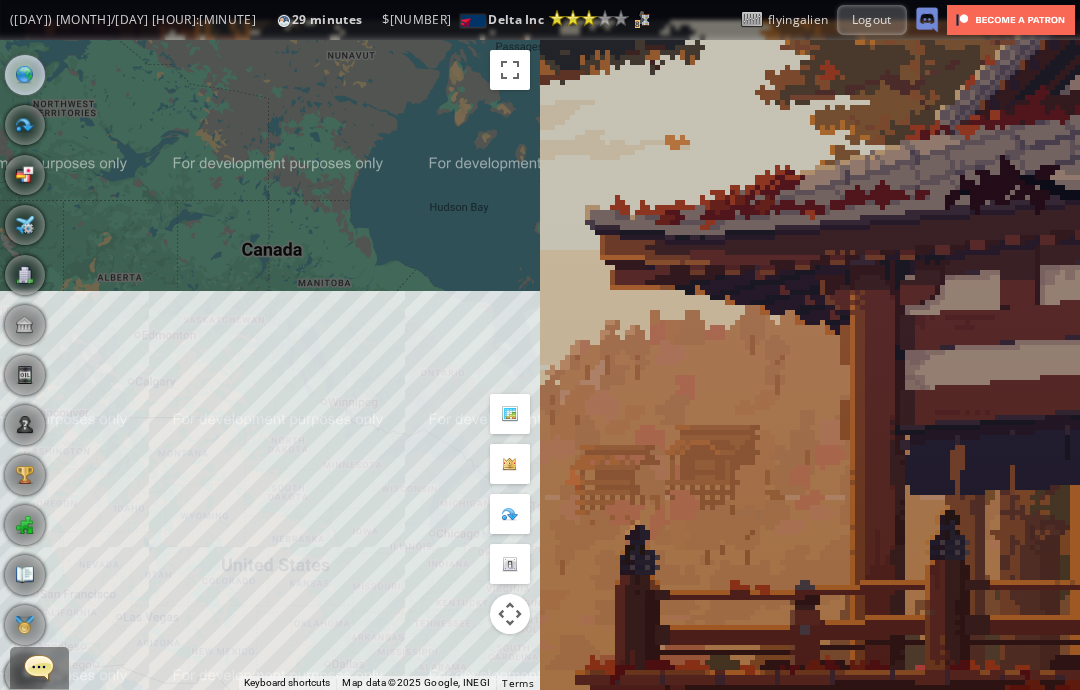 scroll, scrollTop: 0, scrollLeft: 0, axis: both 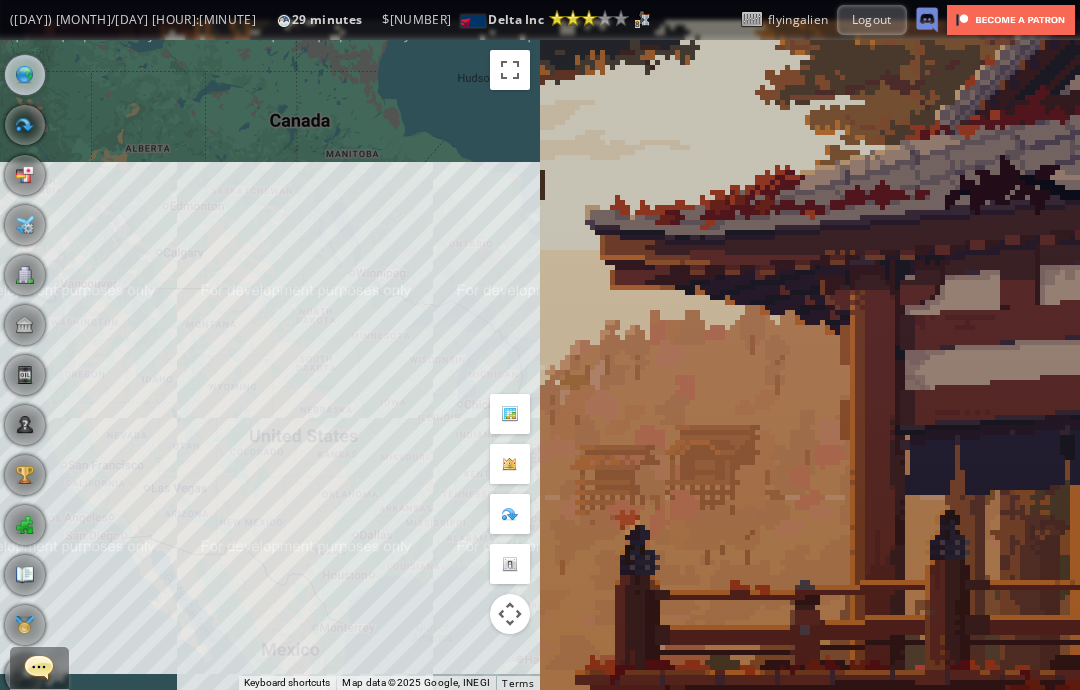 click at bounding box center (25, 625) 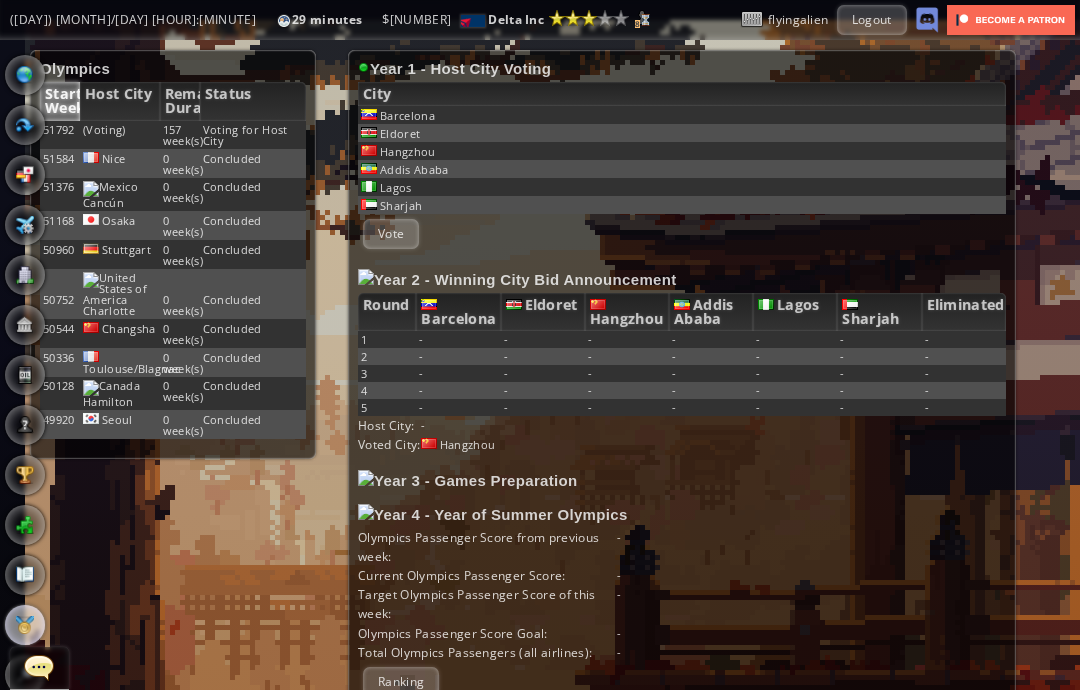 click on "(Voting)" at bounding box center [120, 135] 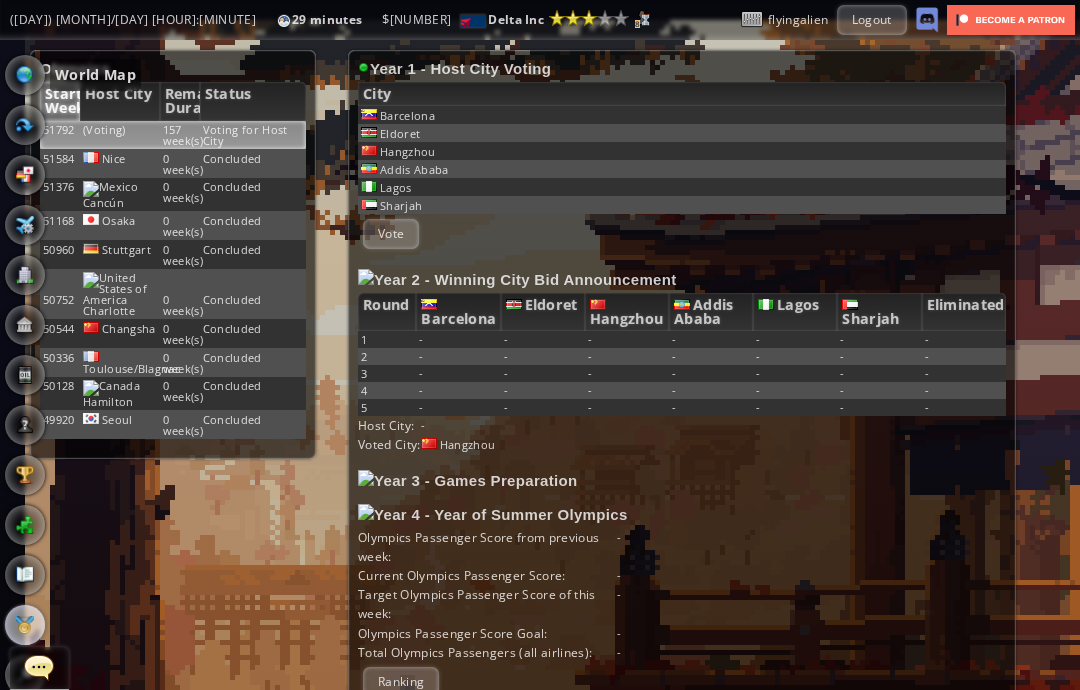 click at bounding box center [25, 75] 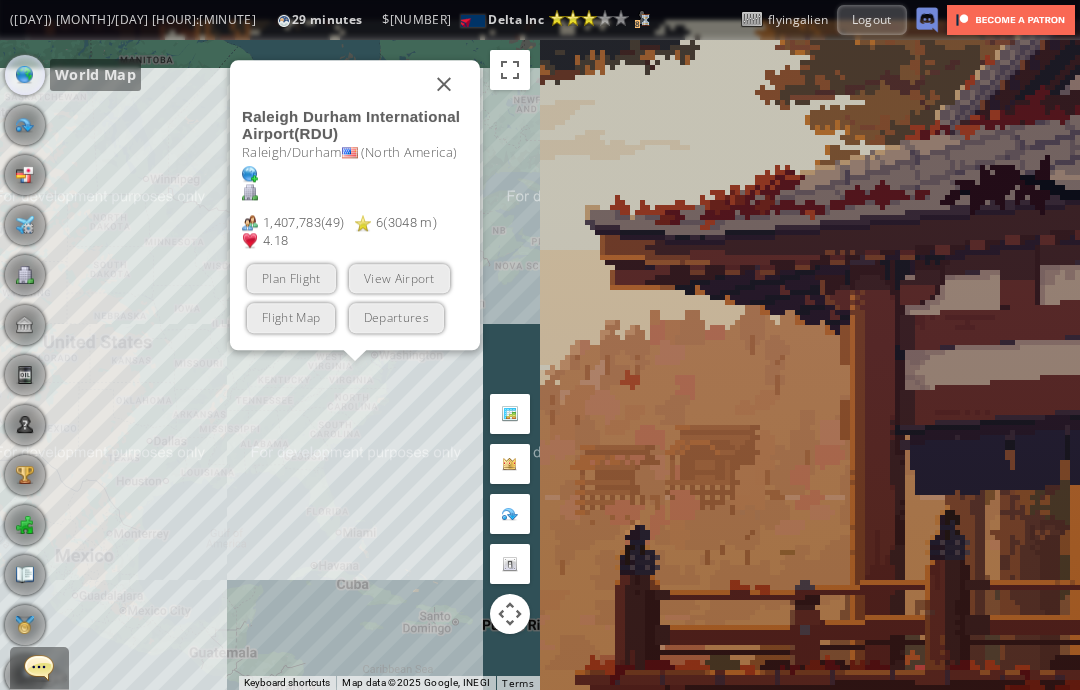click on "View Airport" at bounding box center [399, 279] 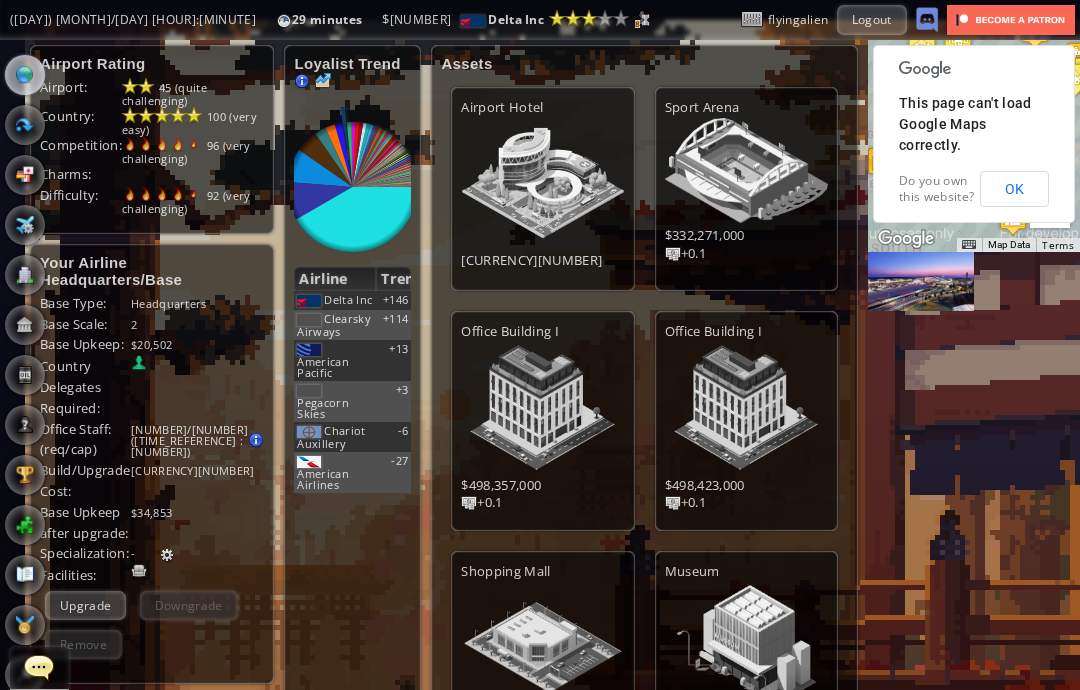 click at bounding box center (167, 555) 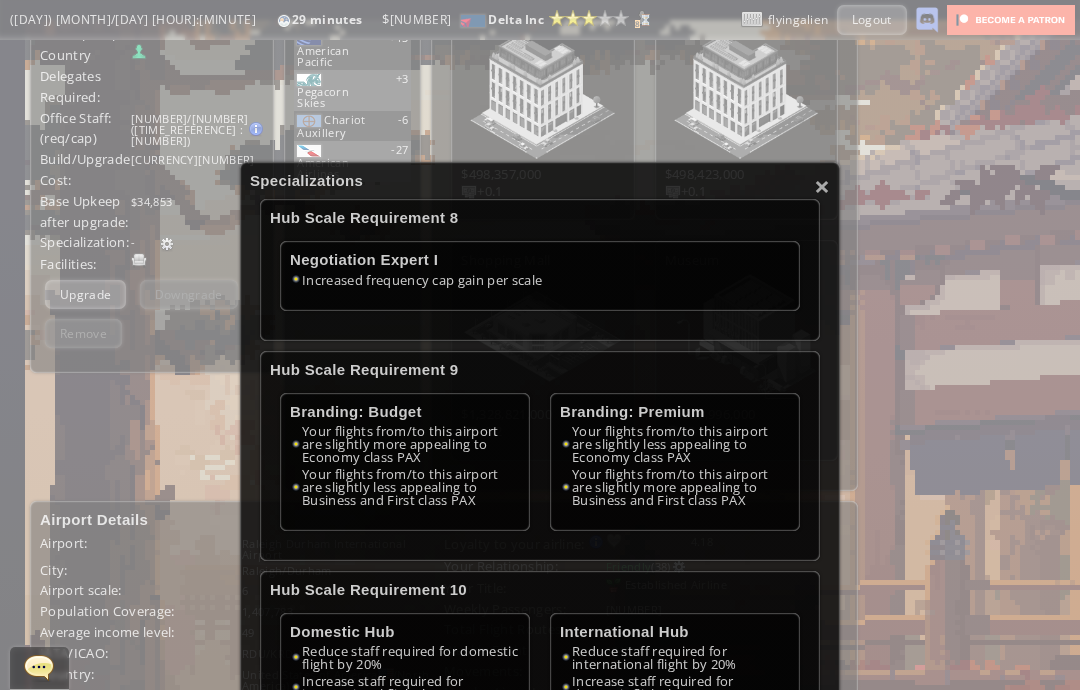 click on "×" at bounding box center [822, 186] 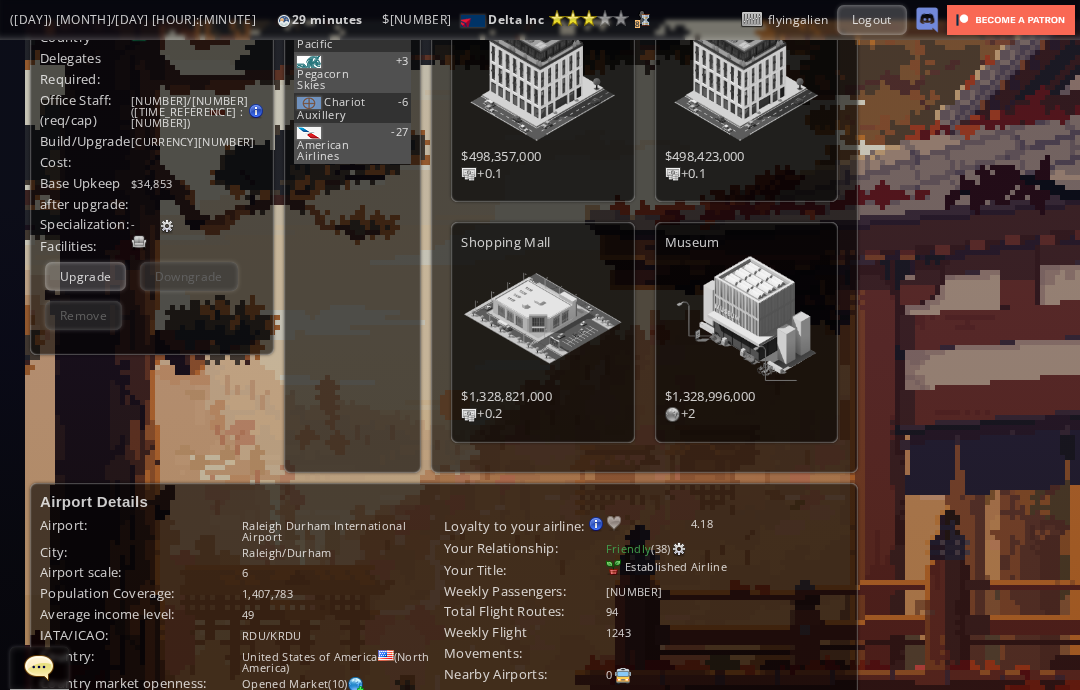 scroll, scrollTop: 329, scrollLeft: 0, axis: vertical 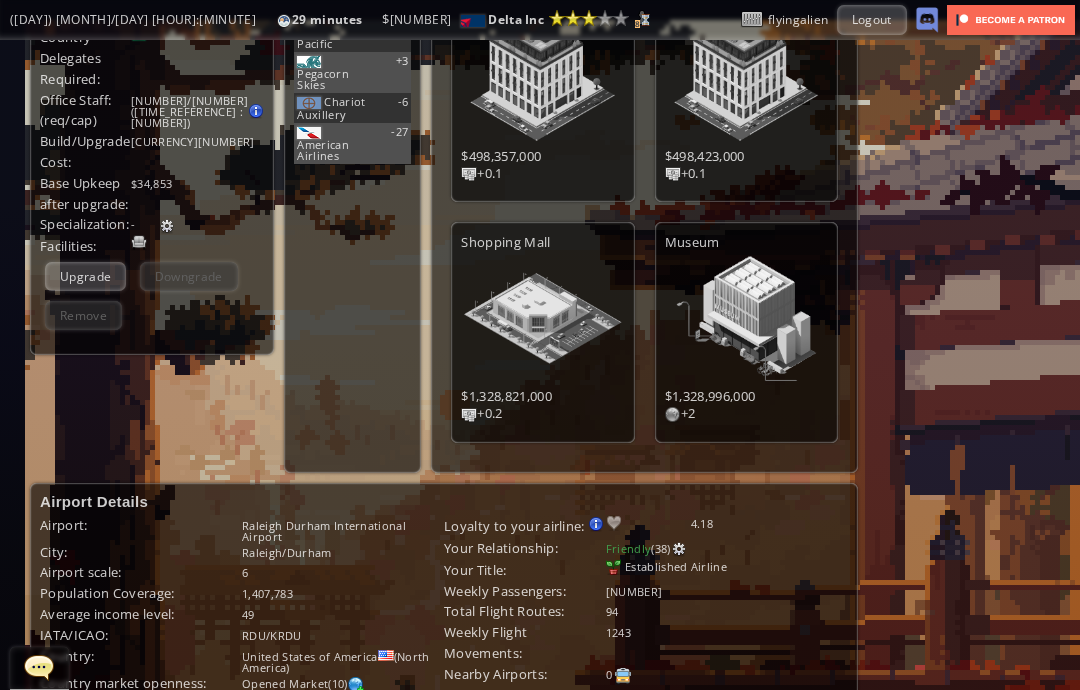 click at bounding box center [167, 226] 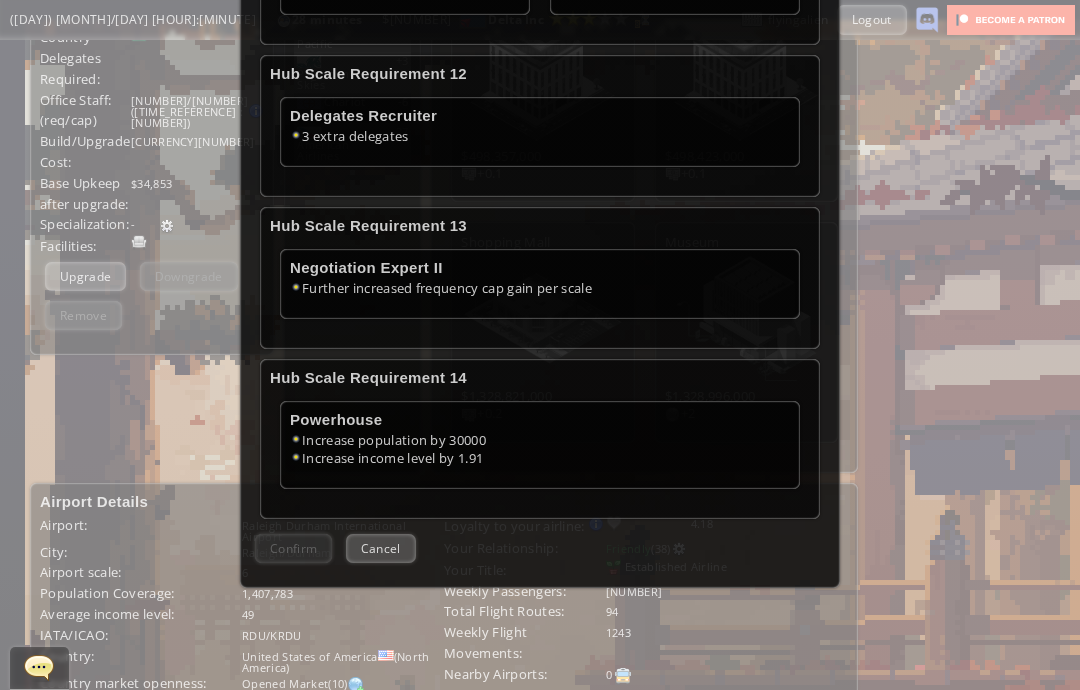 scroll, scrollTop: 870, scrollLeft: 0, axis: vertical 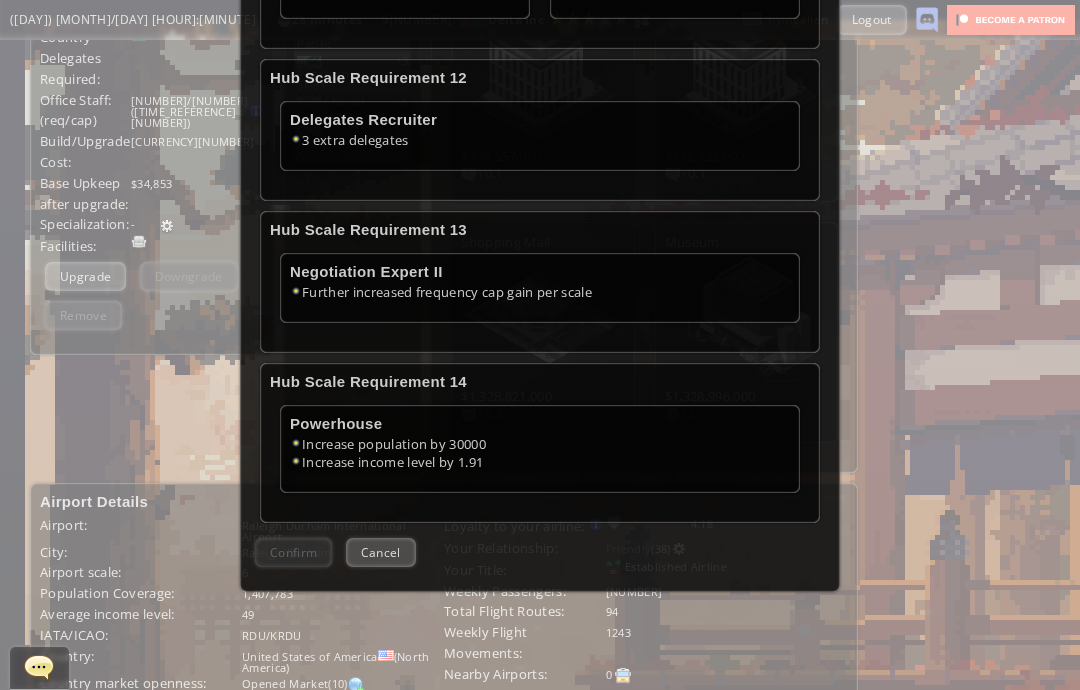 click on "×
Specializations
Hub Scale Requirement 8 Negotiation Expert I Increased frequency cap gain per scale Hub Scale Requirement 9 Branding: Budget Your flights from/to this airport are slightly more appealing to Economy class PAX Your flights from/to this airport are slightly less appealing to Business and First class PAX Branding: Premium Your flights from/to this airport are slightly less appealing to Economy class PAX Your flights from/to this airport are slightly more appealing to Business and First class PAX Hub Scale Requirement 10 Domestic Hub Reduce staff required for domestic flight by 20% Increase staff required for international flight by 20% International Hub Reduce staff required for international flight by 20% Increase staff required for domestic flight by 20% Hub Scale Requirement 11 Efficiency Reduce staff required for all flights by additional 5% Sports Events Sponsorship Boost loyalty of this airport by 10 Hub Scale Requirement 12 Delegates Recruiter 3 extra delegates" at bounding box center [540, -58] 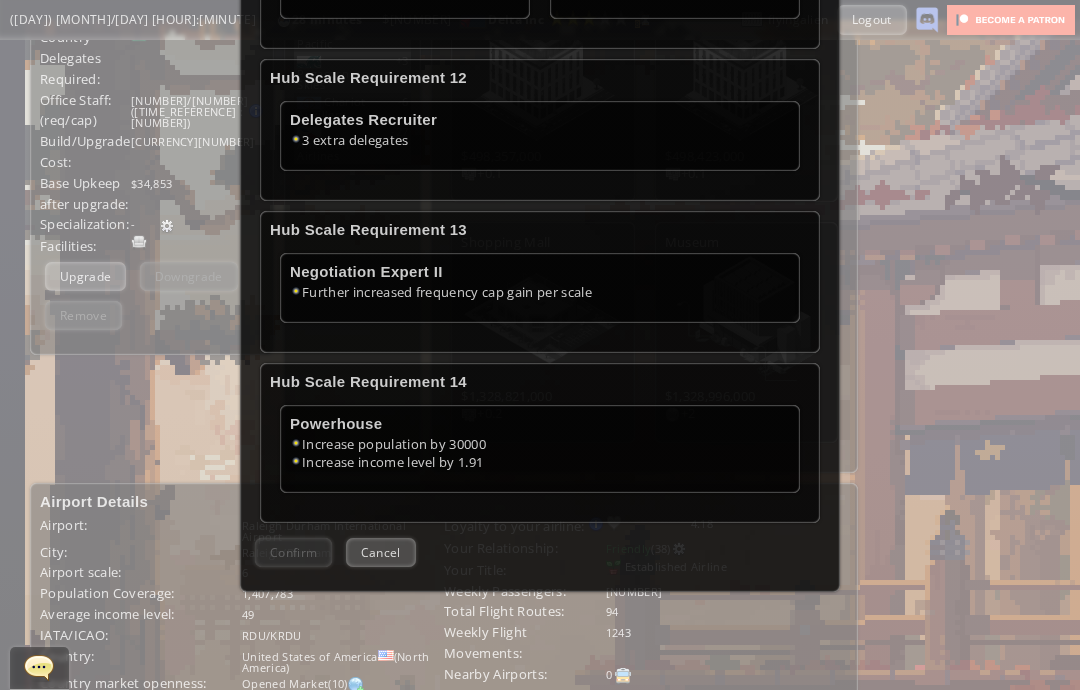 click on "Cancel" at bounding box center [381, 552] 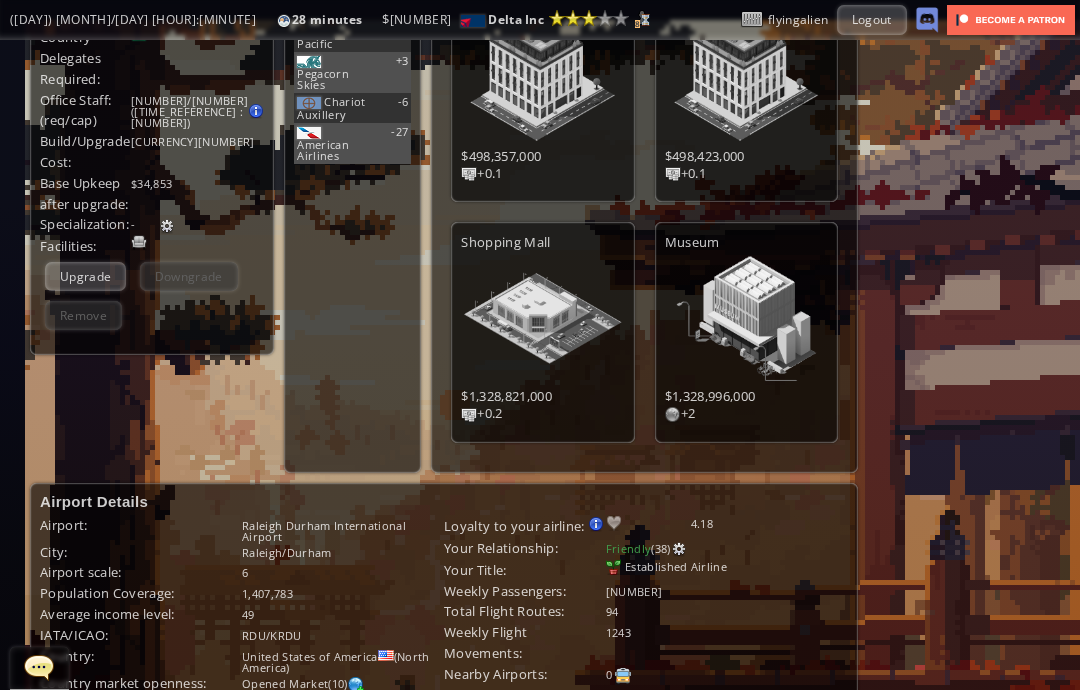 click on "1,407,783" at bounding box center [343, 593] 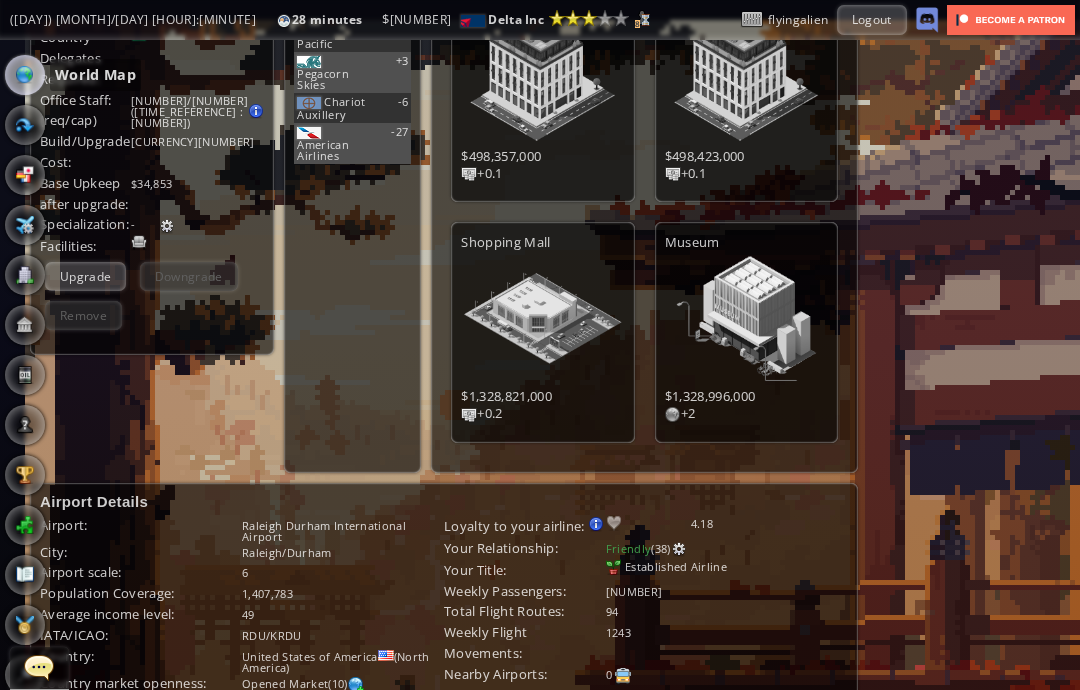 click at bounding box center [25, 75] 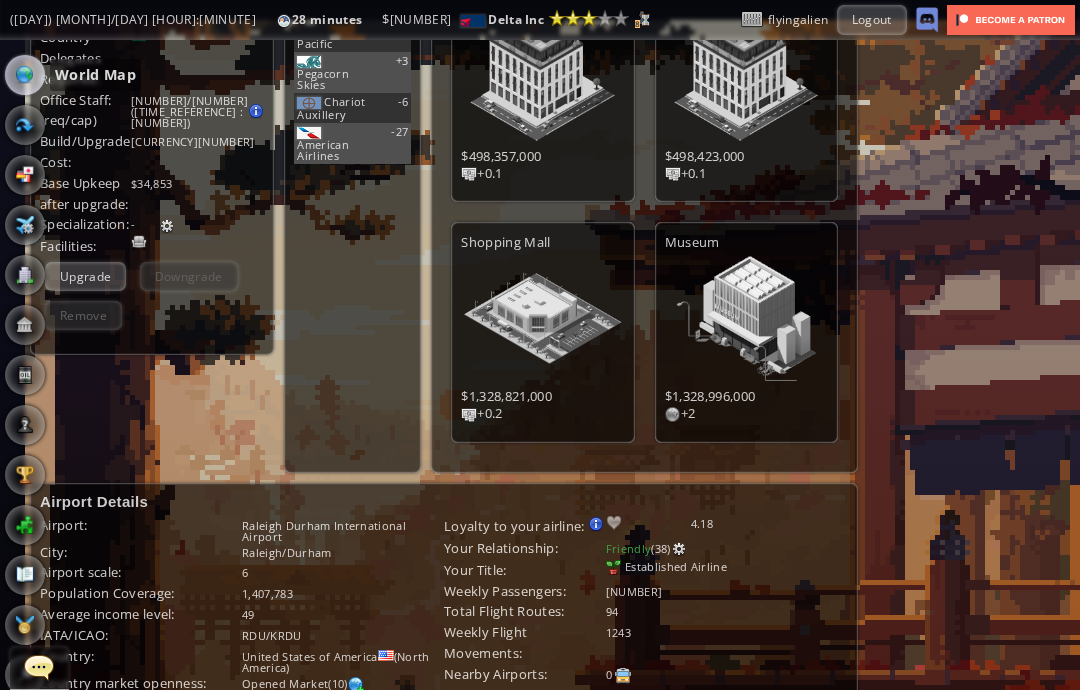 scroll, scrollTop: 0, scrollLeft: 0, axis: both 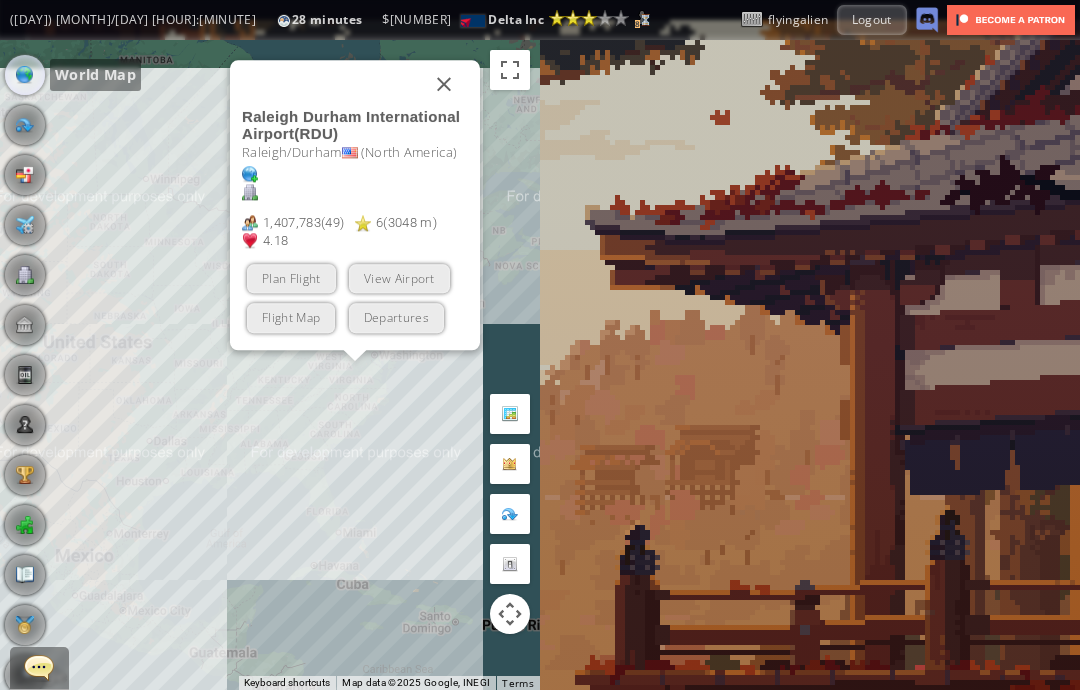 click at bounding box center (444, 84) 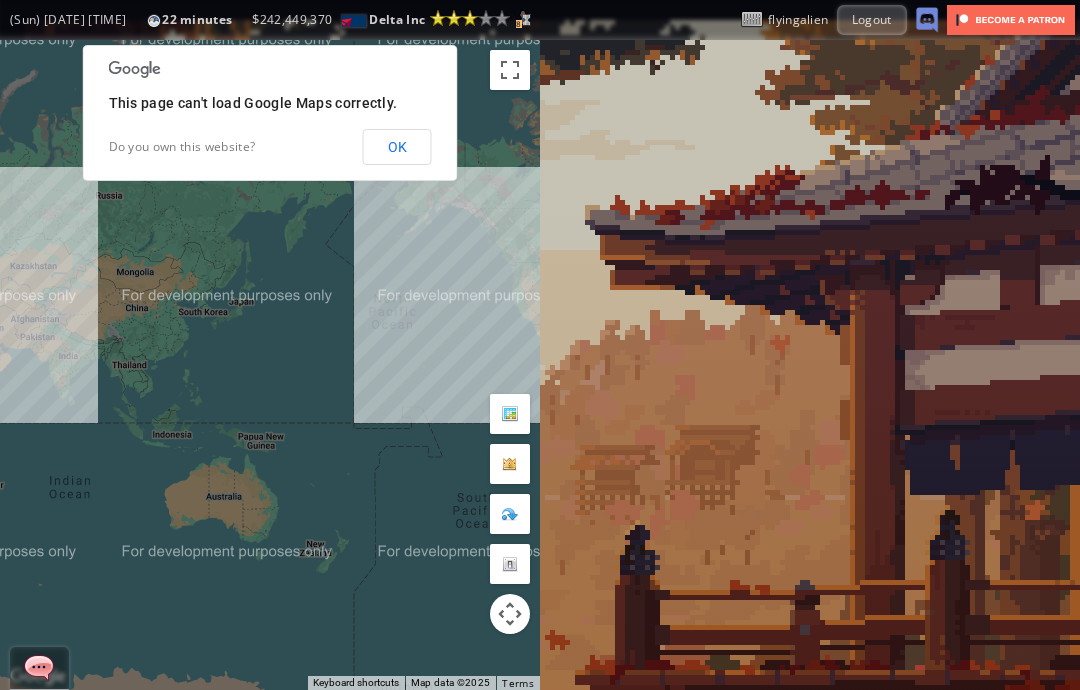 click on "OK" at bounding box center (397, 147) 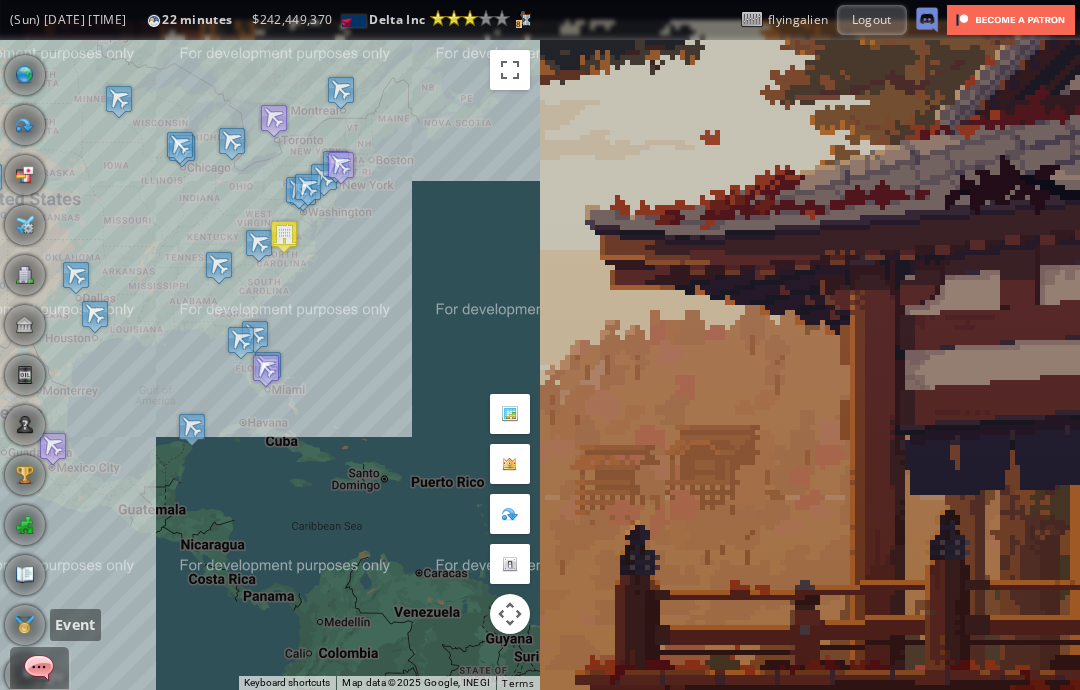 click at bounding box center [25, 625] 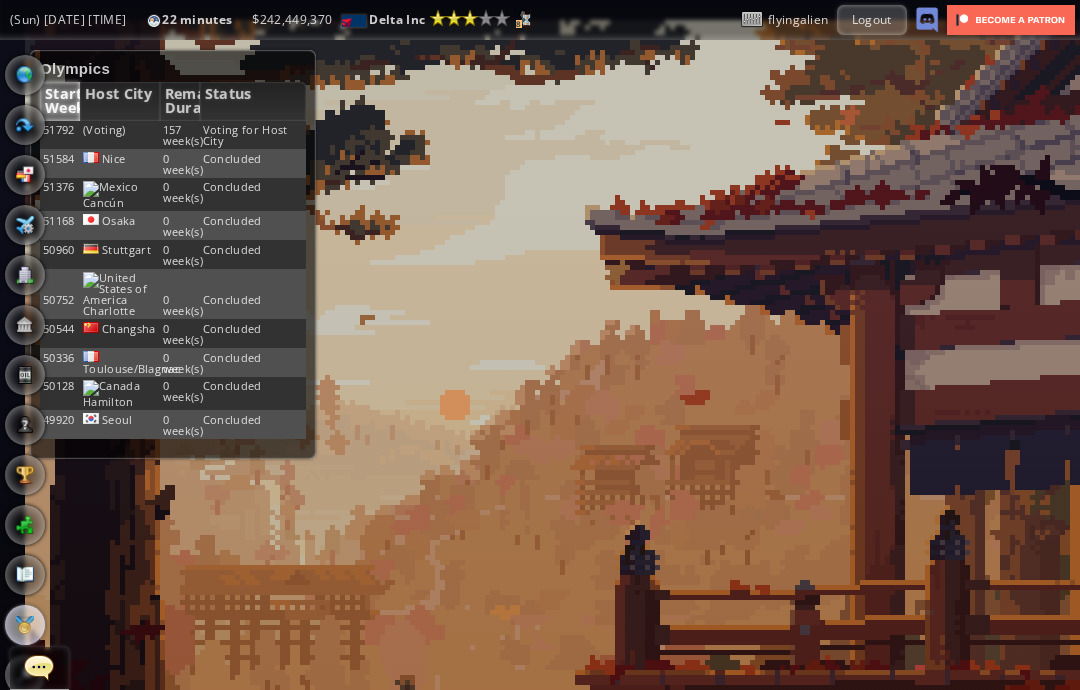 click on "(Voting)" at bounding box center [120, 135] 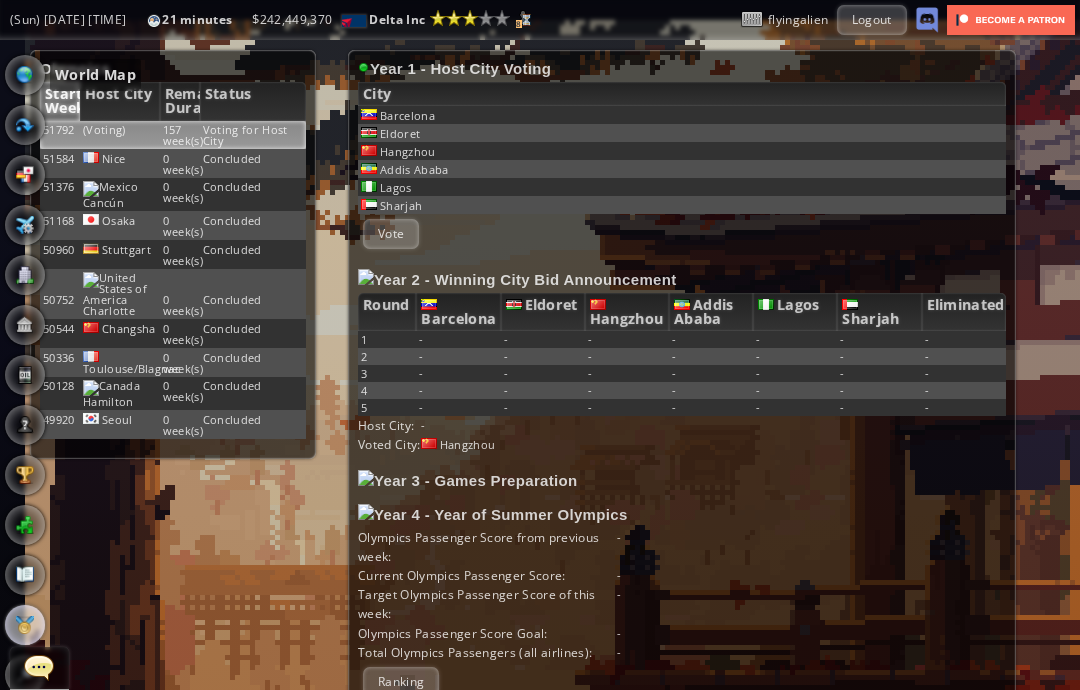 click at bounding box center [25, 75] 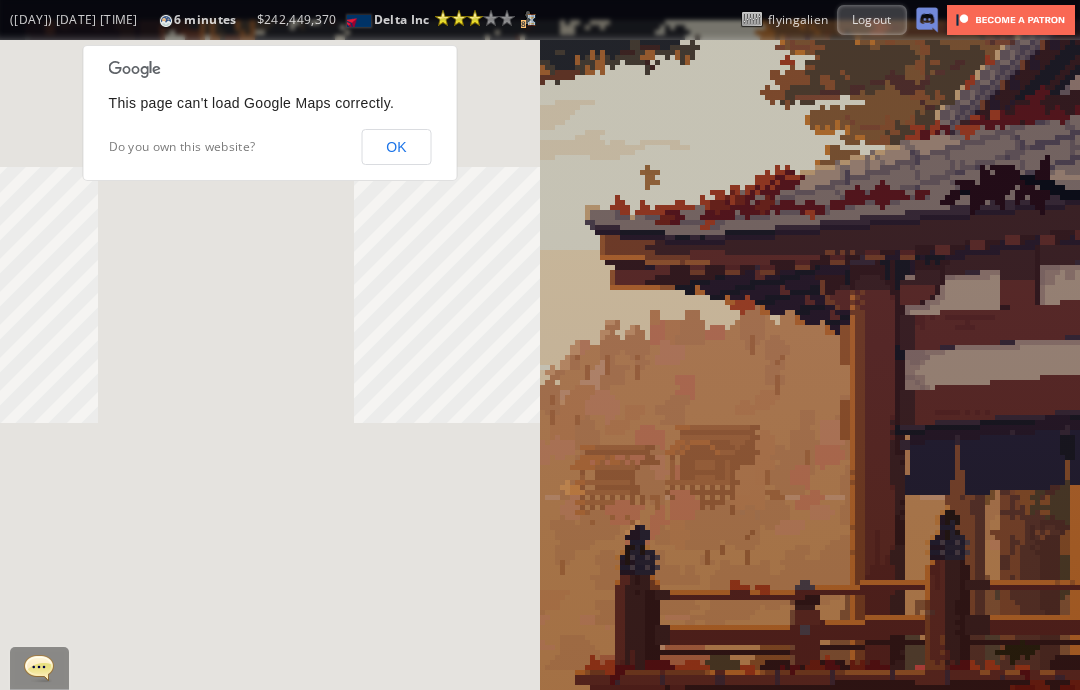 scroll, scrollTop: 0, scrollLeft: 0, axis: both 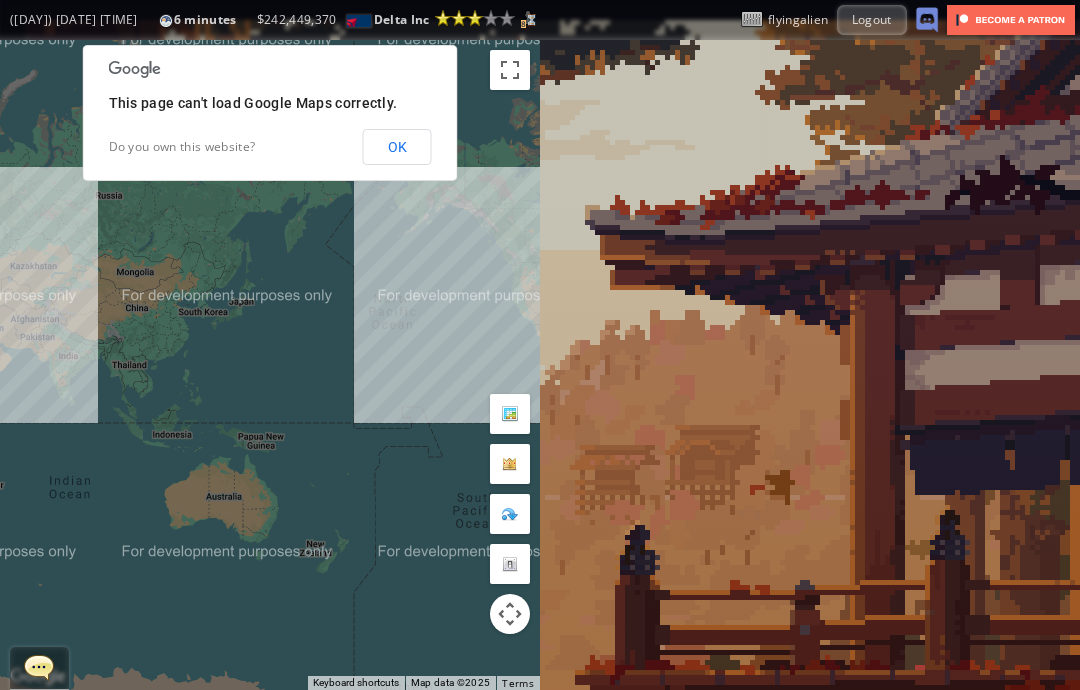 click on "OK" at bounding box center (397, 147) 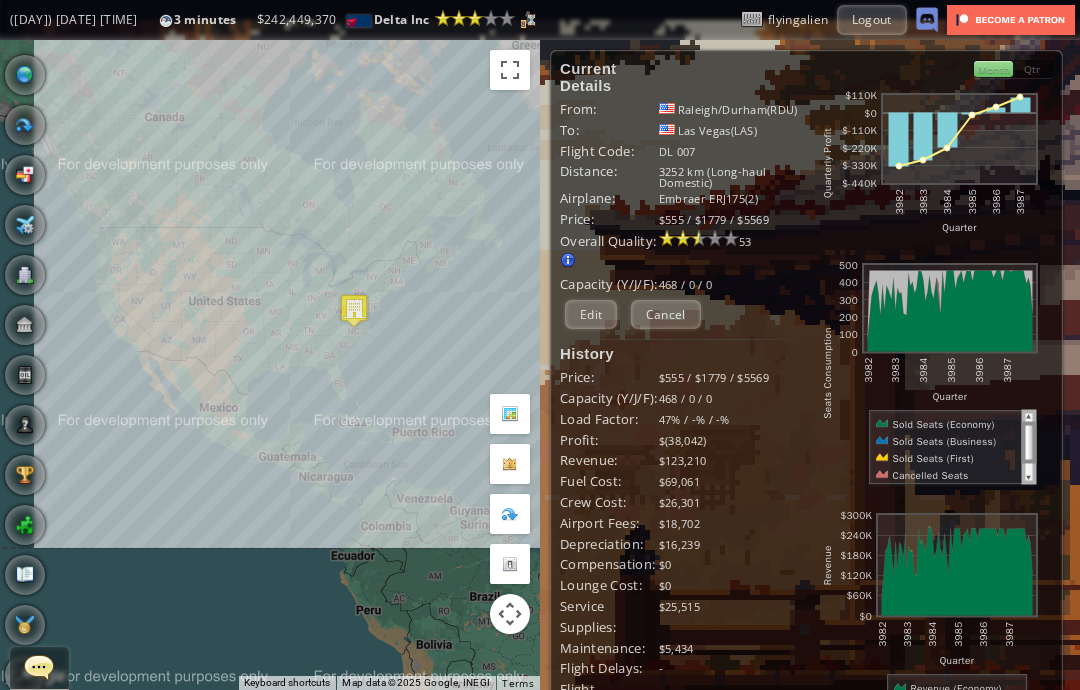 click on "Edit" at bounding box center (591, 314) 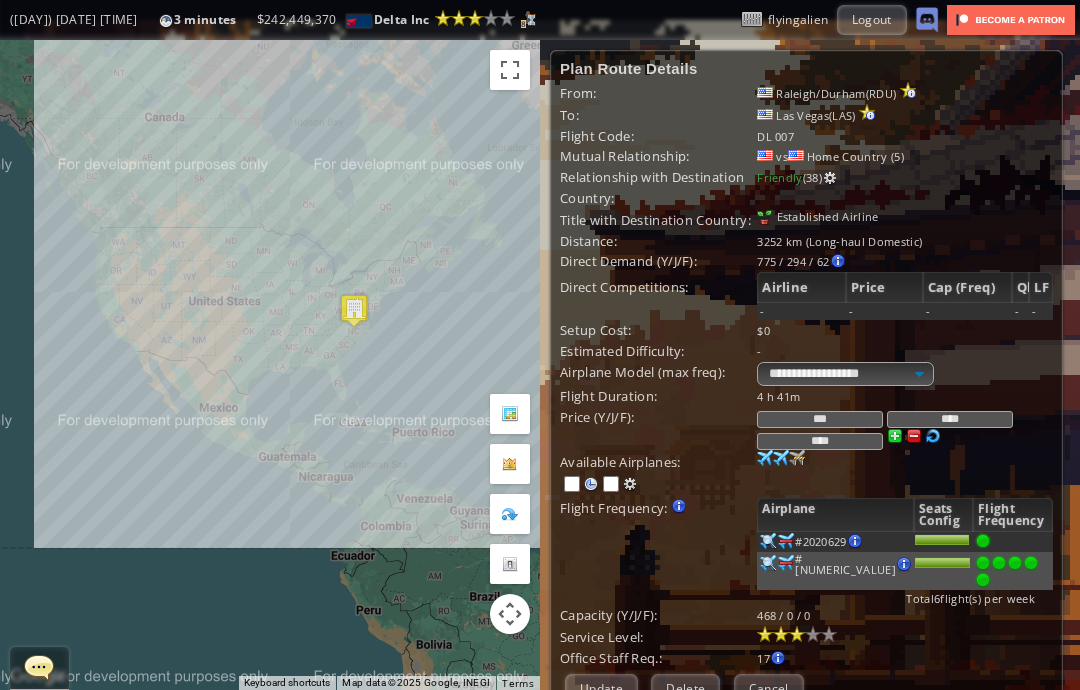 click at bounding box center (797, 634) 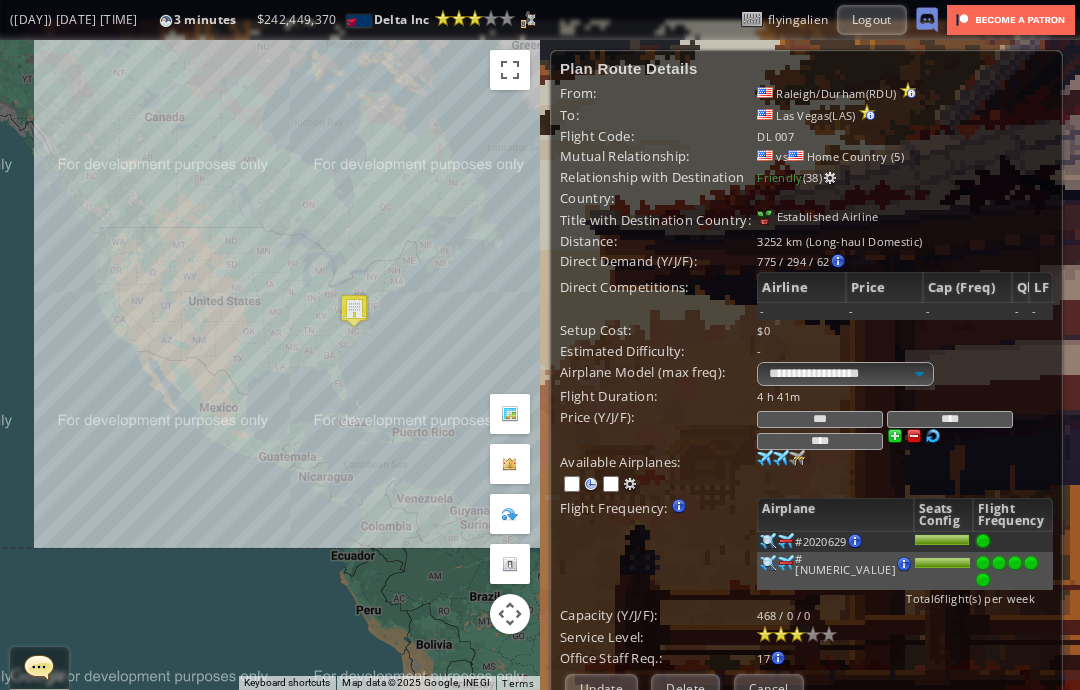 click at bounding box center [813, 634] 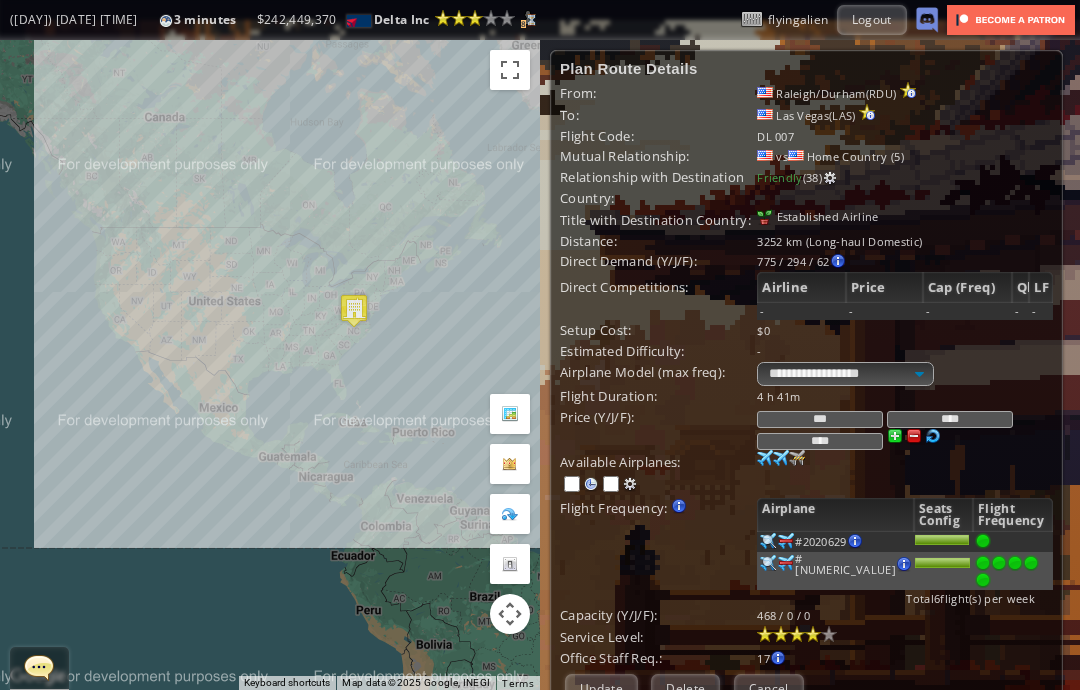 click on "Update" at bounding box center [601, 688] 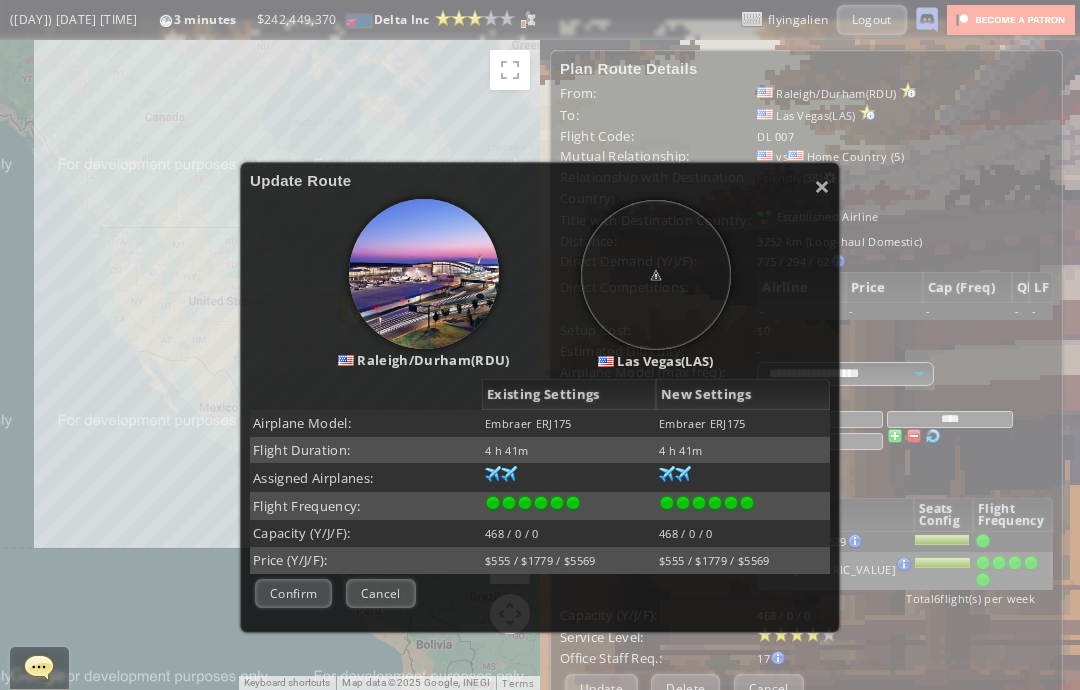 click on "Confirm
Negotiate
Cancel" at bounding box center [540, 593] 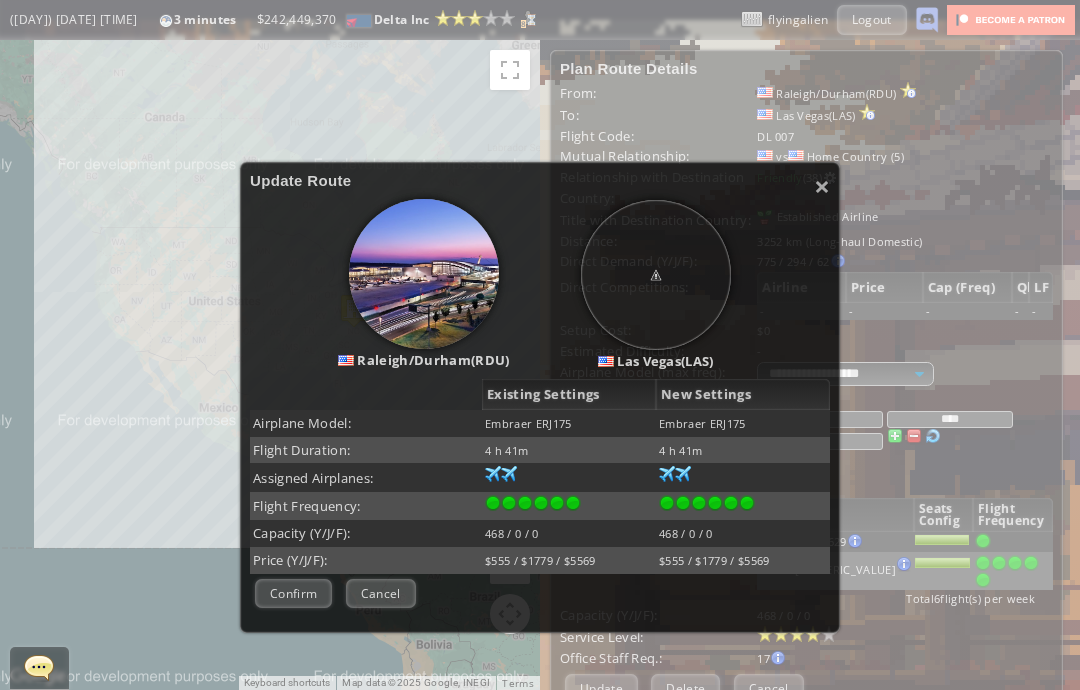 click on "×
Update Route
Raleigh/Durham(RDU)
Las Vegas(LAS)
Existing Settings
New Settings
Airplane Model:
Embraer ERJ175
Embraer ERJ175
Flight Duration:
4 h 41m
4 h 41m
Assigned Airplanes:
100 95 99 95
99 95 100 95
Flight Frequency:
Capacity (Y/J/F):
468 / 0 / 0
468 / 0 / 0
Price (Y/J/F):
$555 / $1779 / $5569
$555 / $1779 / $5569
Negotiation Difficulty :
Too hard! Reduce frequency, change airport or improve relationship first.
Difficulty value should be less than delegates available below.
Hover over the Red Cross icon above for details.
Delegates
Pool" at bounding box center (540, 397) 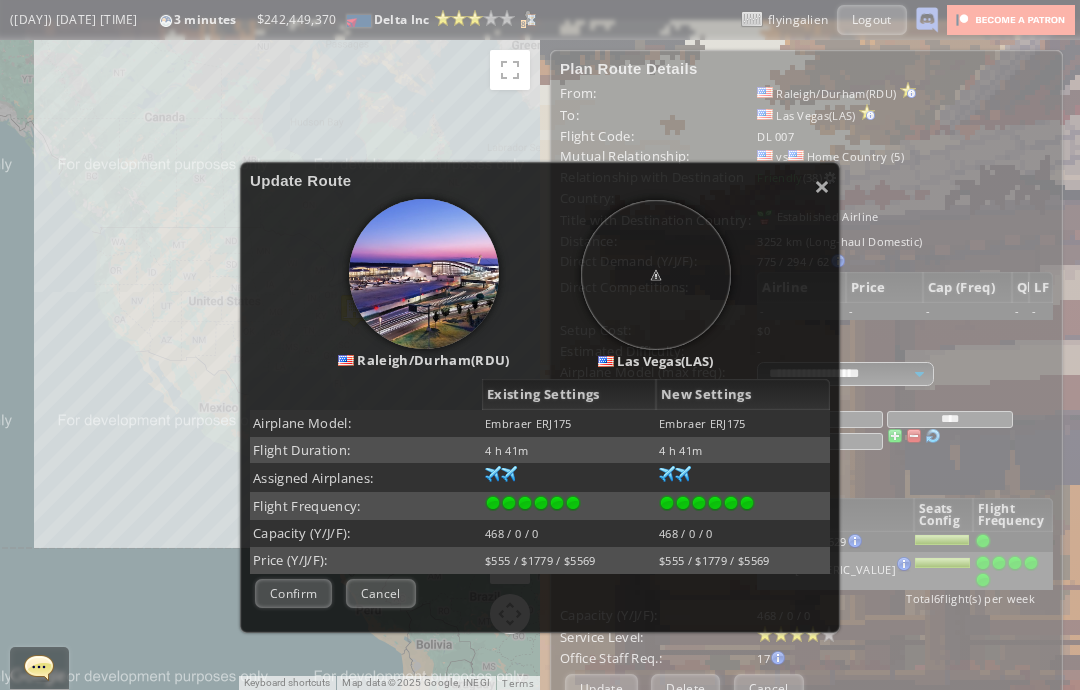 click on "Confirm" at bounding box center [293, 593] 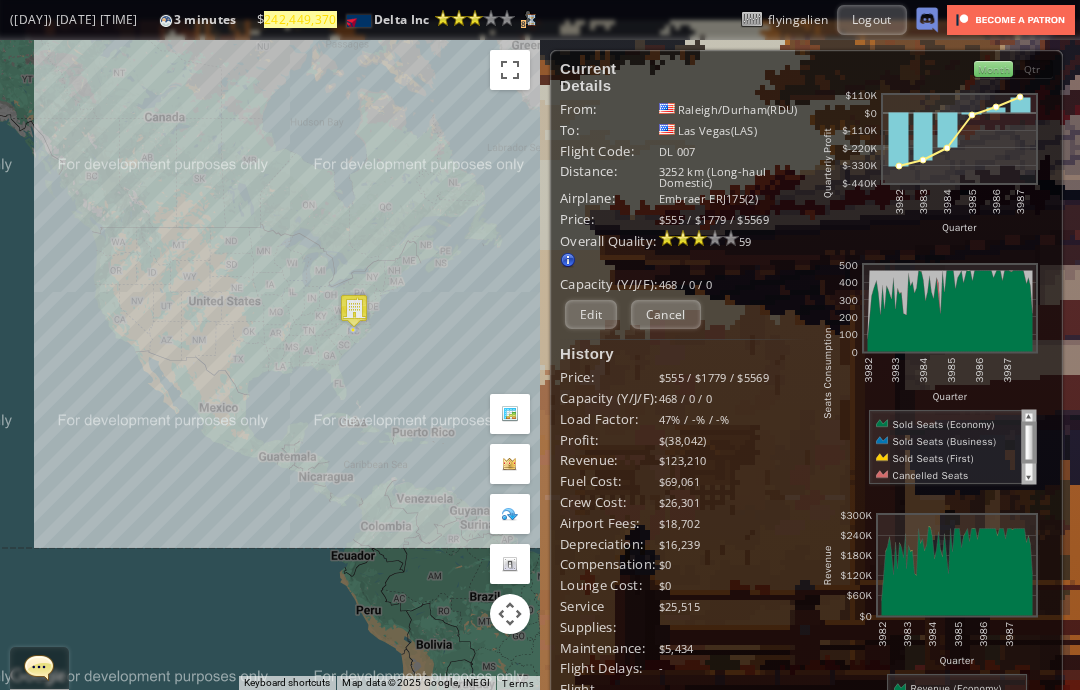 click on "Cancel" at bounding box center [666, 314] 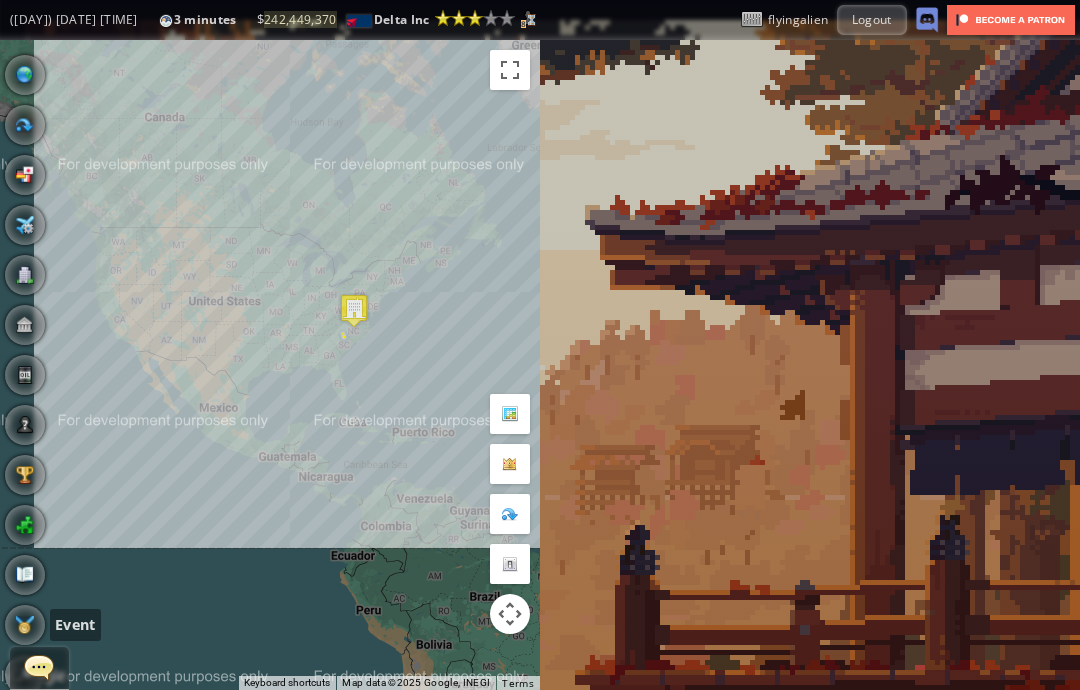 click at bounding box center [25, 625] 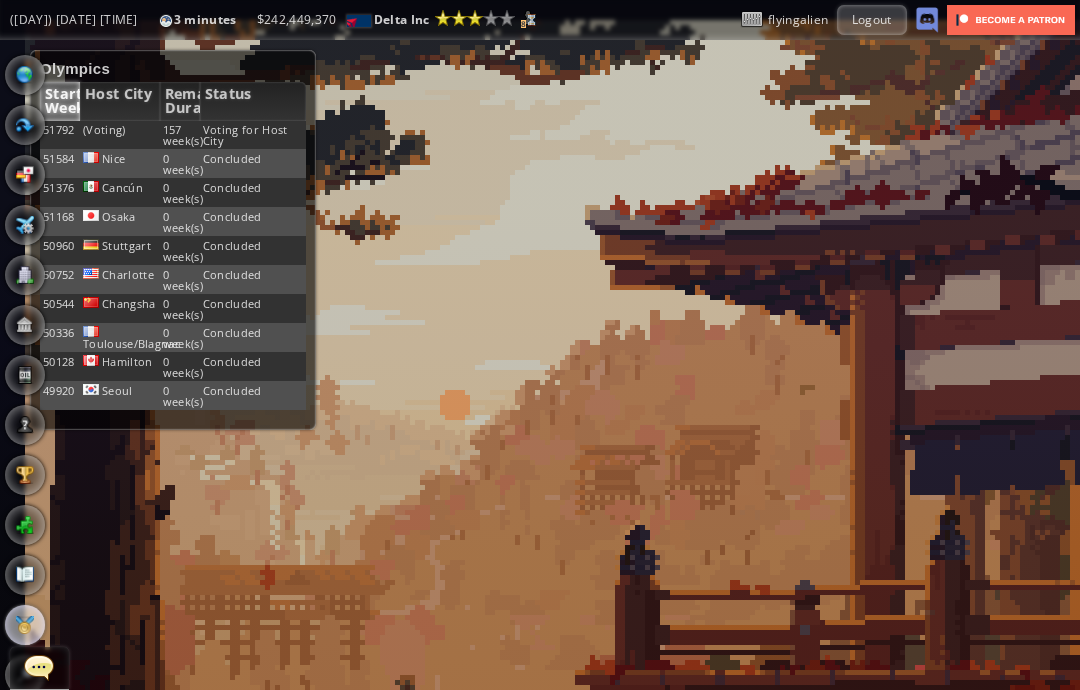 click on "Host City" at bounding box center [120, 101] 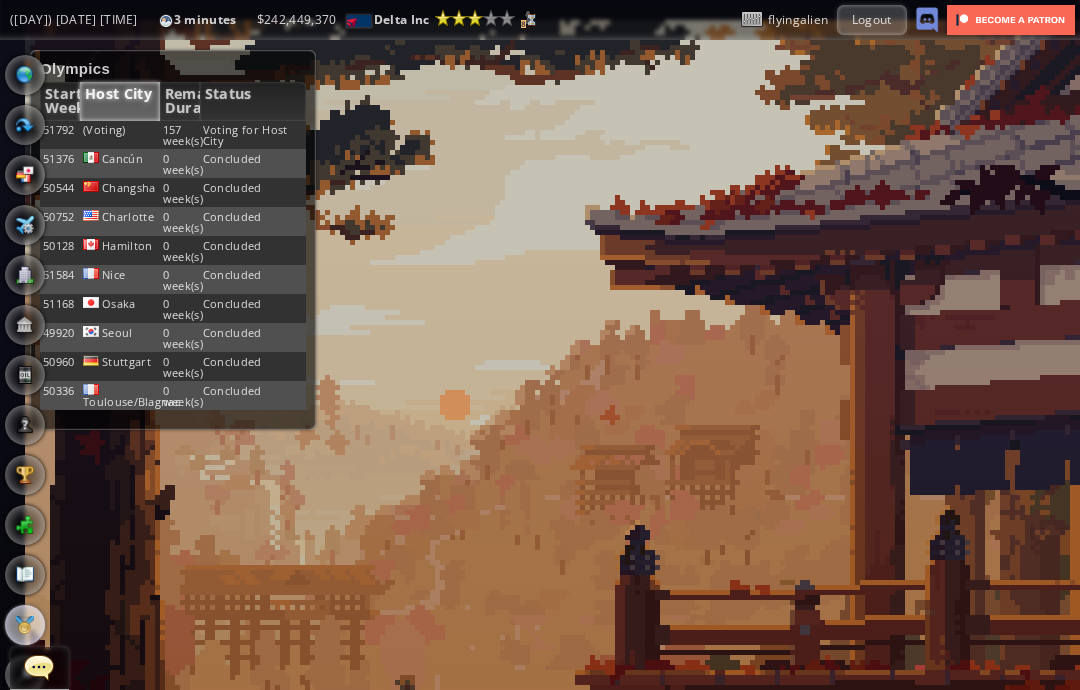 click on "Start Week" at bounding box center (60, 101) 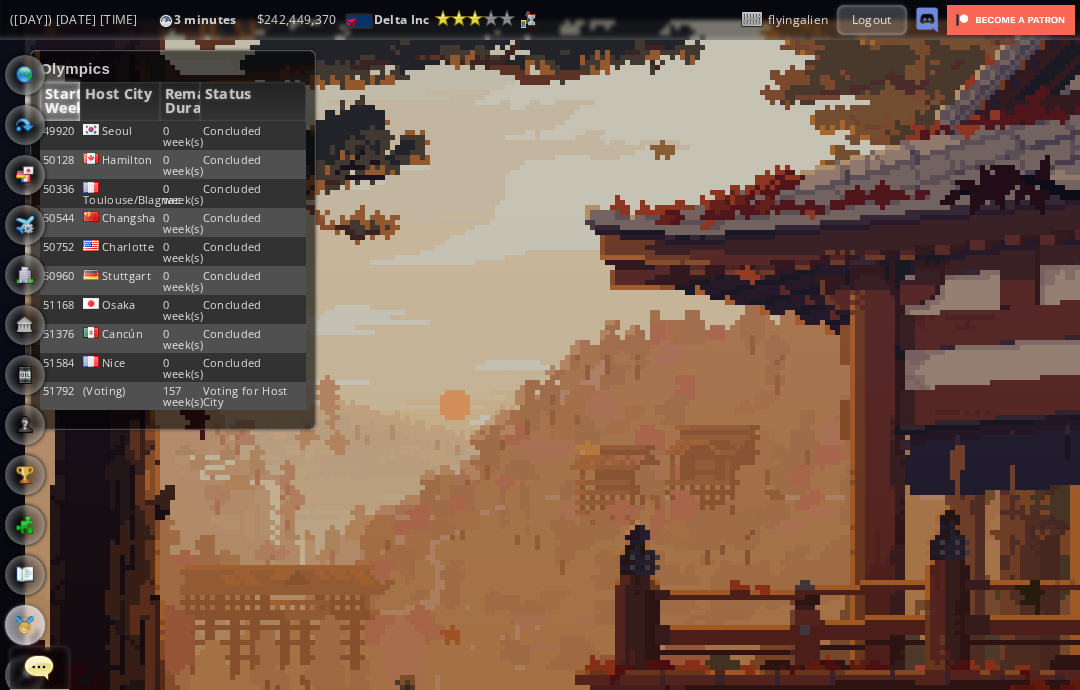 click on "Host City" at bounding box center [120, 101] 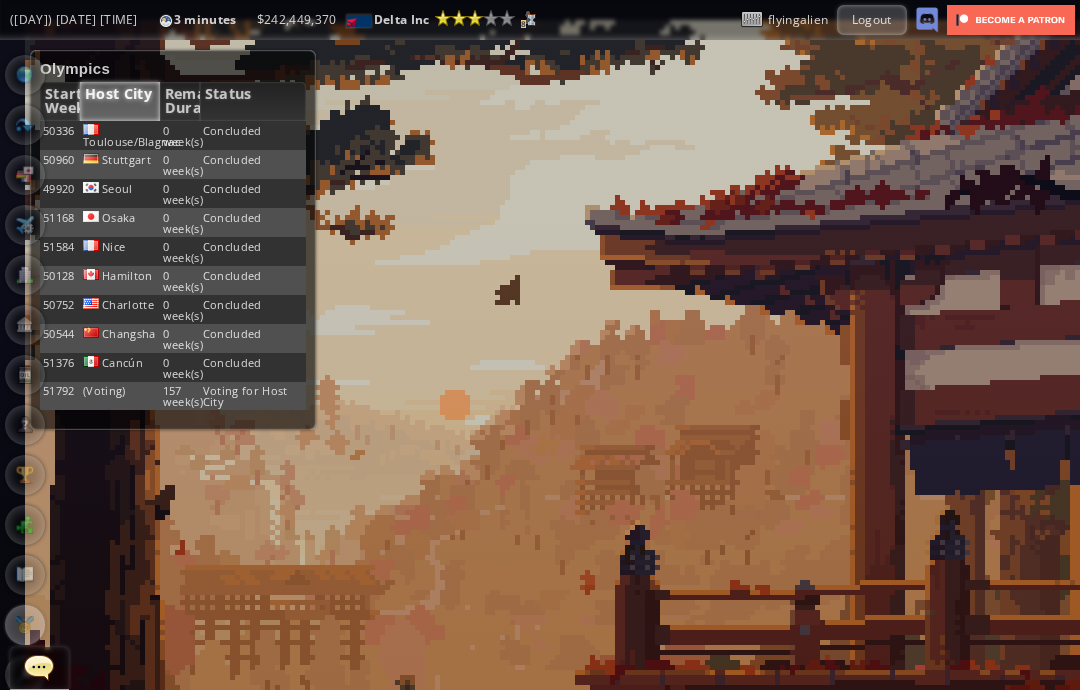 click on "Host City" at bounding box center [120, 101] 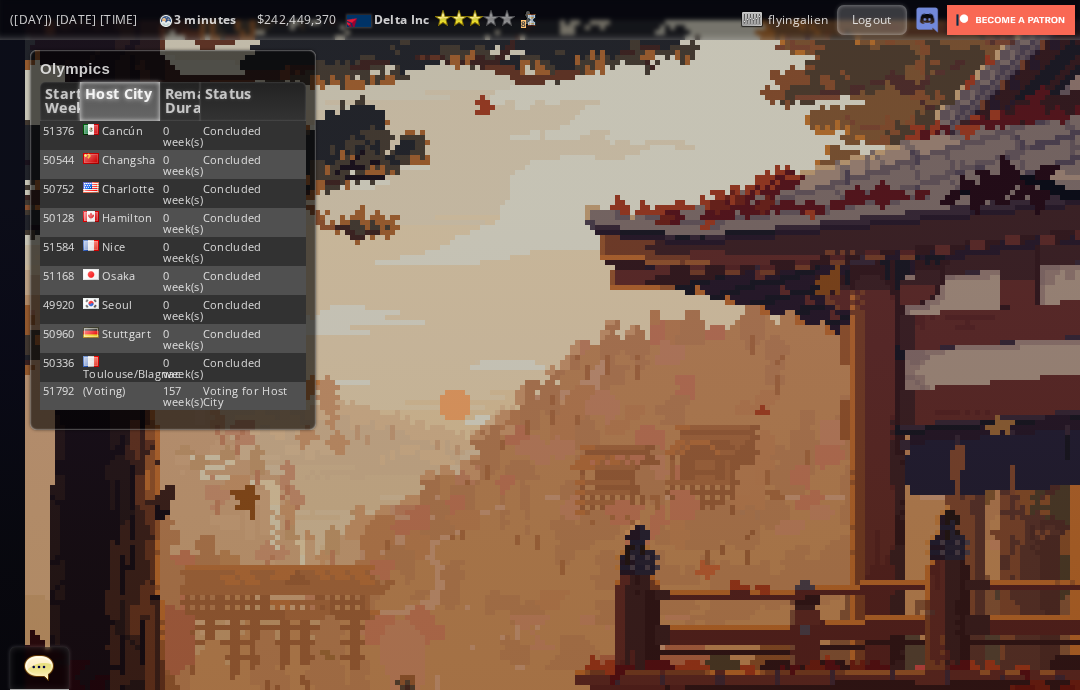 click on "Host City" at bounding box center (120, 101) 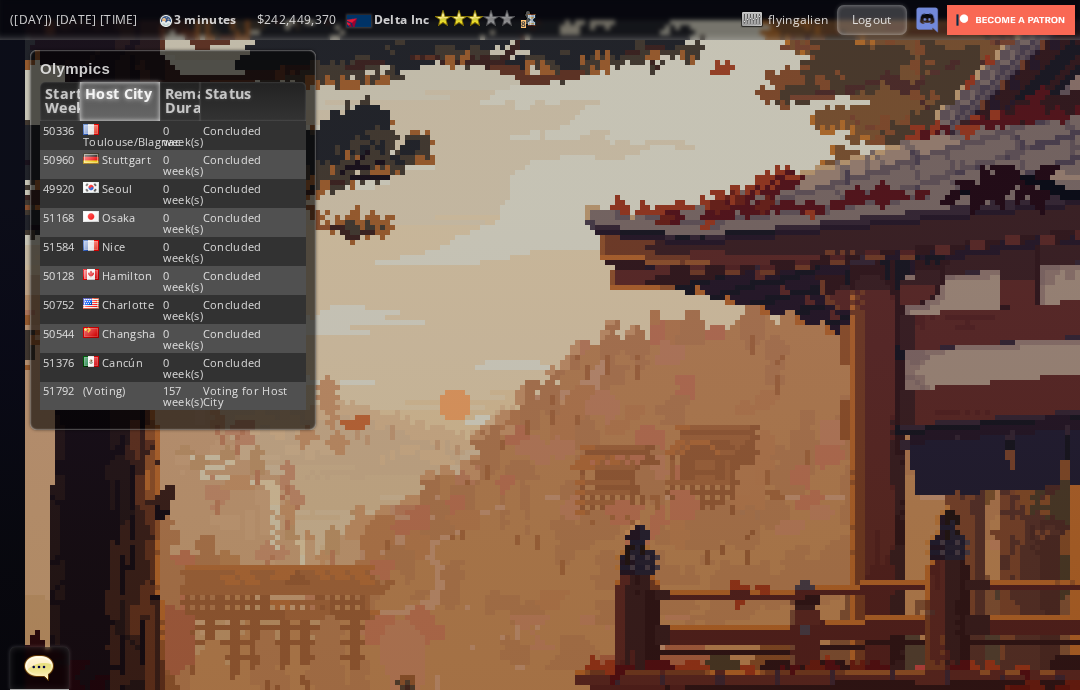 click on "Host City" at bounding box center (120, 101) 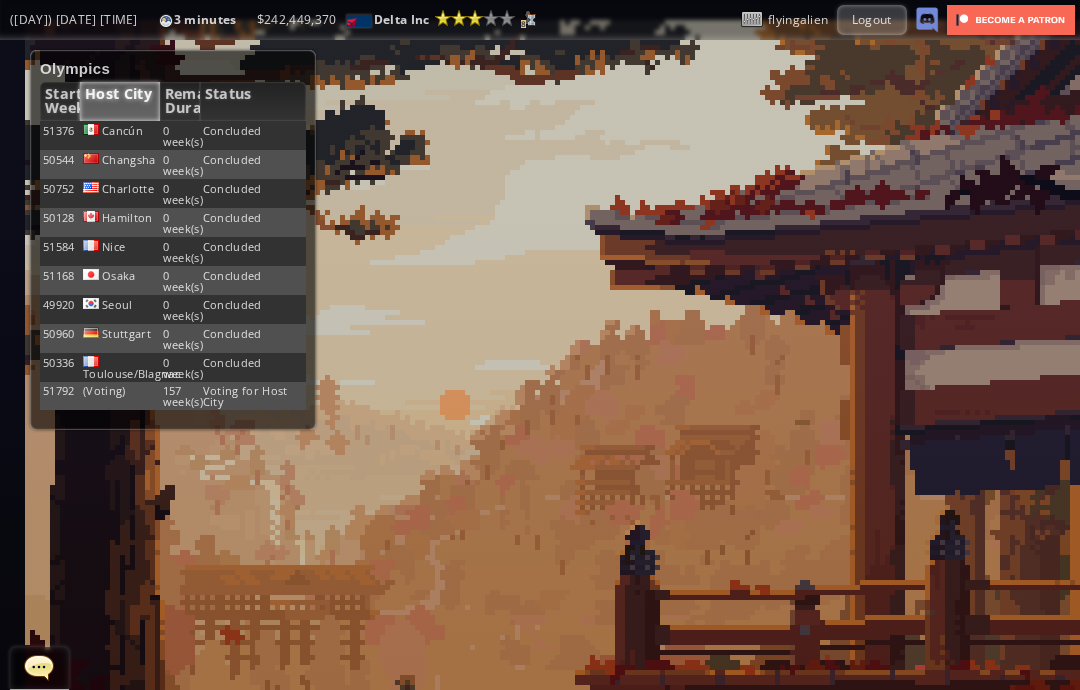 click on "Host City" at bounding box center (120, 101) 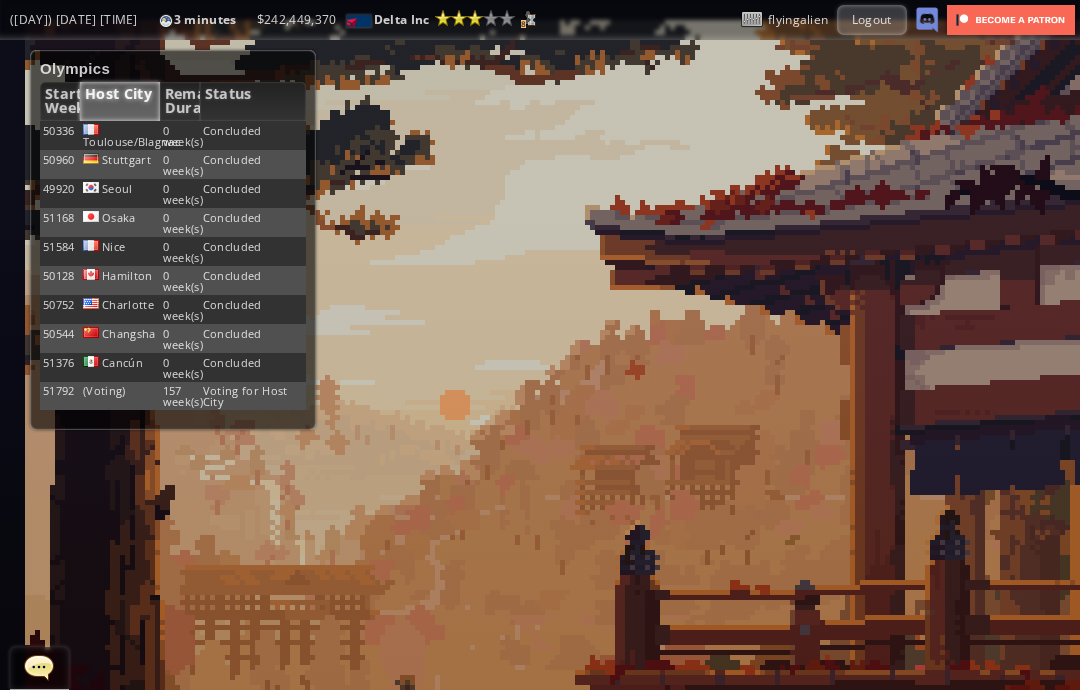 click on "Host City" at bounding box center (120, 101) 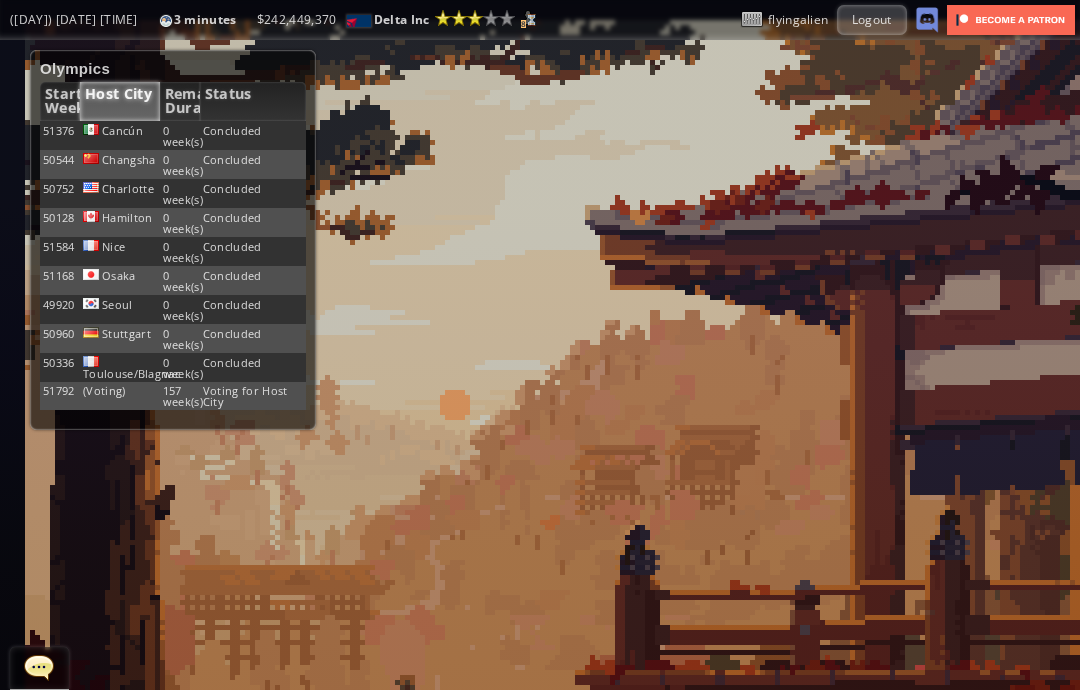 click on "Host City" at bounding box center (120, 101) 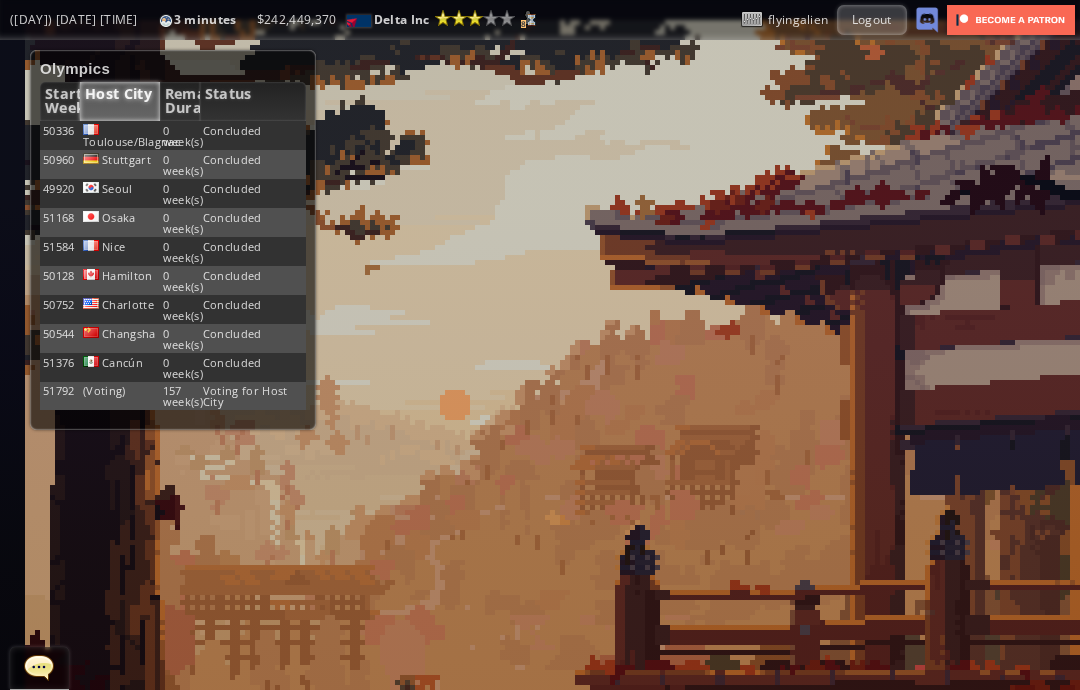 click on "Host City" at bounding box center (120, 101) 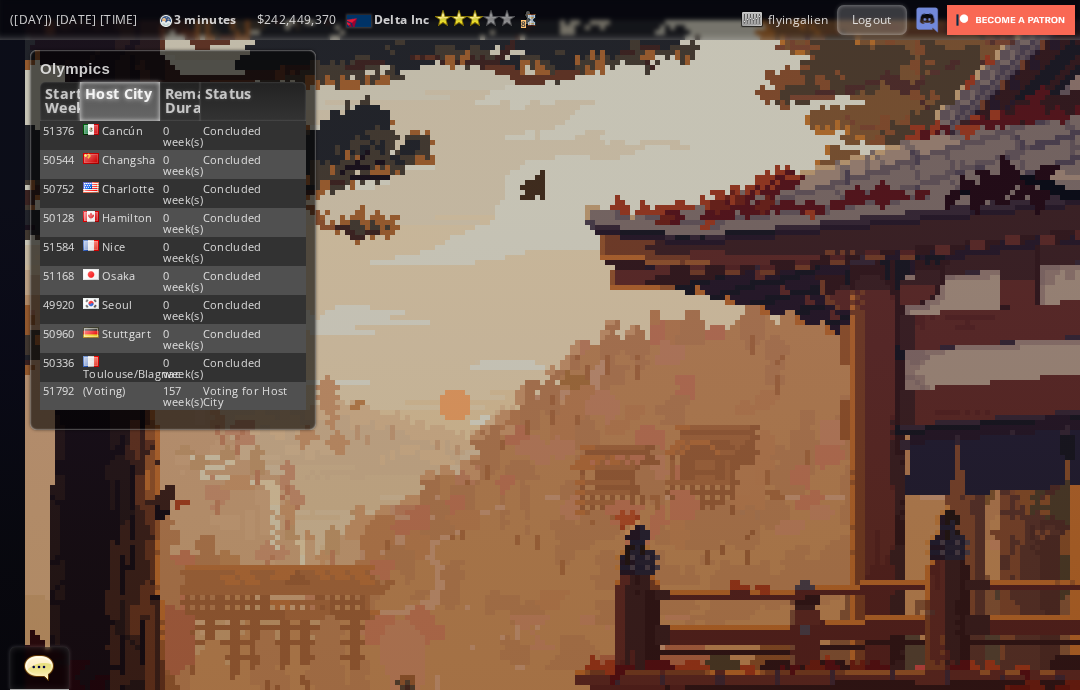 click on "Remaining Duration" at bounding box center (180, 101) 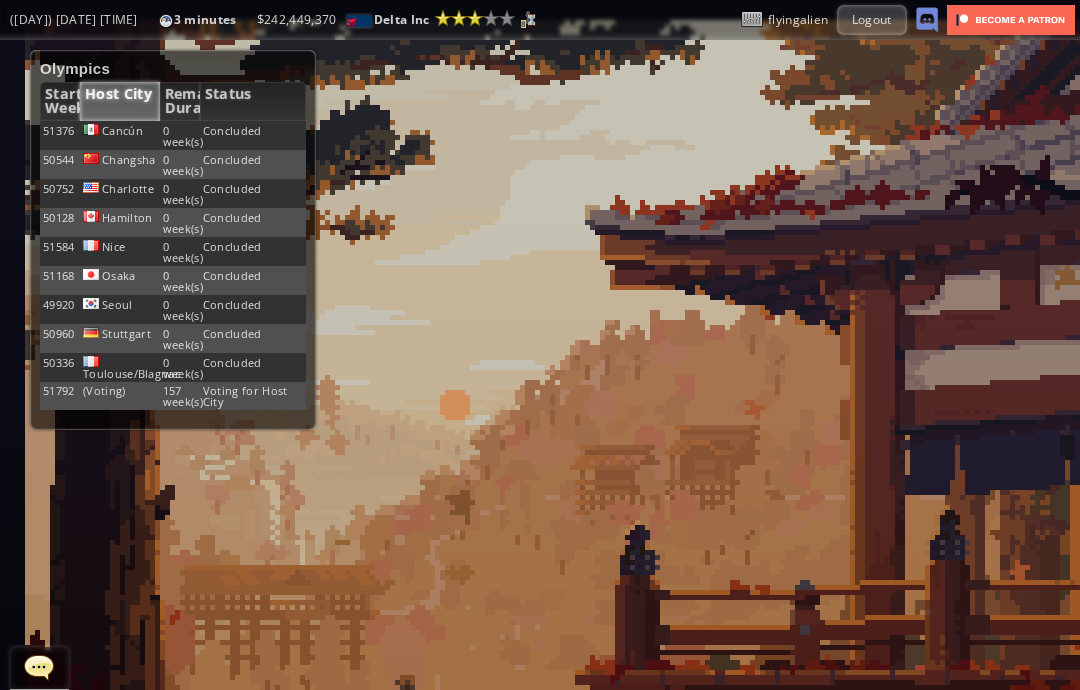 click on "Remaining Duration" at bounding box center (180, 101) 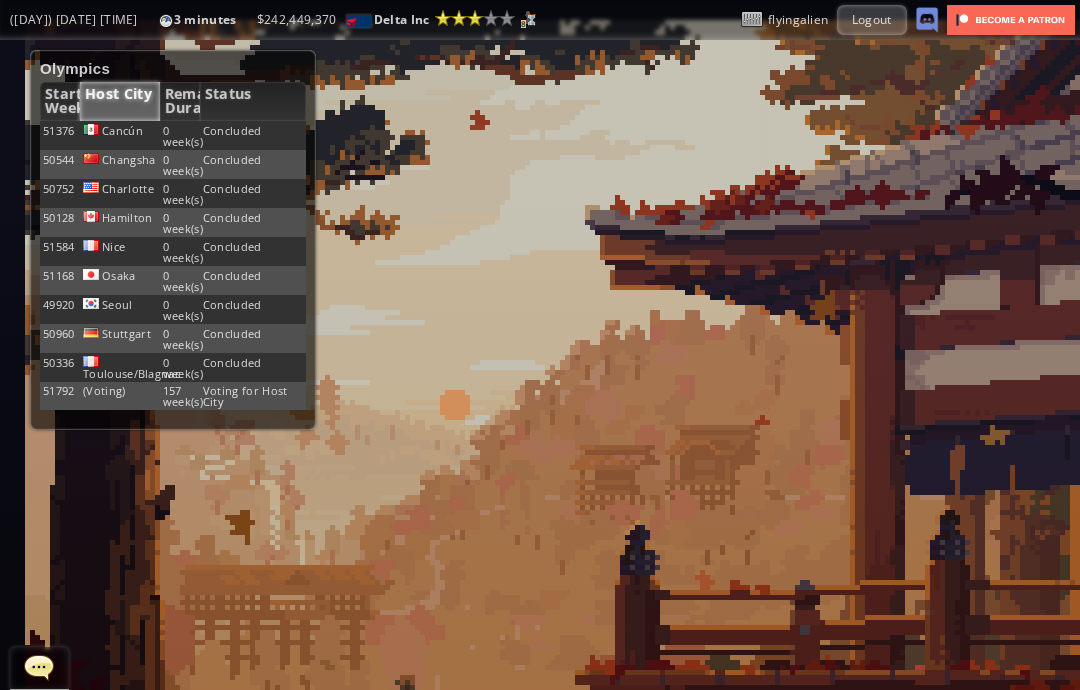 click on "Remaining Duration" at bounding box center (180, 101) 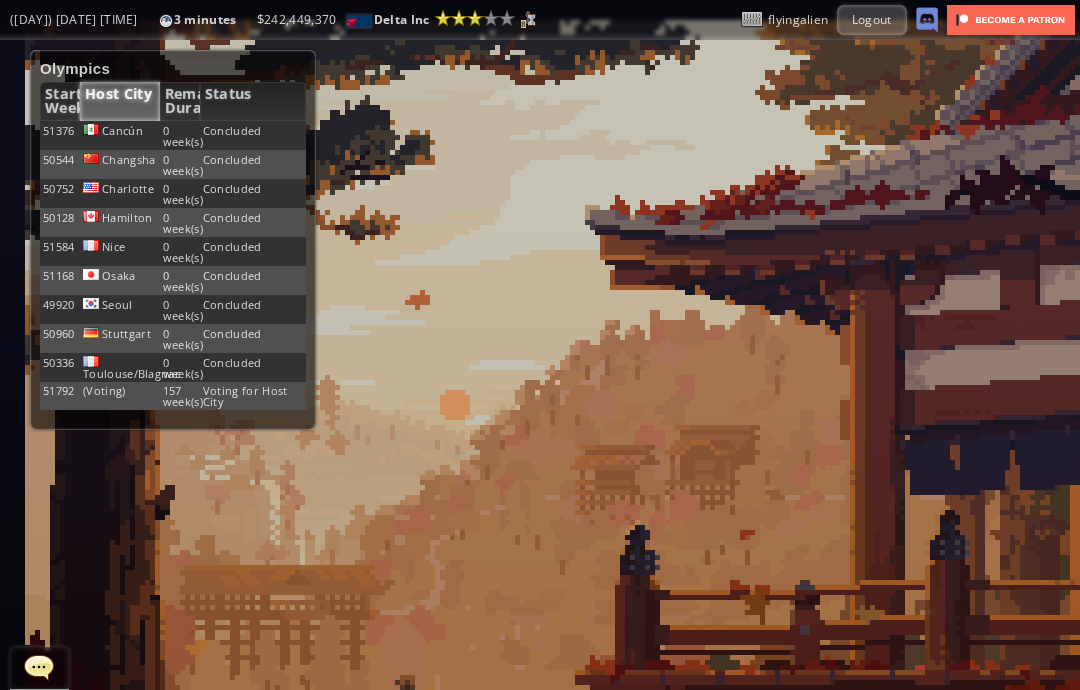 click on "Start Week" at bounding box center [60, 101] 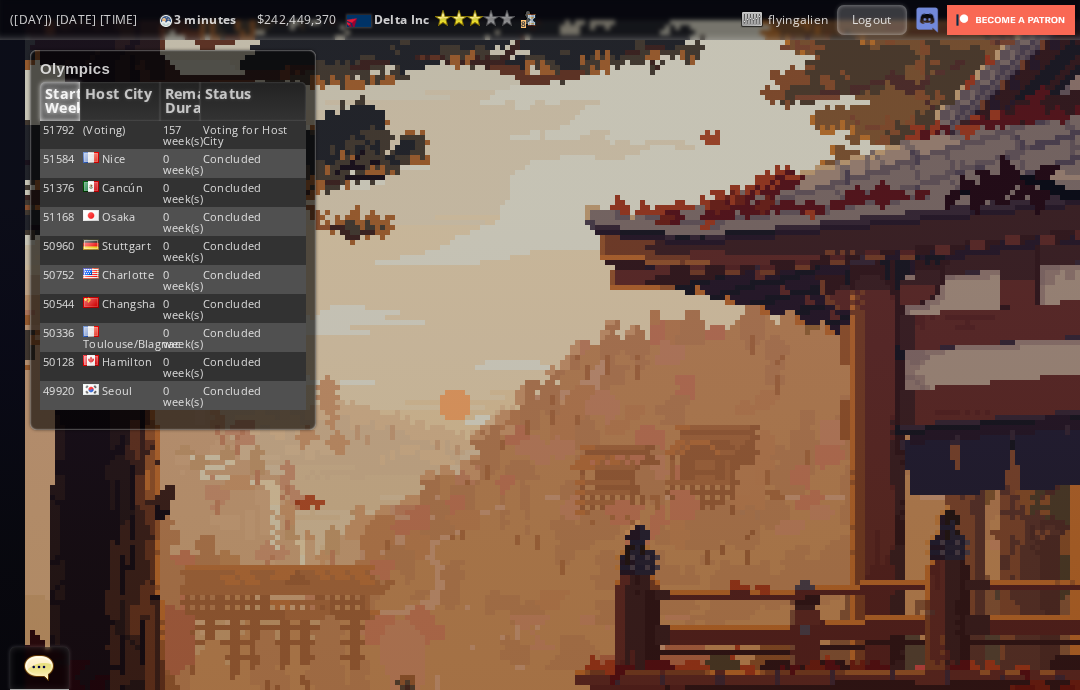 click on "Start Week" at bounding box center (60, 101) 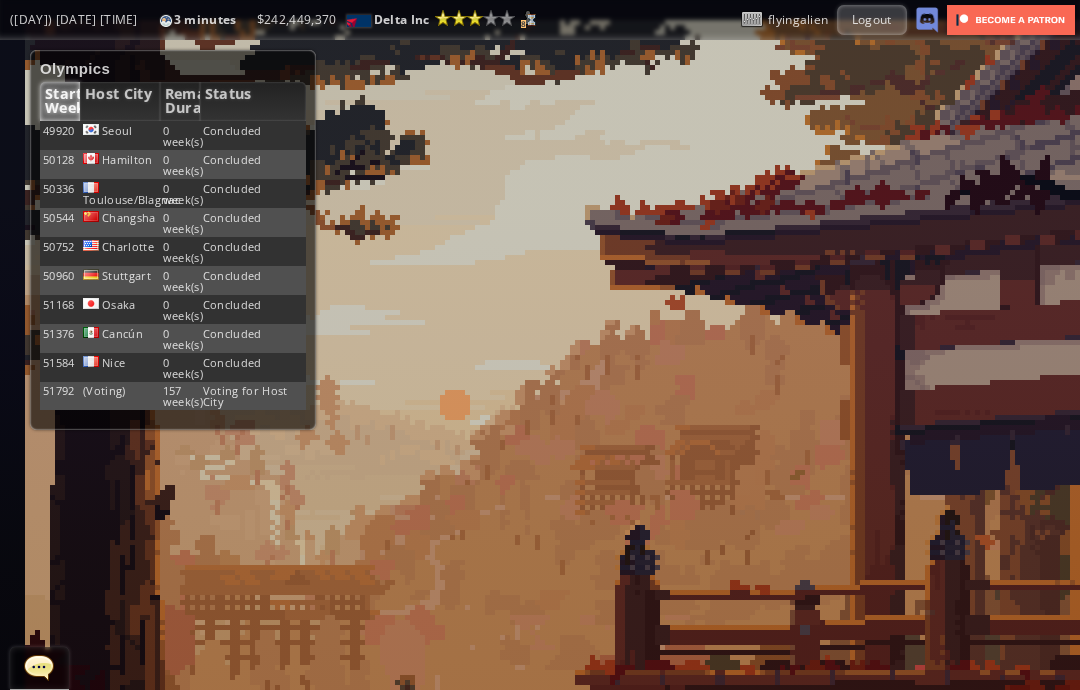 click on "49920" at bounding box center [60, 135] 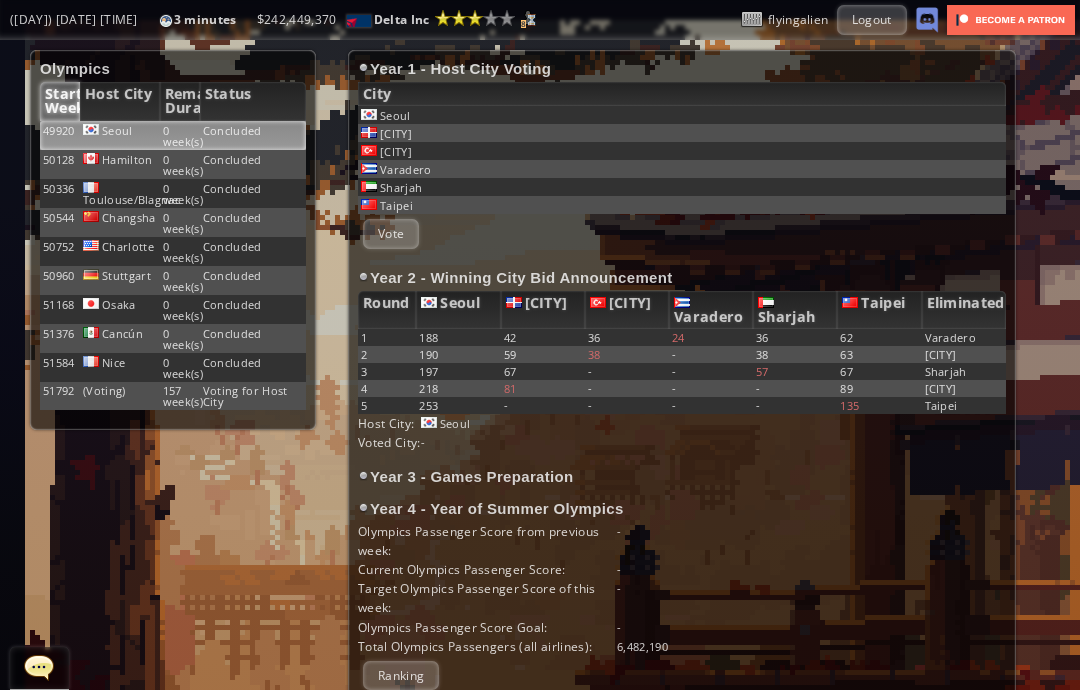 click on "Hamilton" at bounding box center [120, 135] 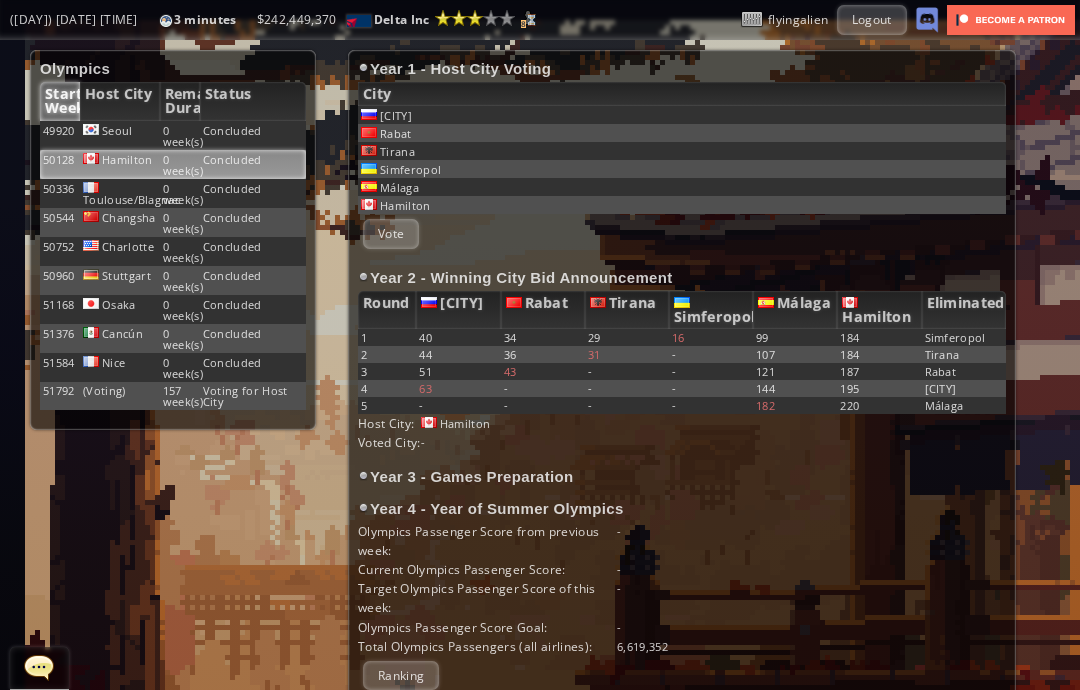 click at bounding box center [91, 129] 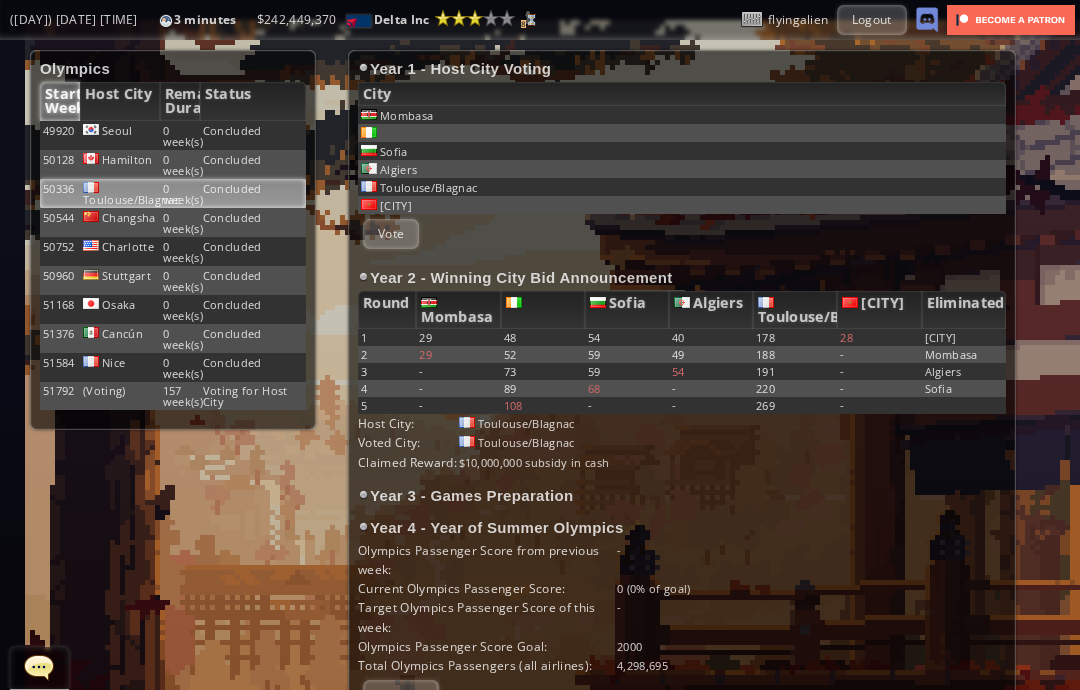 click on "Toulouse/Blagnac" at bounding box center [120, 193] 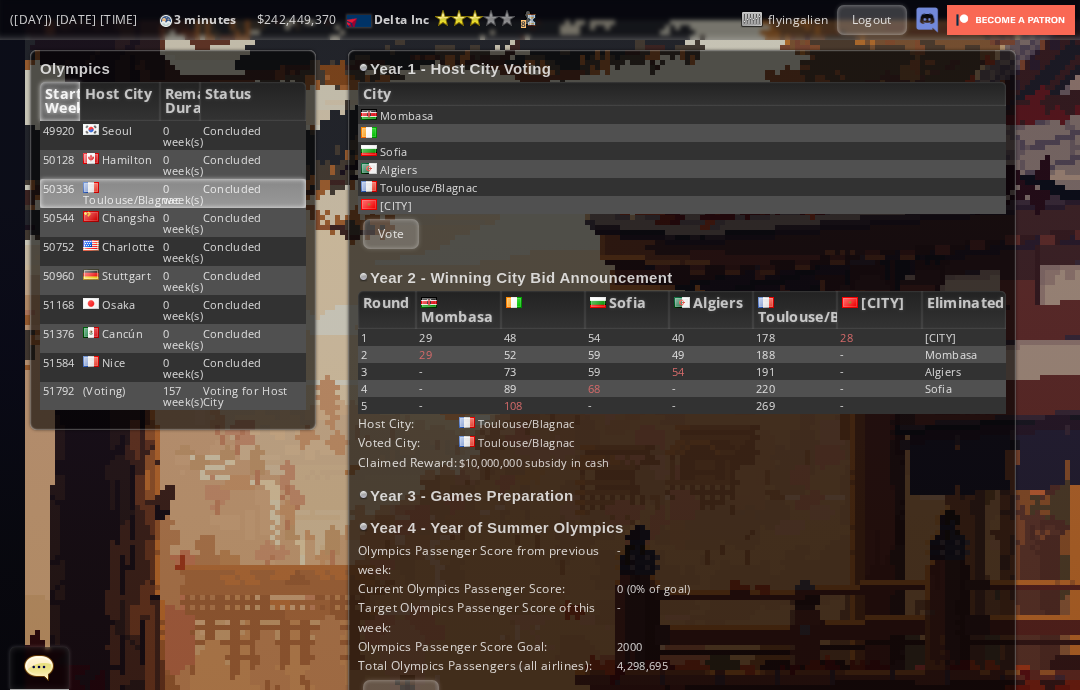 click on "Cancún" at bounding box center [120, 135] 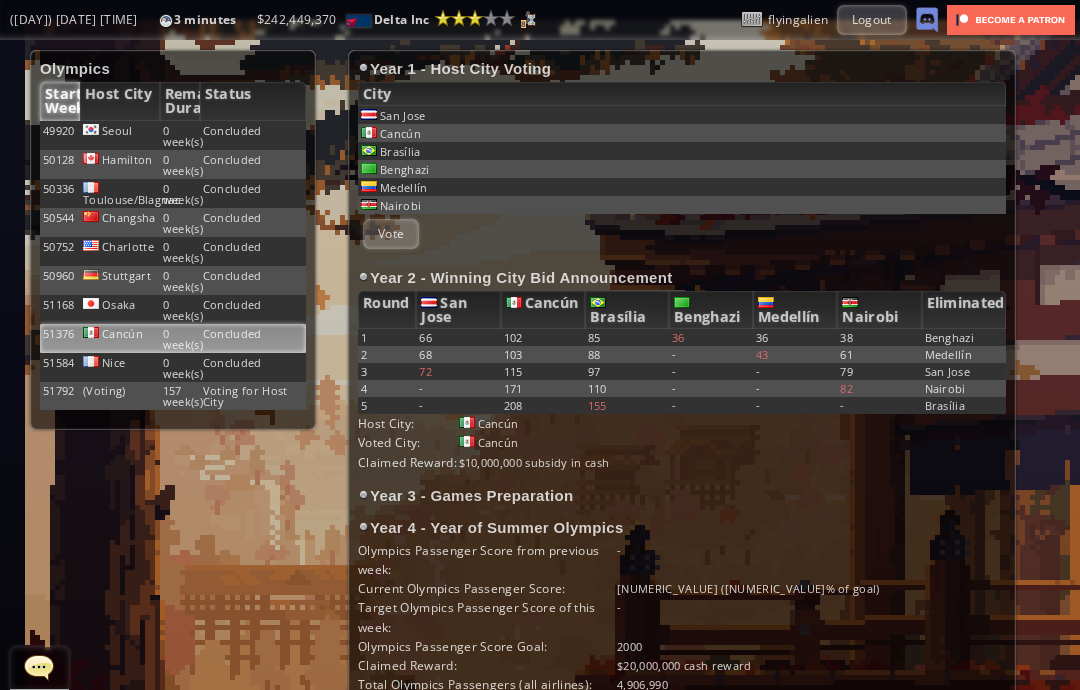 click on "(Voting)" at bounding box center [120, 135] 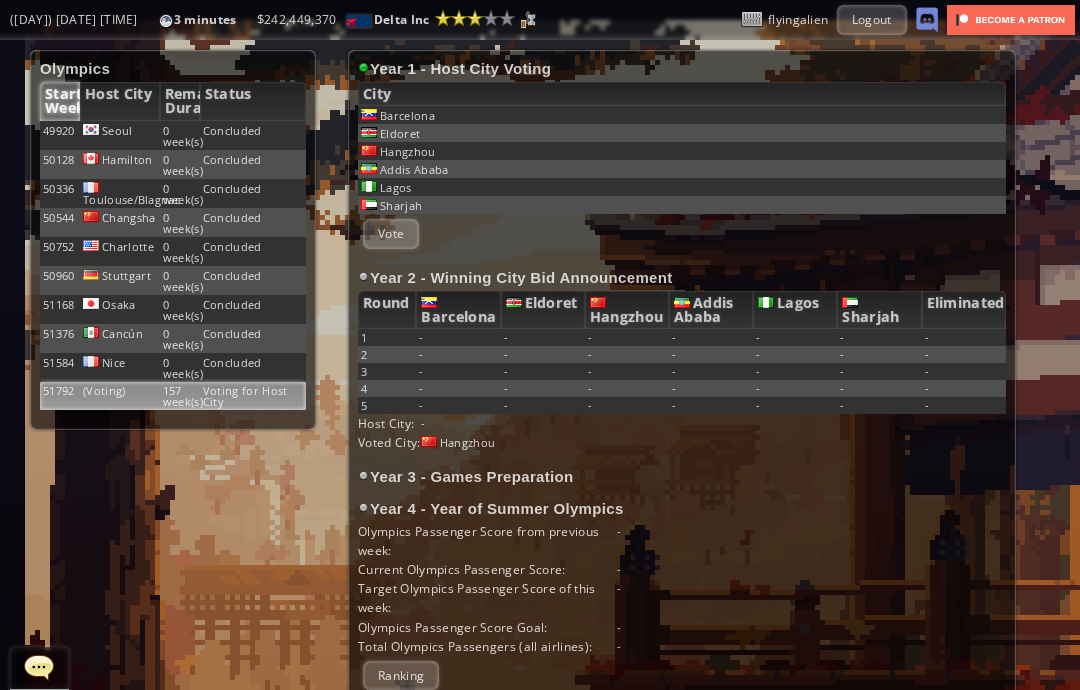 click on "Start Week" at bounding box center (60, 101) 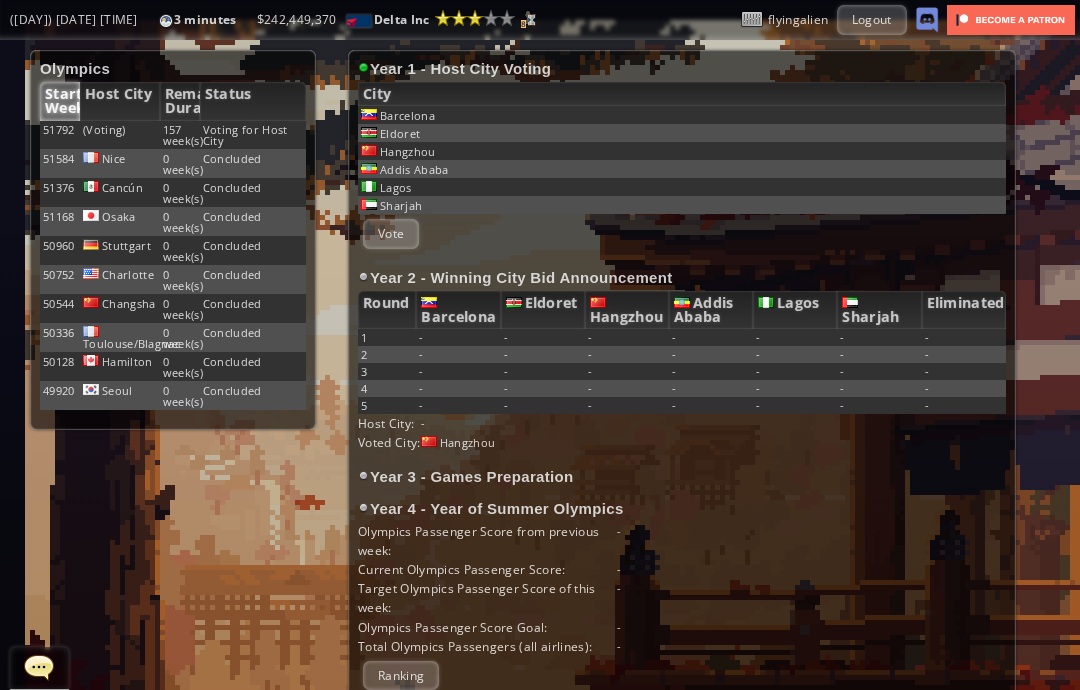 click on "Host City" at bounding box center (120, 101) 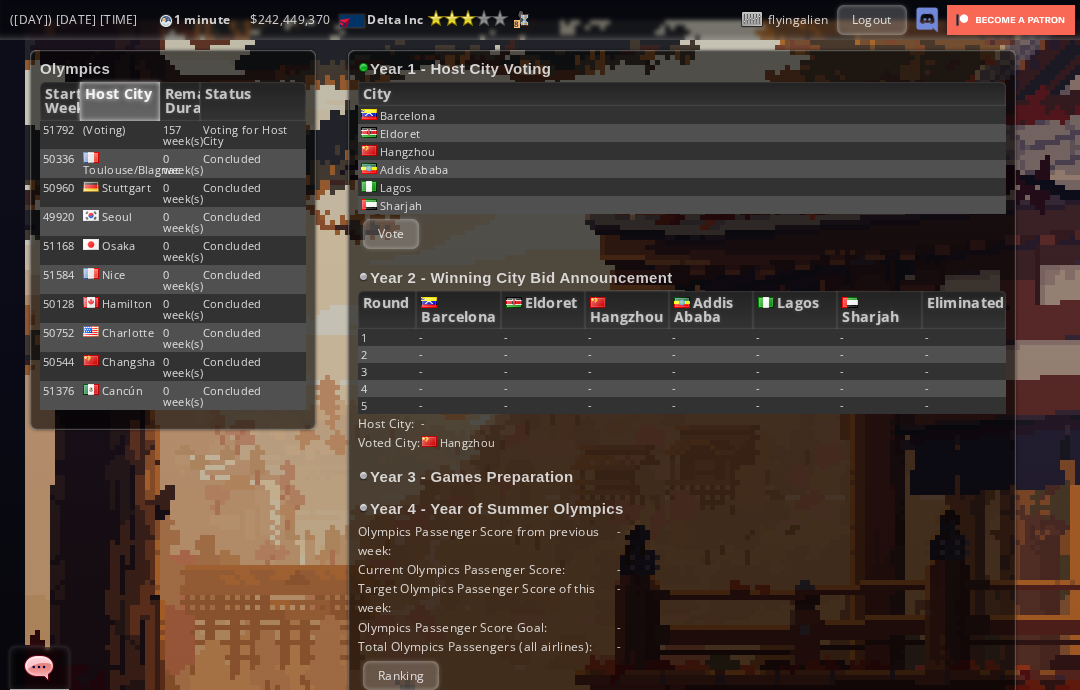 click on "Host City" at bounding box center (120, 101) 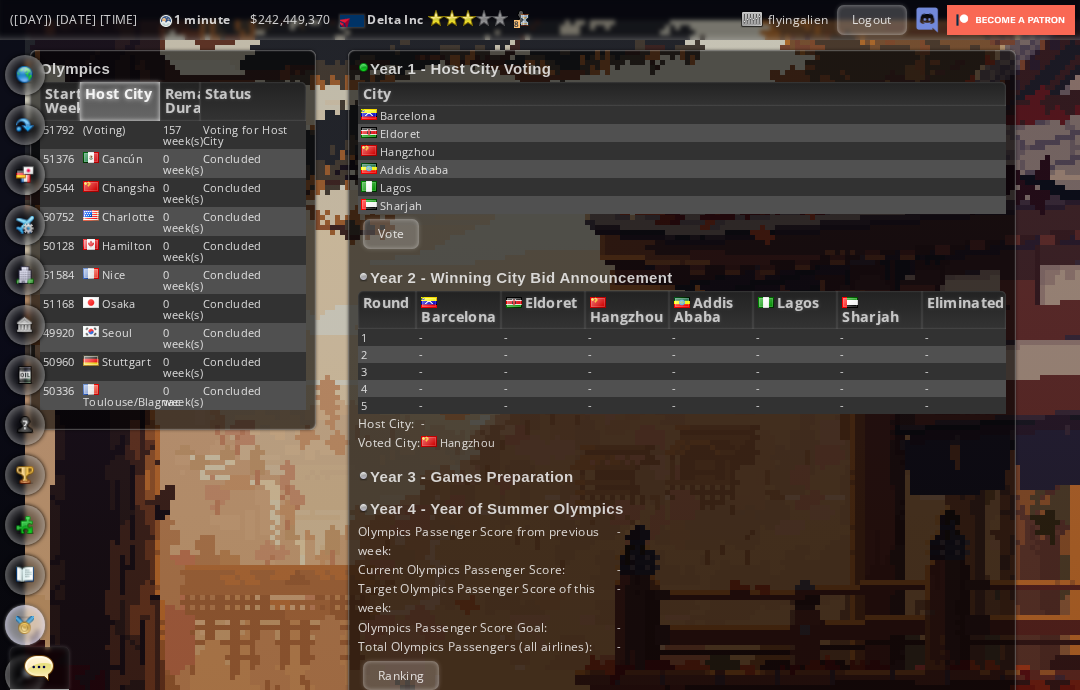 click at bounding box center (25, 75) 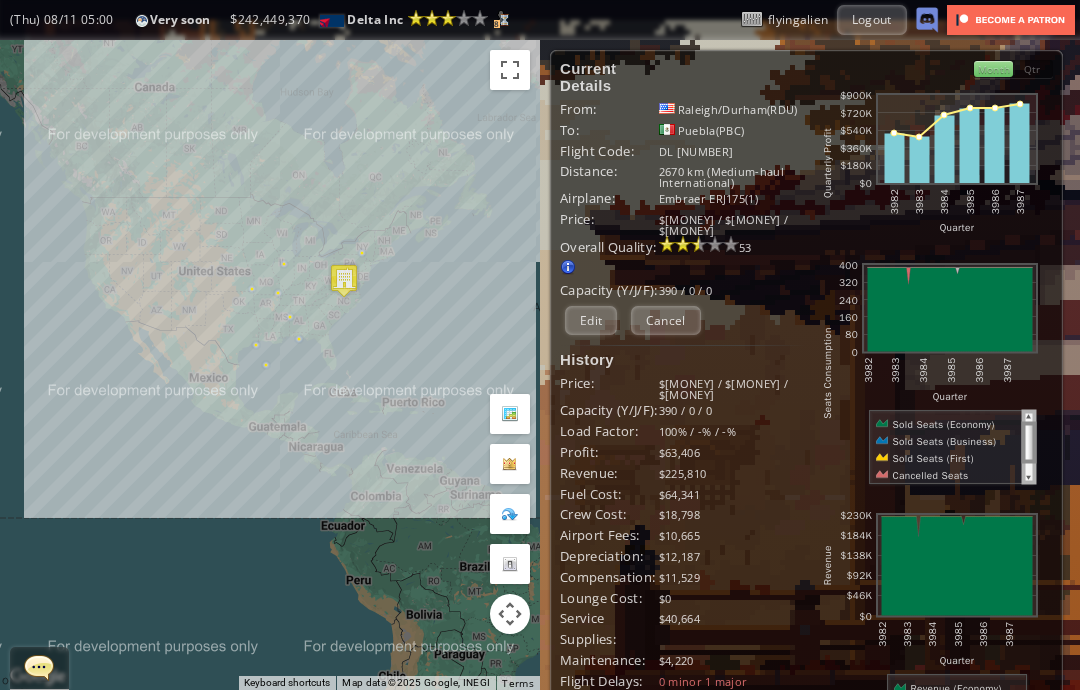 click on "Cancel" at bounding box center (666, 320) 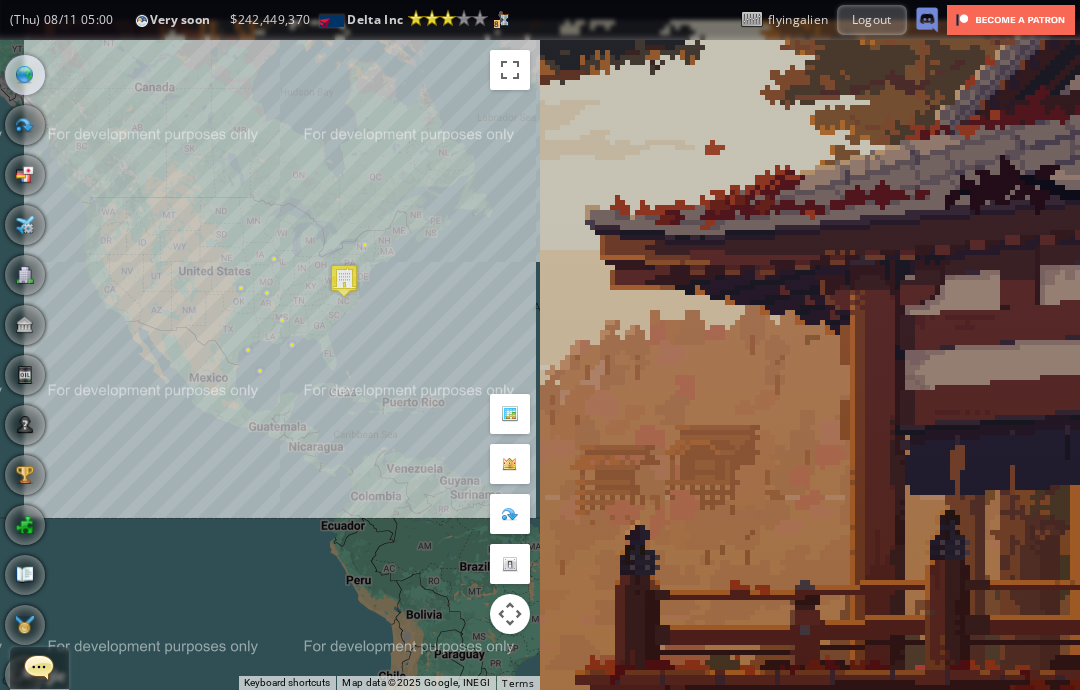 click on "Office" at bounding box center [25, 275] 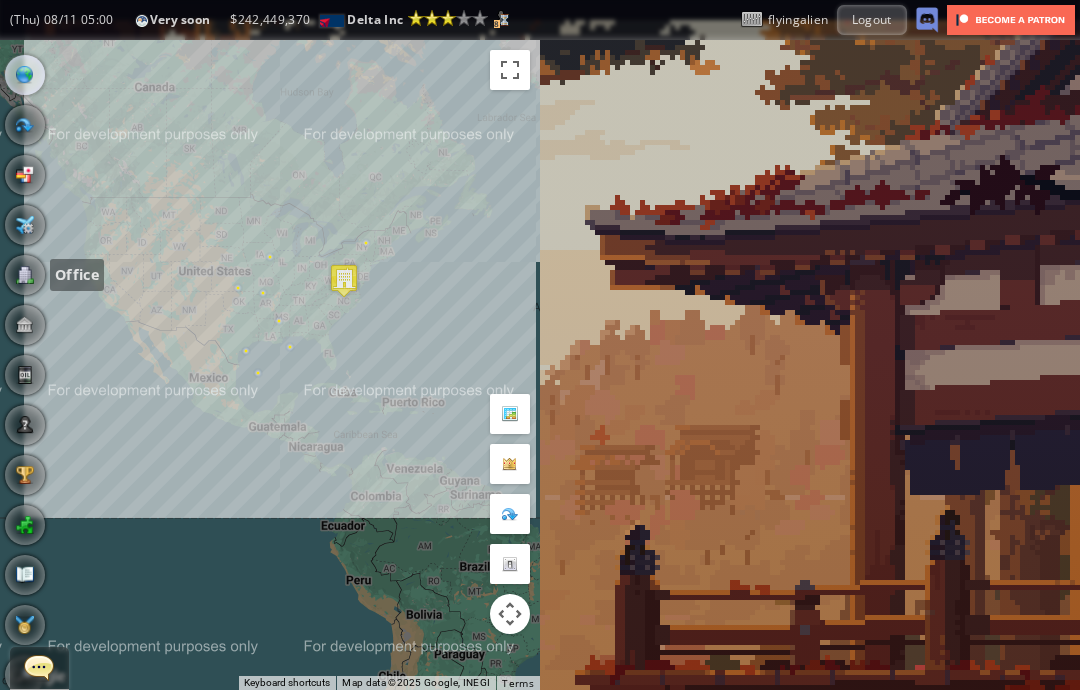 click at bounding box center (25, 275) 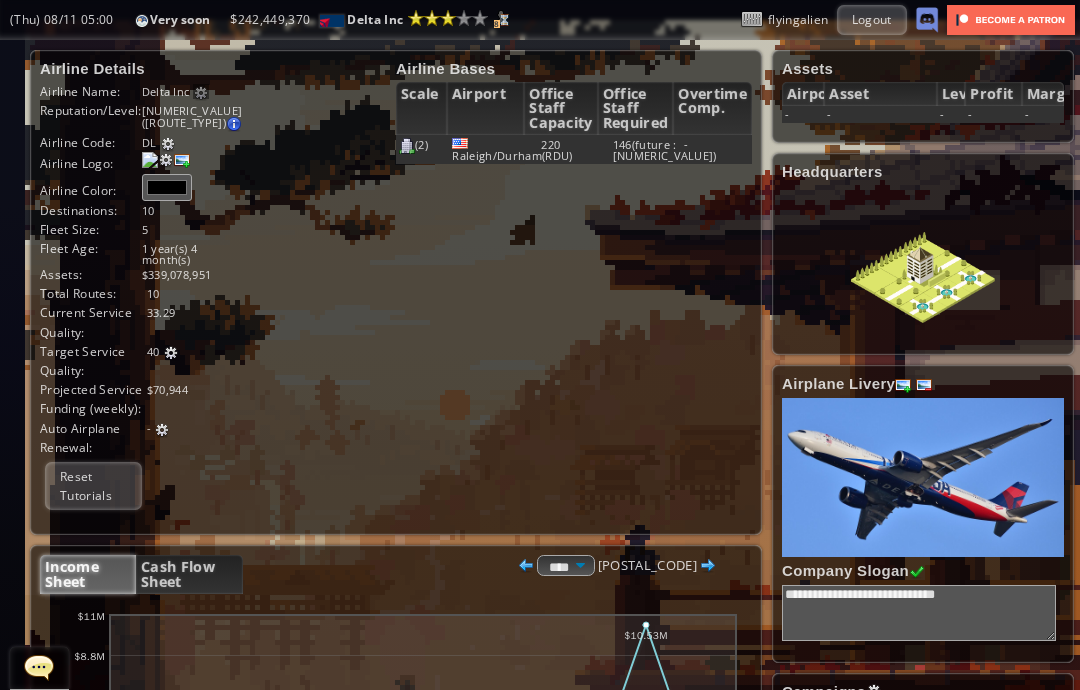 click on "Income Sheet
Cash Flow Sheet
****
*****
****
51843
abcdefhiklmnopqrstuvwxyz Loading chart. Please wait. abcdefhiklmnopqrstuvwxyz Week Profit $0 $2.2M $4.4M $6.6M $8.8M $11M 51834 51835 51836 51837 51838 51839" at bounding box center (396, 967) 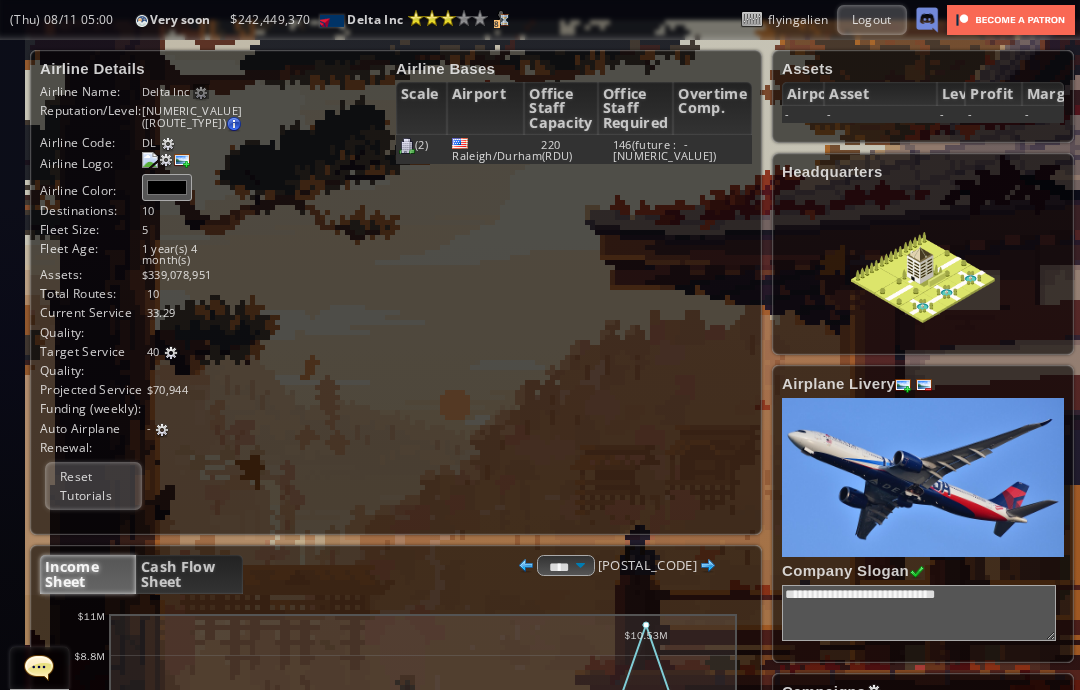 click on "Cash Flow Sheet" at bounding box center [189, 574] 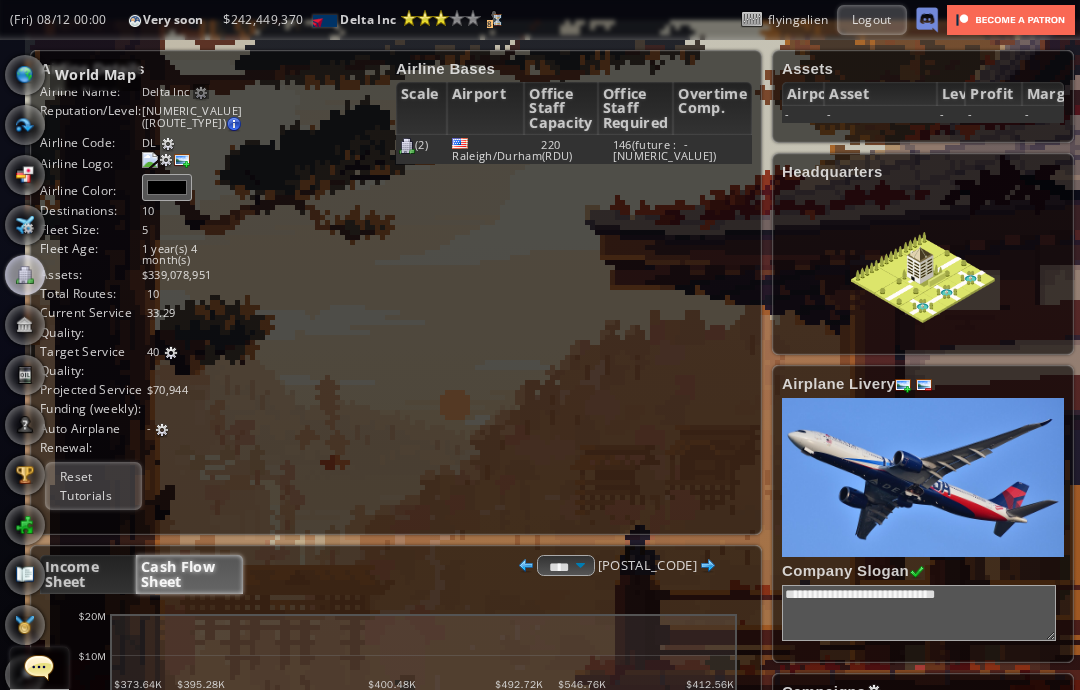 click at bounding box center (25, 75) 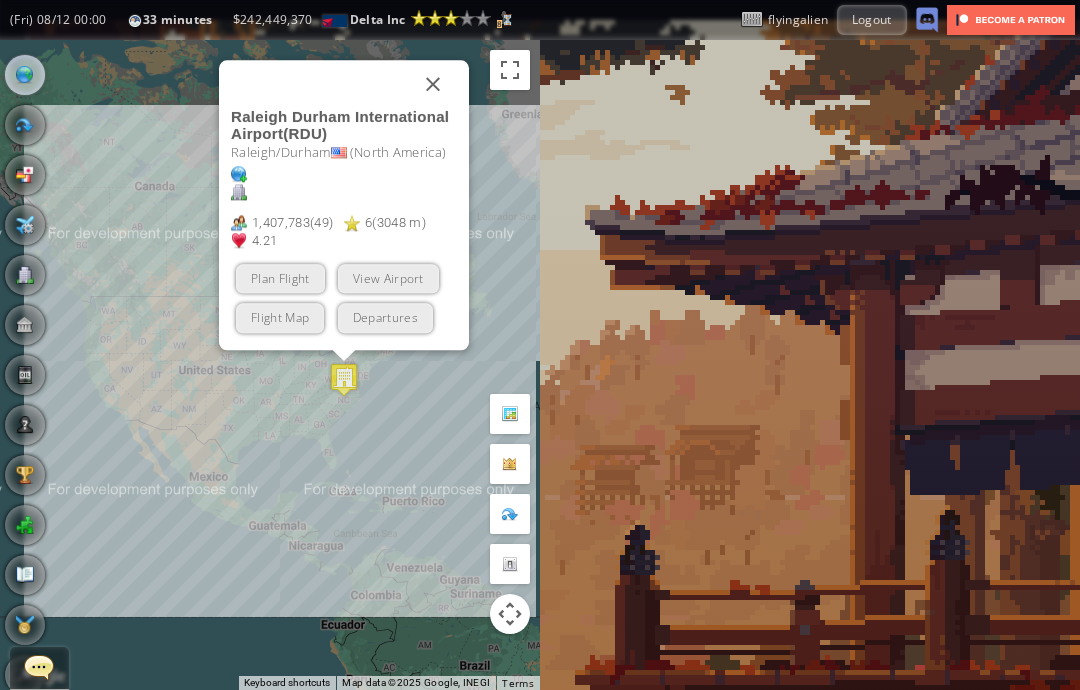 click on "Plan Flight
View Airport
Flight Map
Departures" at bounding box center (344, 299) 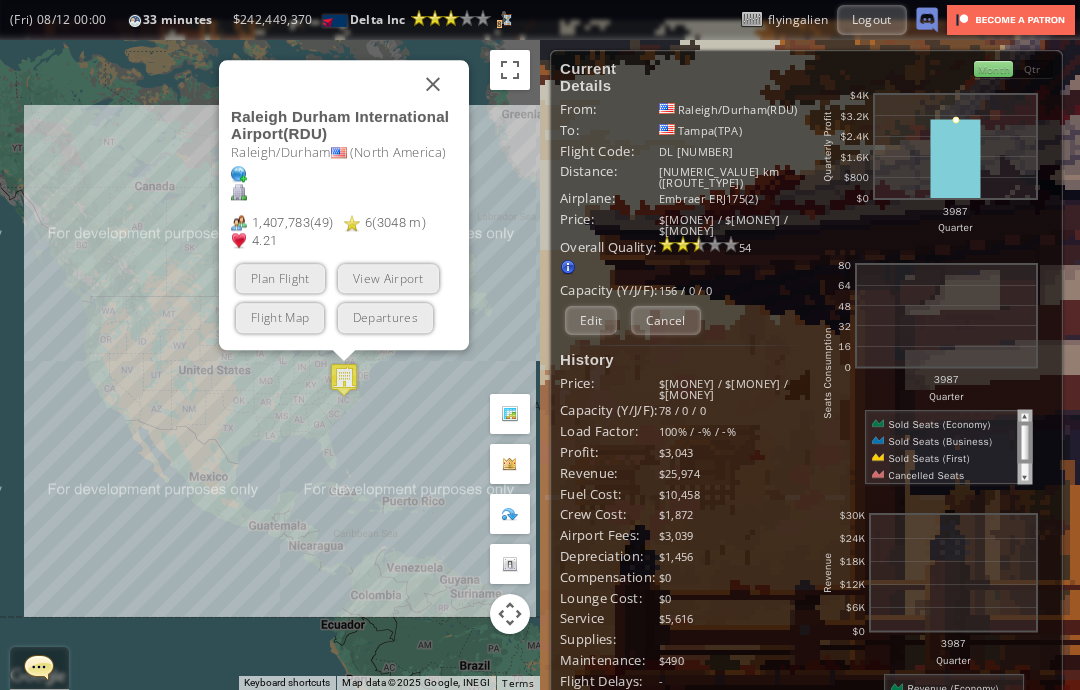 click on "View Airport" at bounding box center [388, 279] 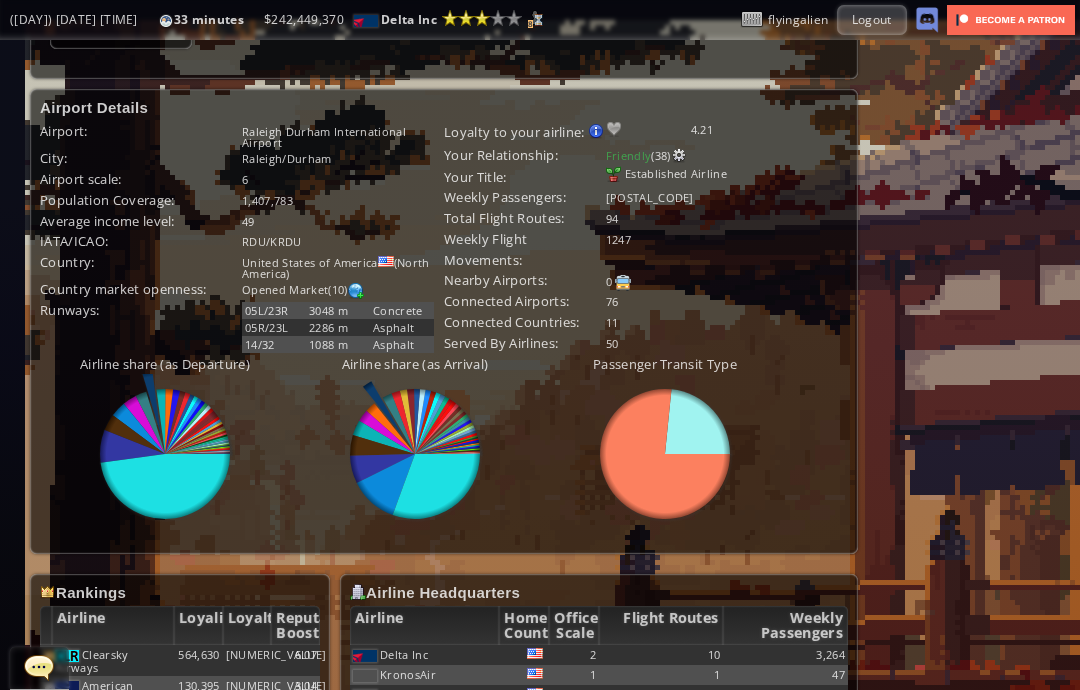 scroll, scrollTop: 893, scrollLeft: 0, axis: vertical 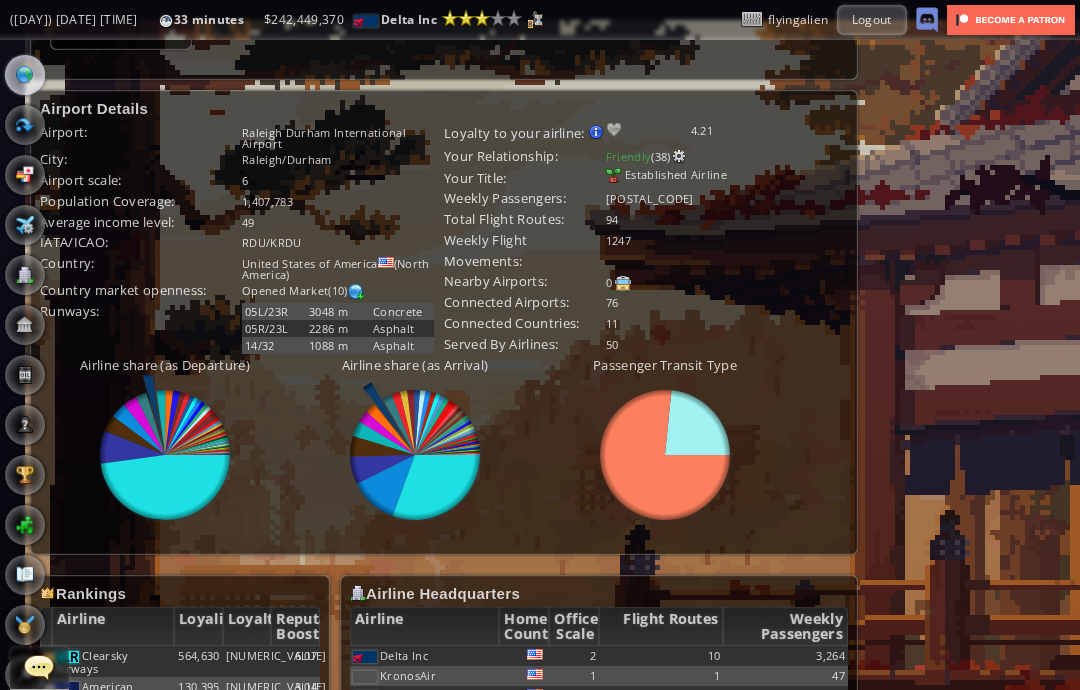 click at bounding box center (7, 345) 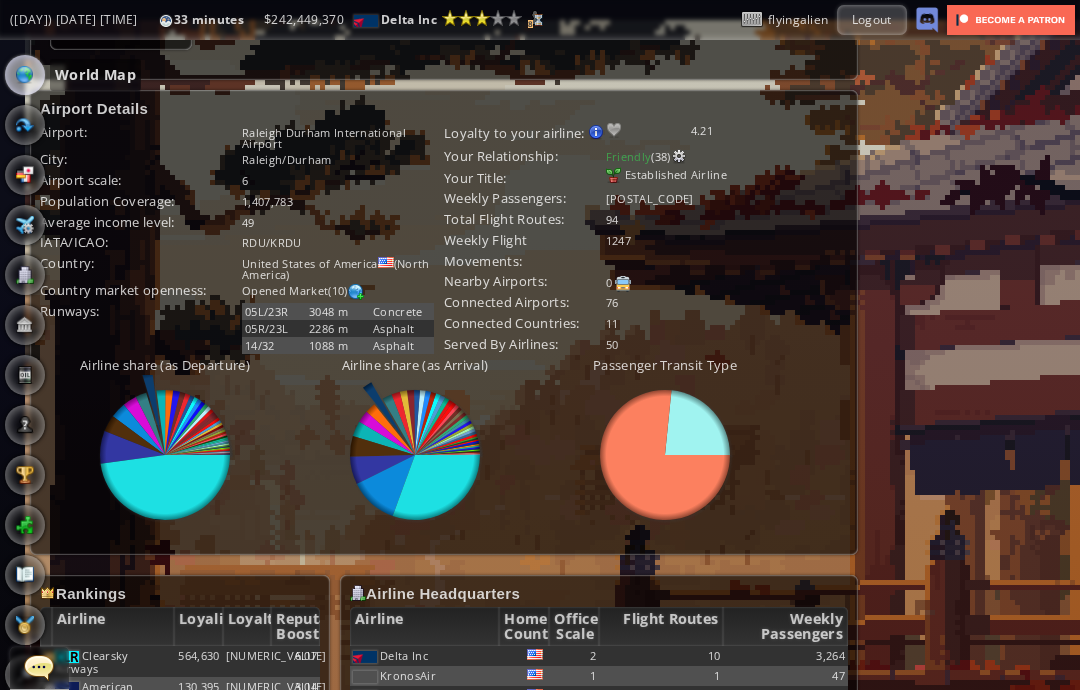 click at bounding box center (25, 75) 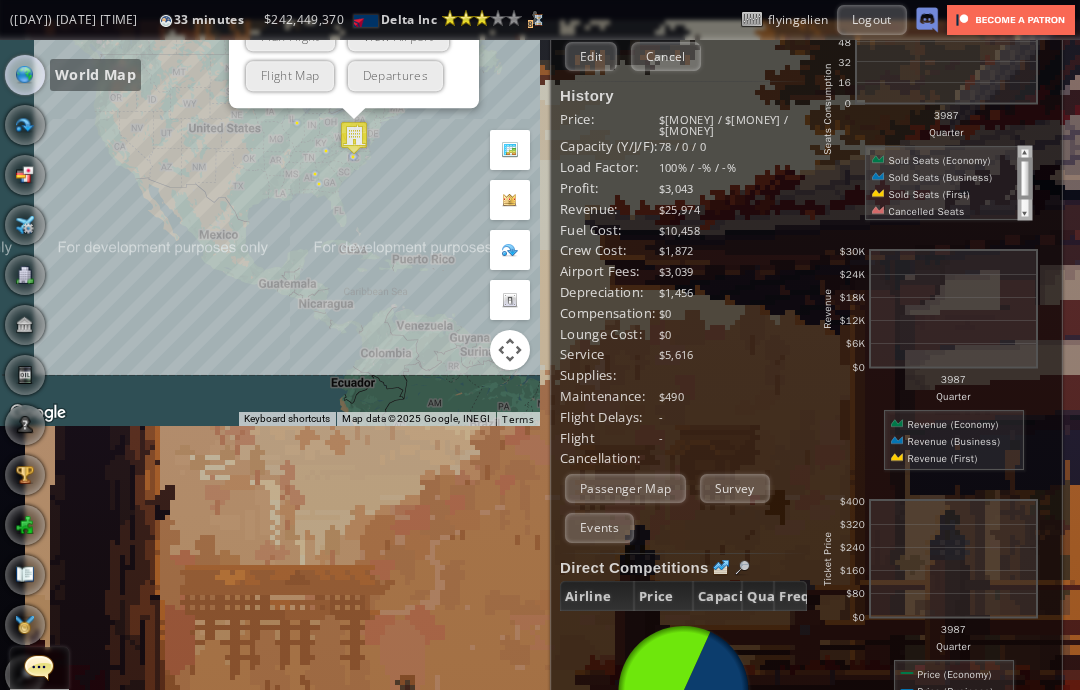 scroll, scrollTop: 258, scrollLeft: 0, axis: vertical 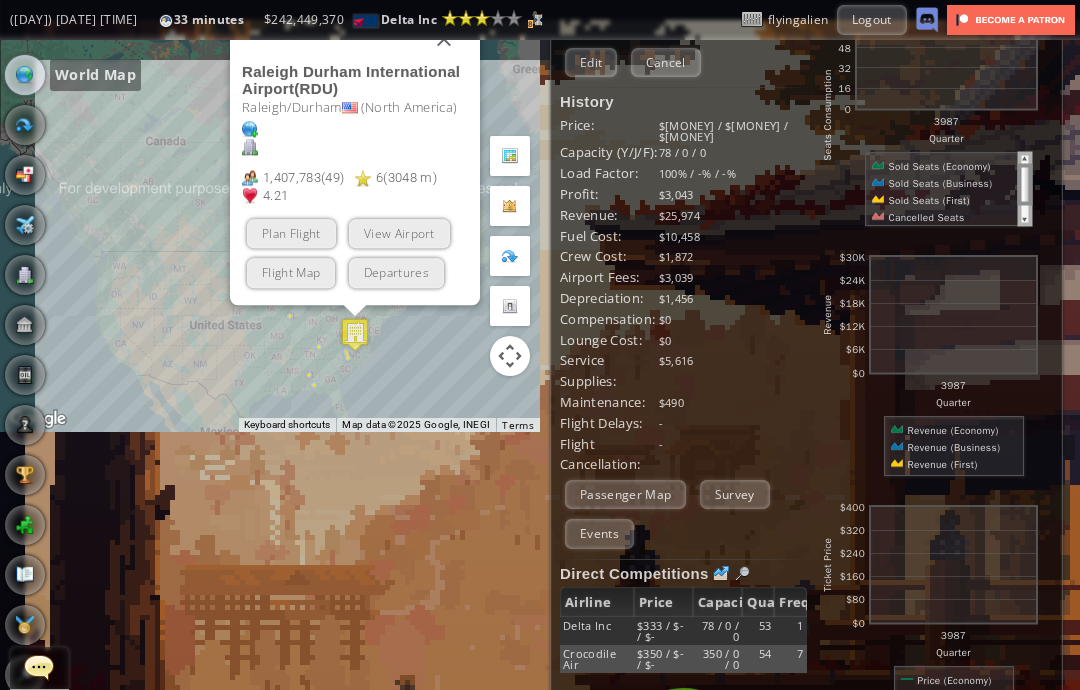 click at bounding box center [444, 39] 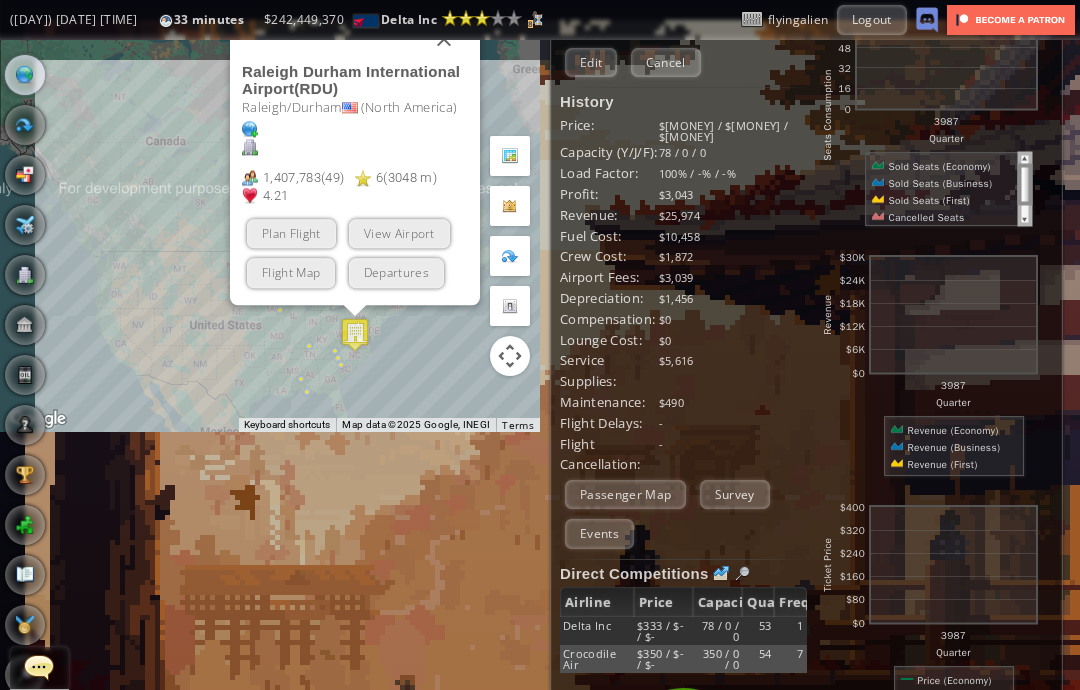 click at bounding box center [444, 39] 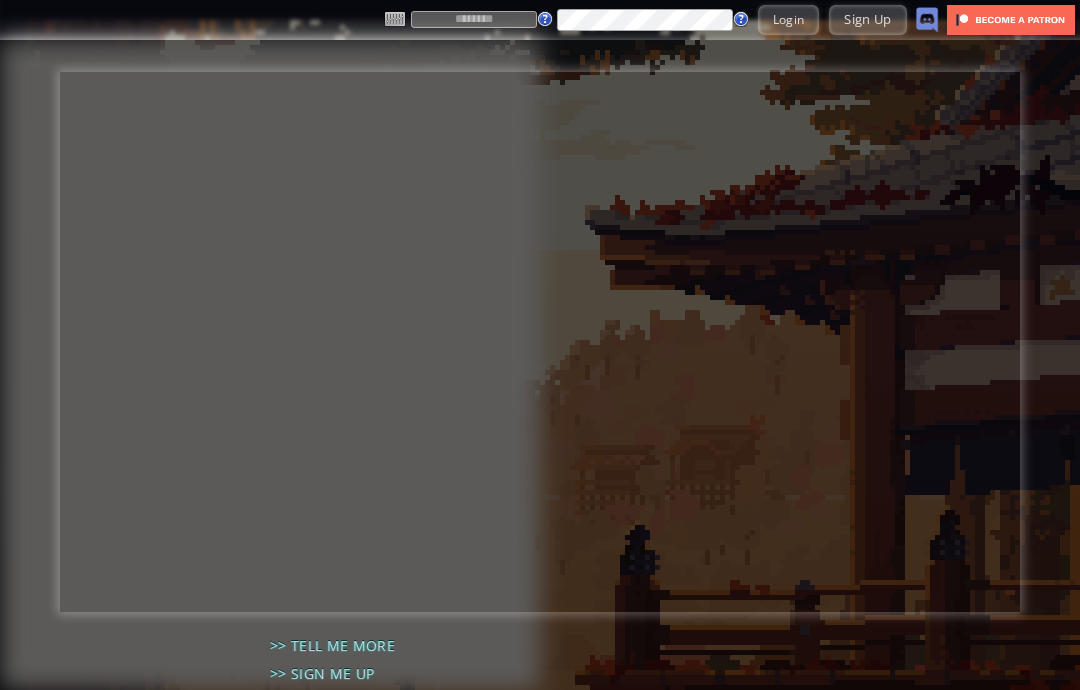 scroll, scrollTop: 0, scrollLeft: 0, axis: both 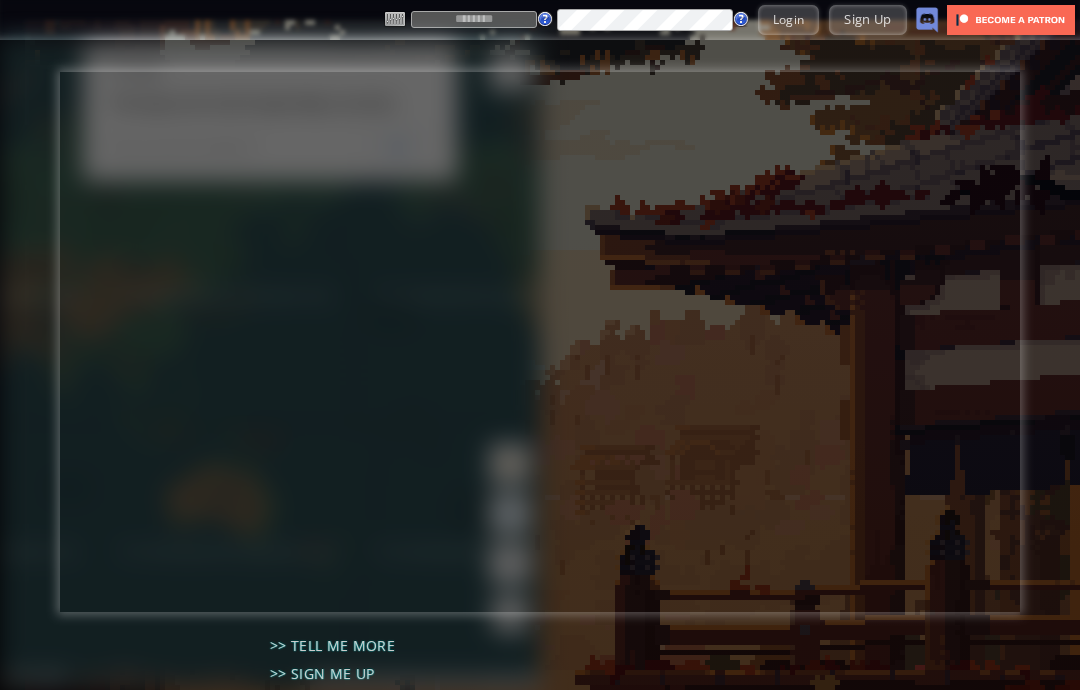click on "Login
Sign Up" at bounding box center (661, 19) 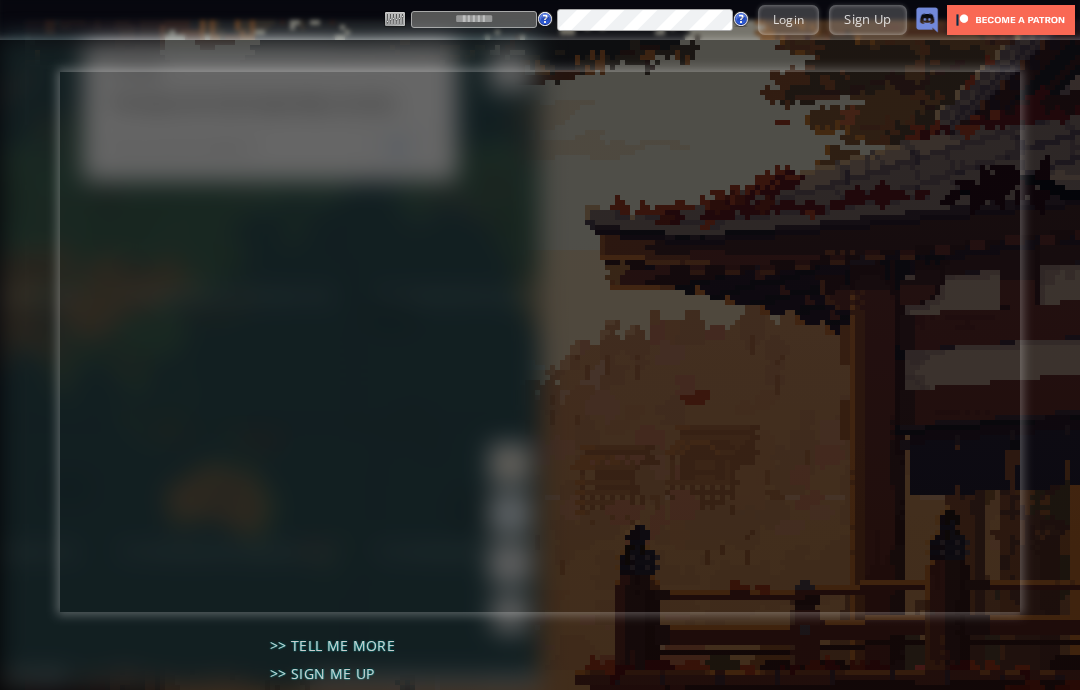 click at bounding box center (474, 19) 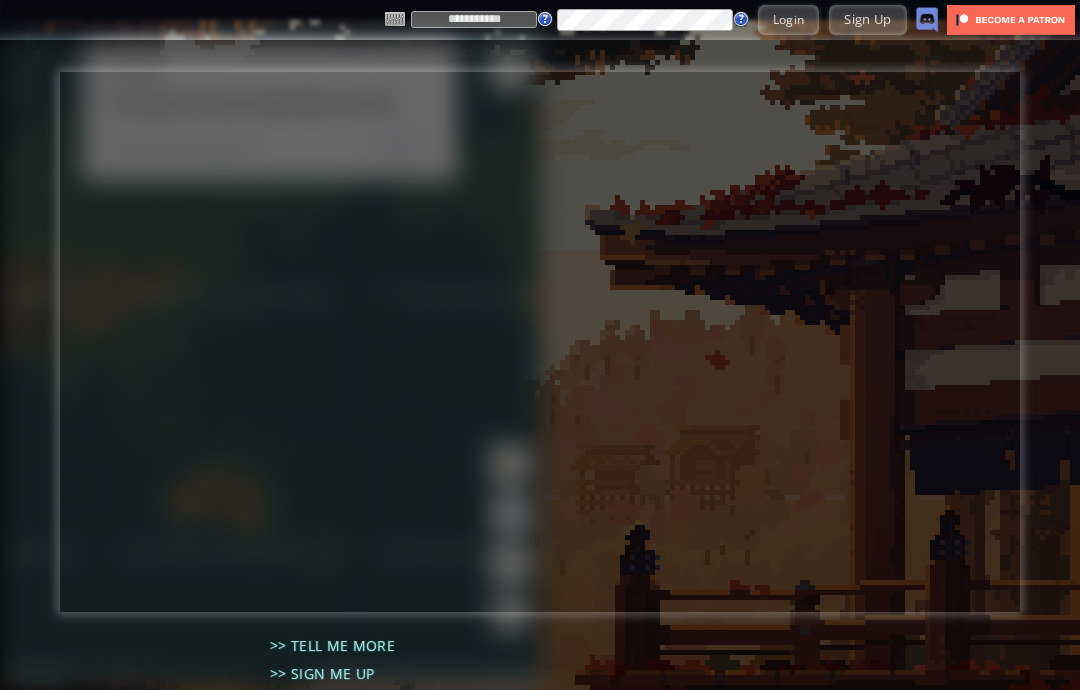 click on "Login" at bounding box center [789, 19] 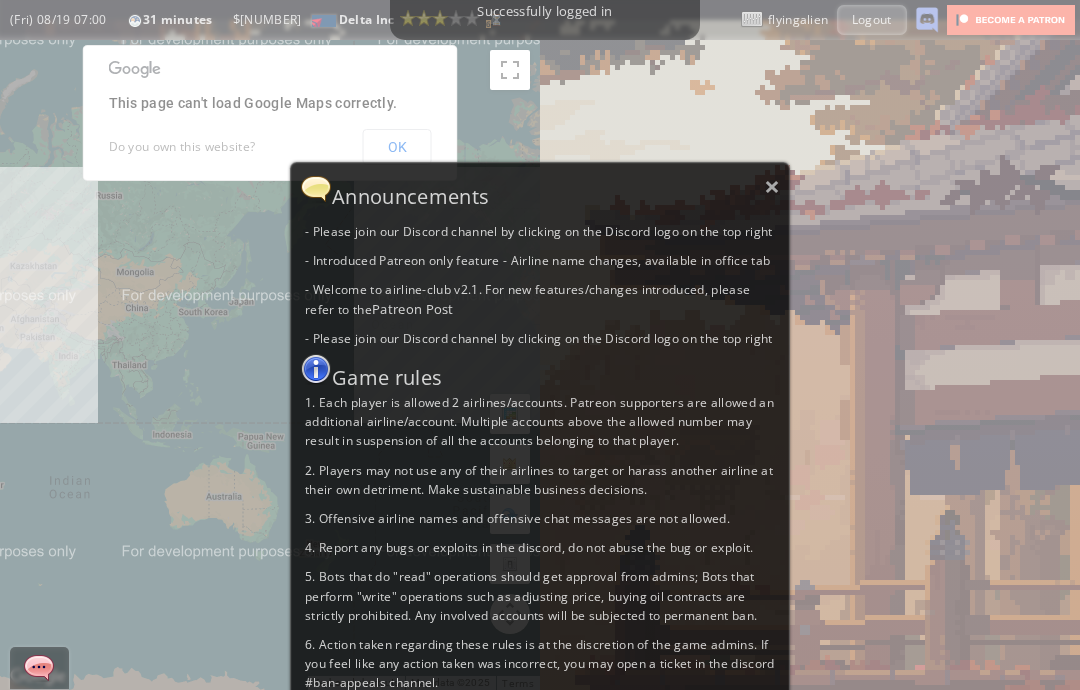 click on "×" at bounding box center (772, 186) 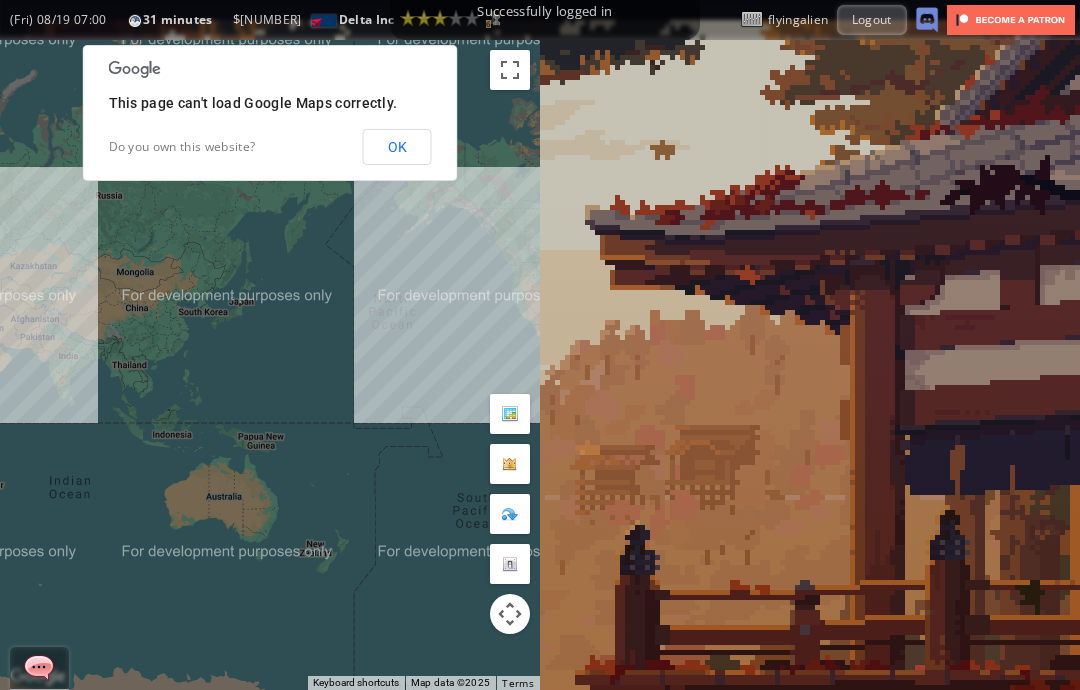 click on "OK" at bounding box center [397, 147] 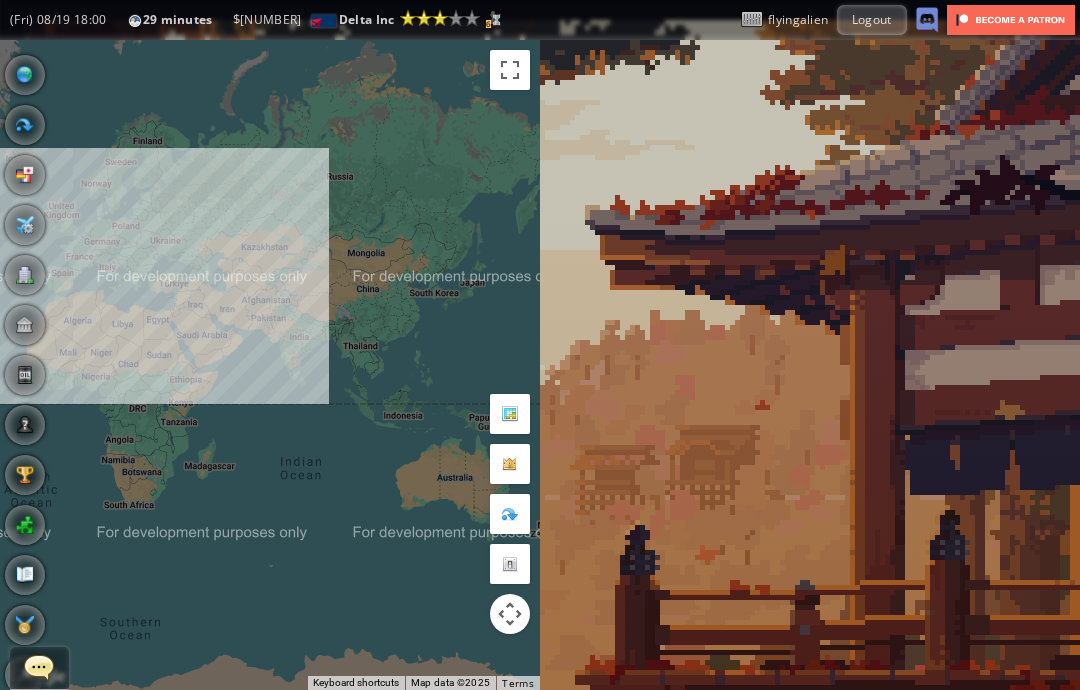 click at bounding box center [7, 345] 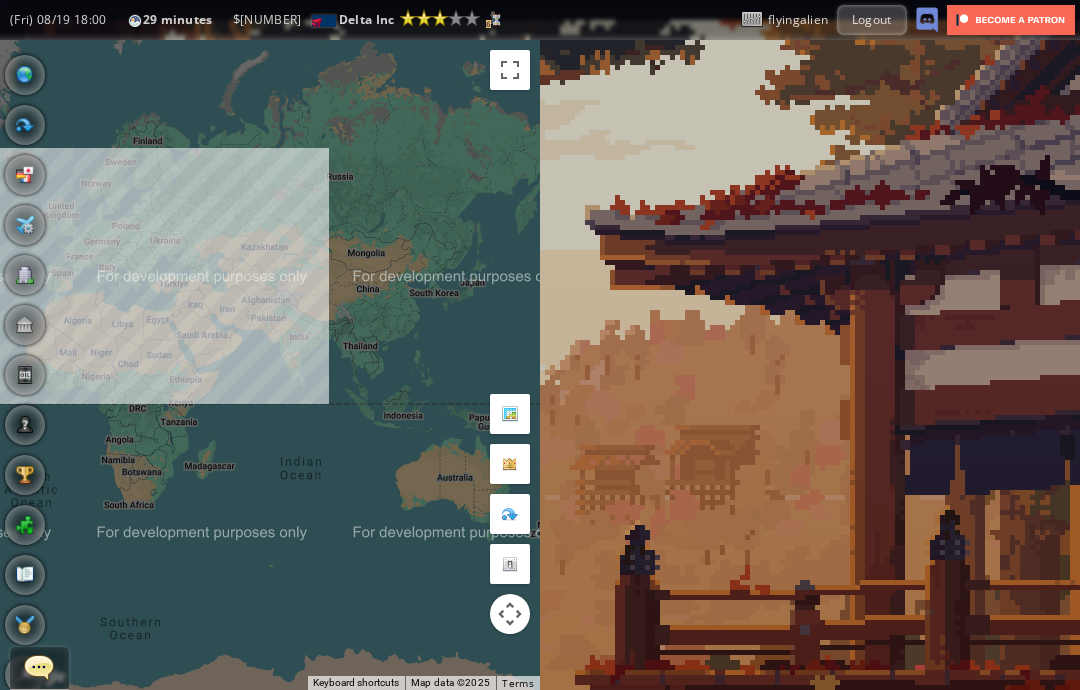 click at bounding box center [7, 345] 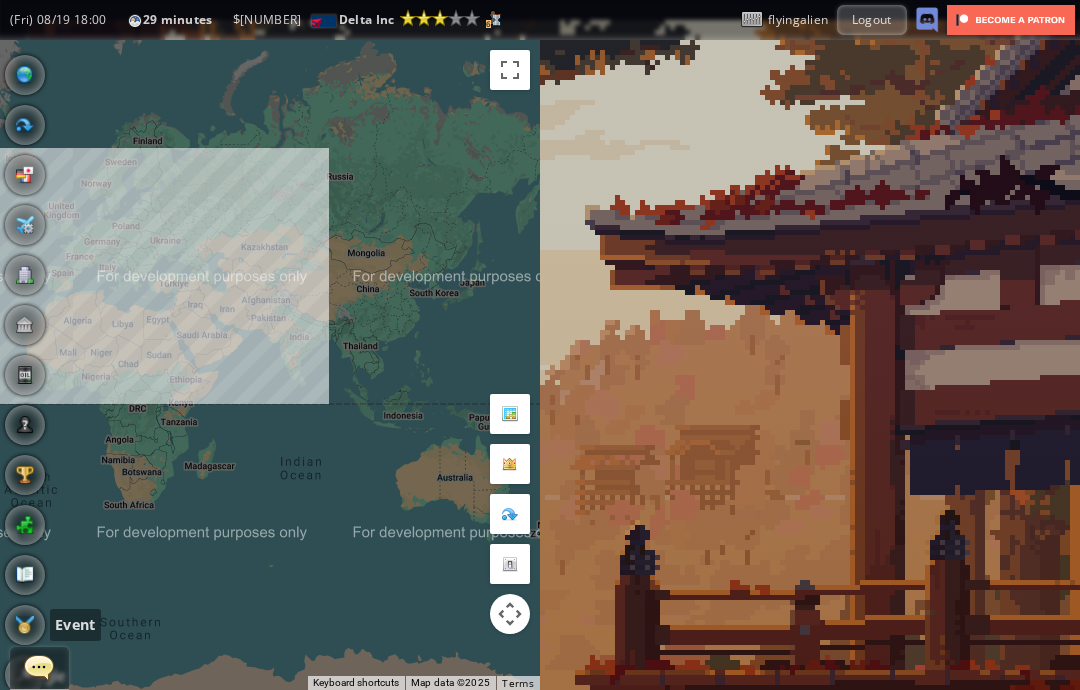 click at bounding box center (25, 625) 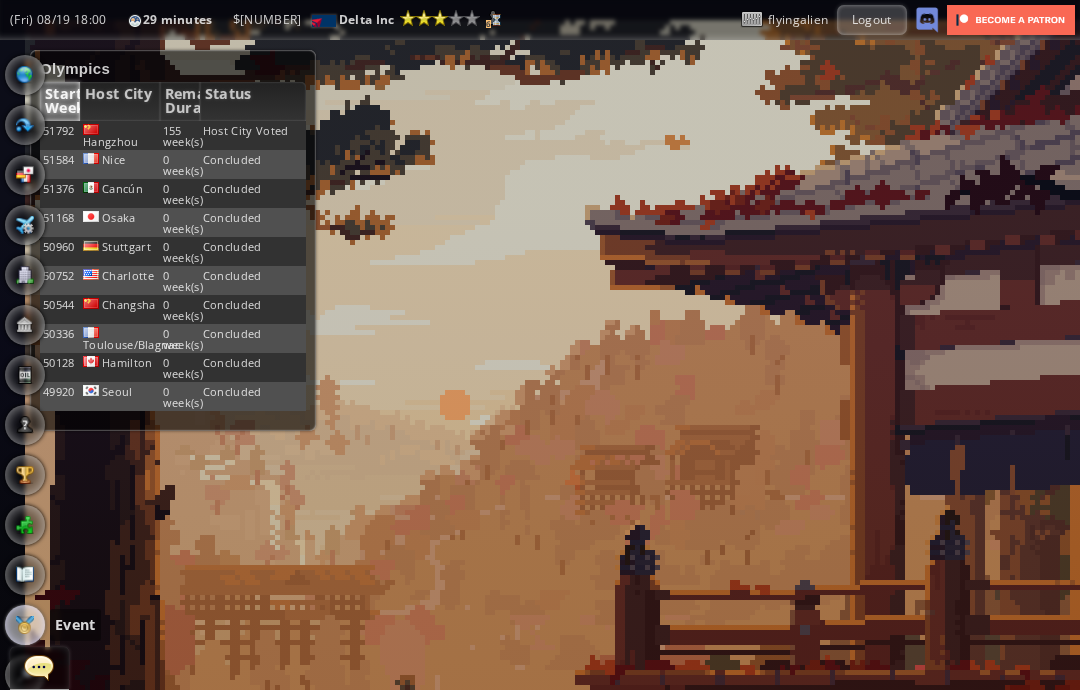 click on "Host City Voted" at bounding box center (253, 135) 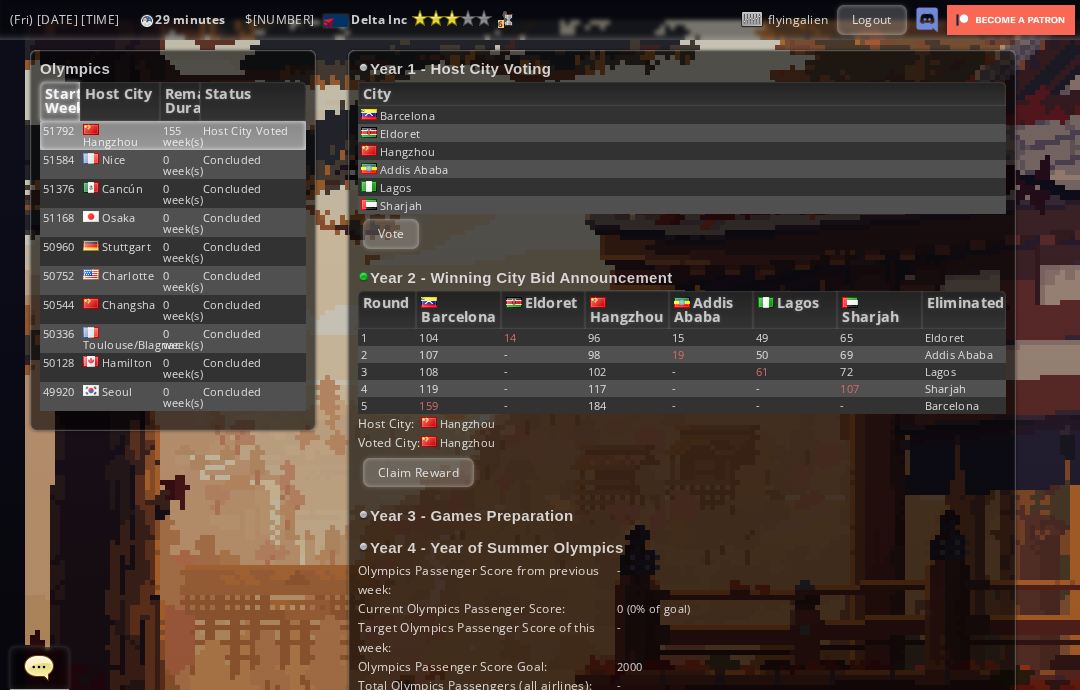 click on "Claim Reward" at bounding box center (418, 472) 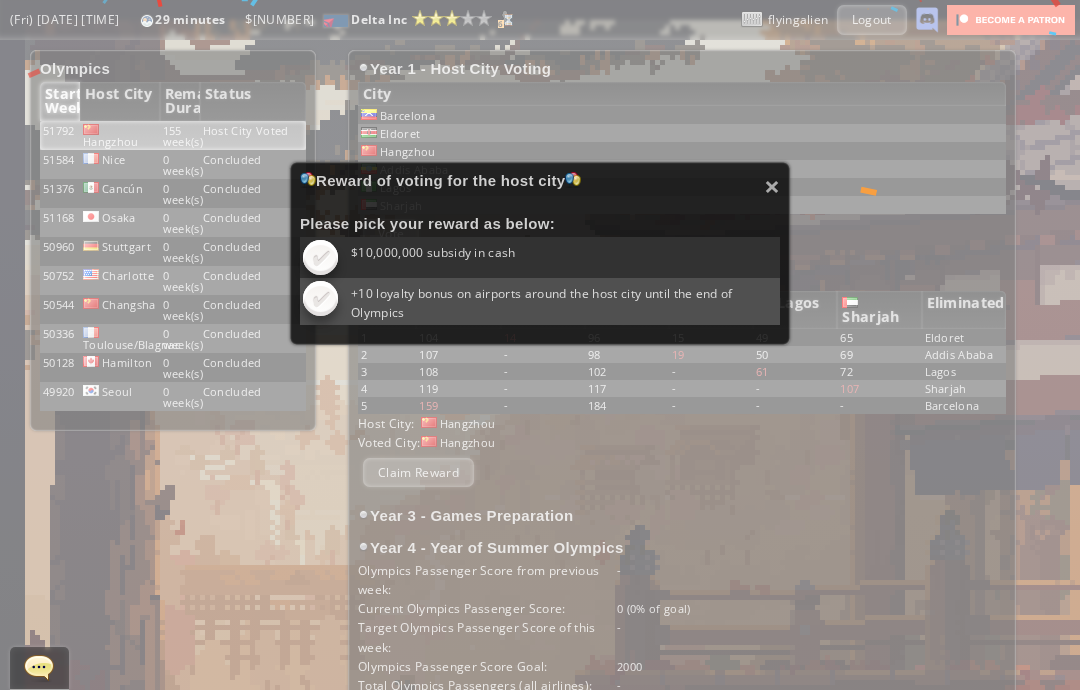 click at bounding box center (320, 257) 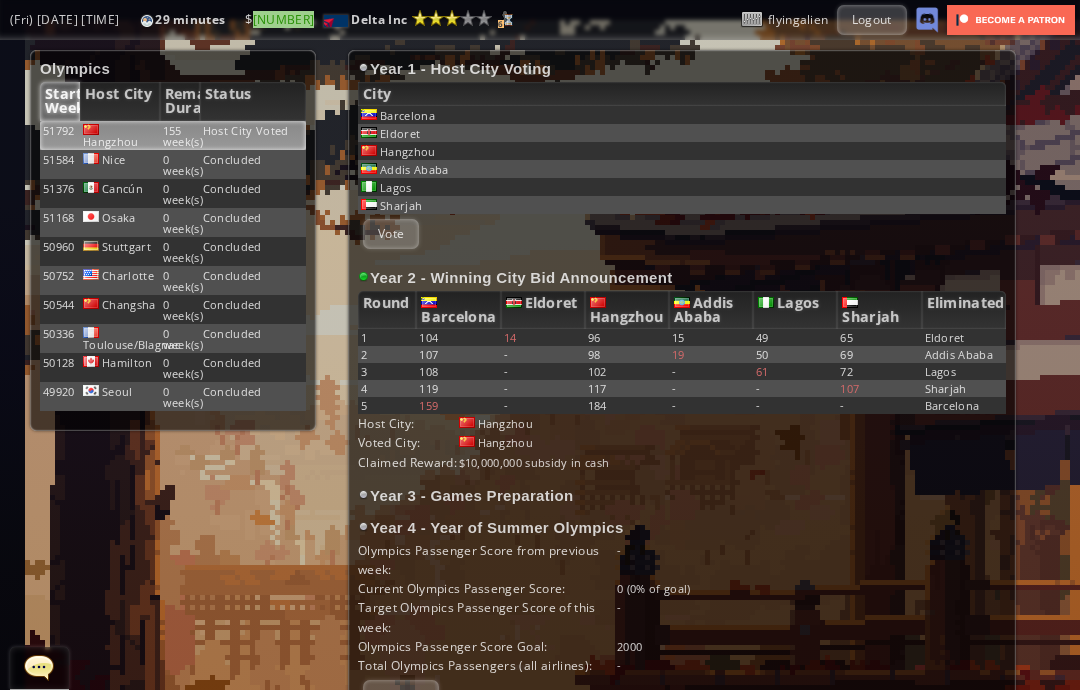 click on "Start Week" at bounding box center [60, 101] 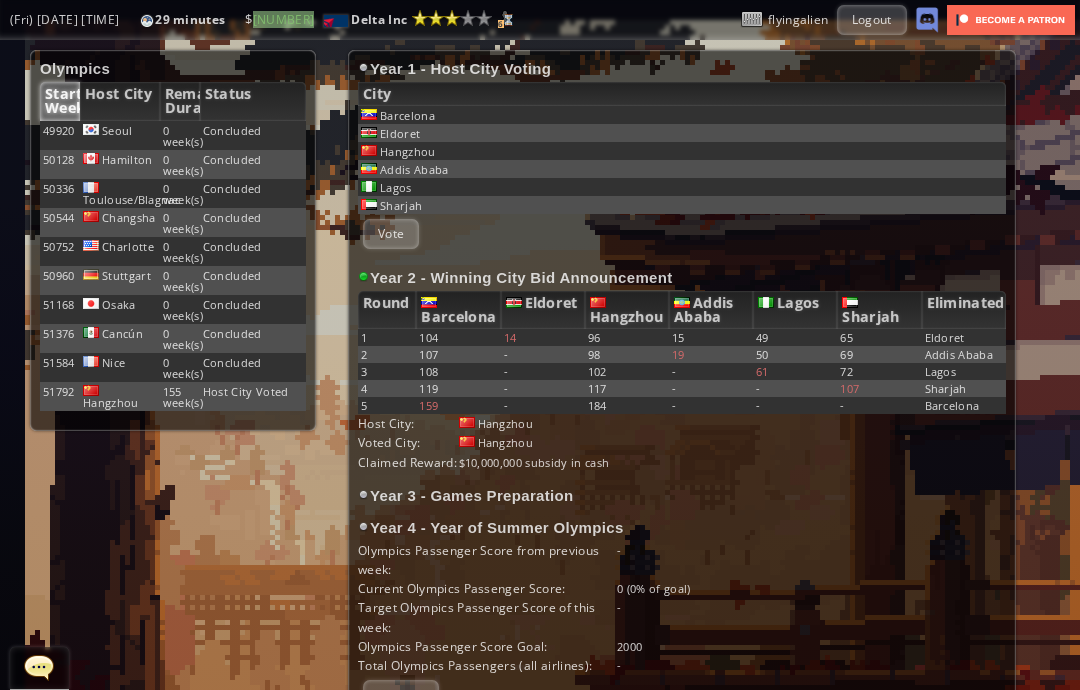 click on "Olympics
Start Week
Host City
Remaining Duration
Status
50000 [CITY] 0 week(s) Concluded 50000 [CITY] 0 week(s) Concluded 50000 [CITY] 0 week(s) Concluded 50000 [CITY] 0 week(s) Concluded 50000 [CITY] 0 week(s) Concluded 50000 [CITY] 0 week(s) Concluded 50000 [CITY] 0 week(s) Concluded 50000 [CITY] 0 week(s) Concluded 50000 [CITY] 0 week(s) Concluded 50000 [CITY] 155 week(s) Host City Voted" at bounding box center [173, 240] 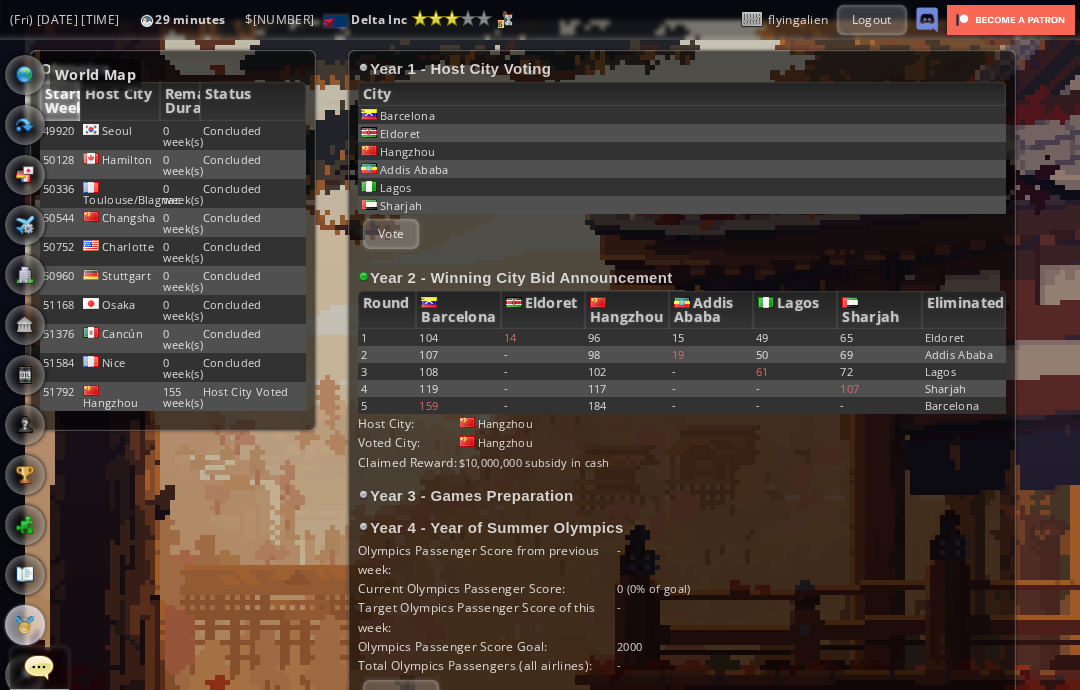 click at bounding box center [25, 75] 